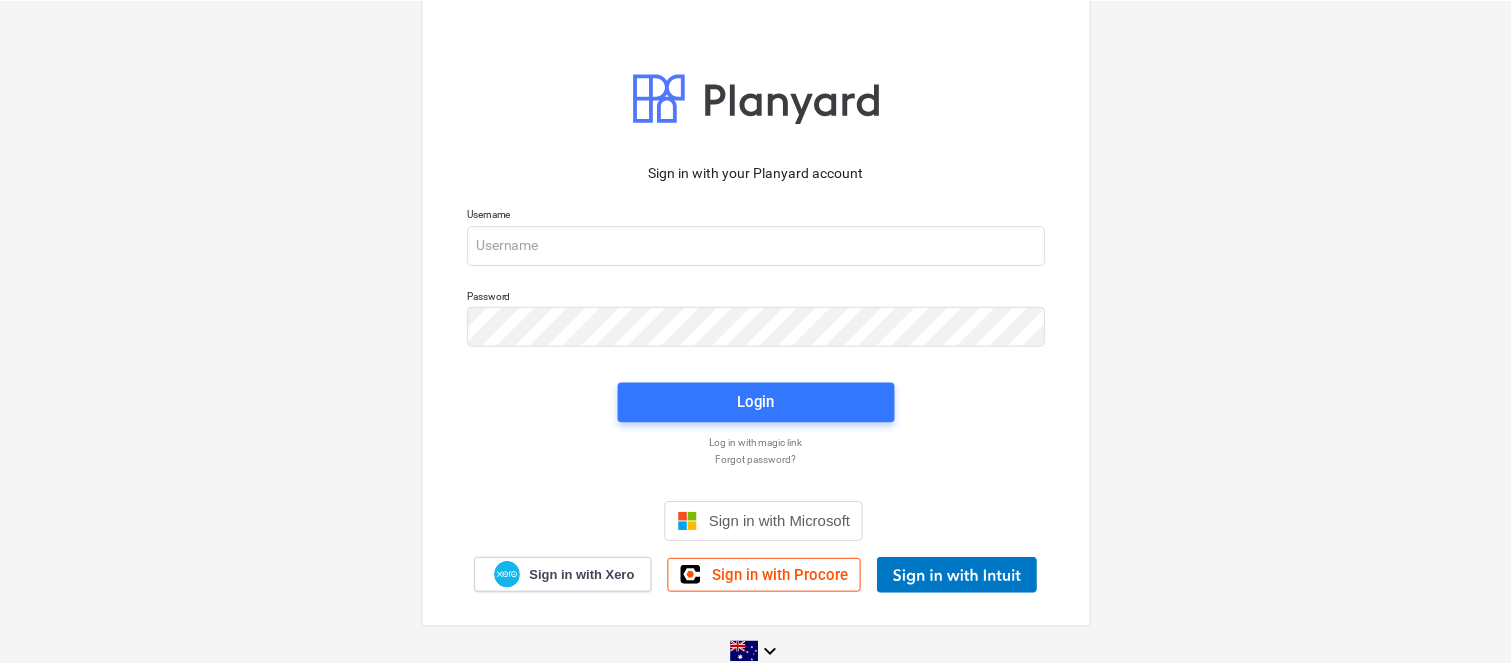 scroll, scrollTop: 0, scrollLeft: 0, axis: both 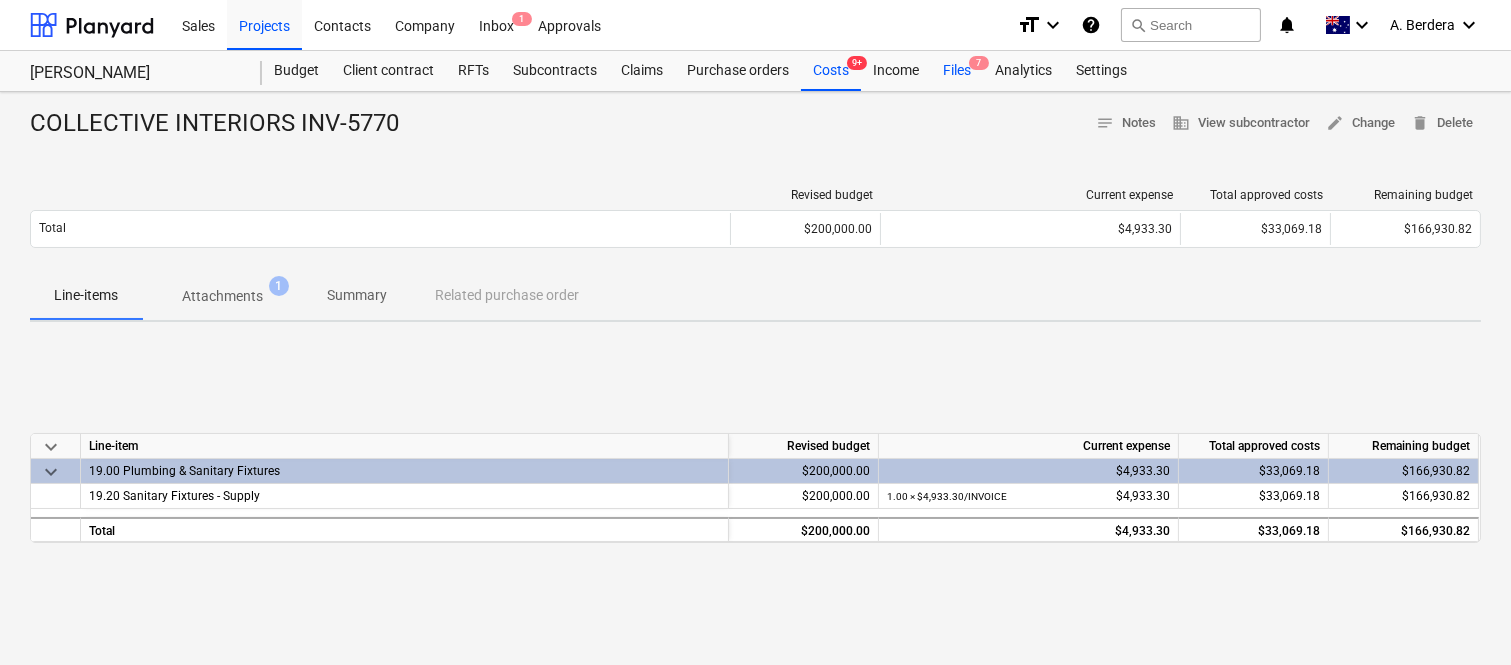 click on "Files 7" at bounding box center [957, 71] 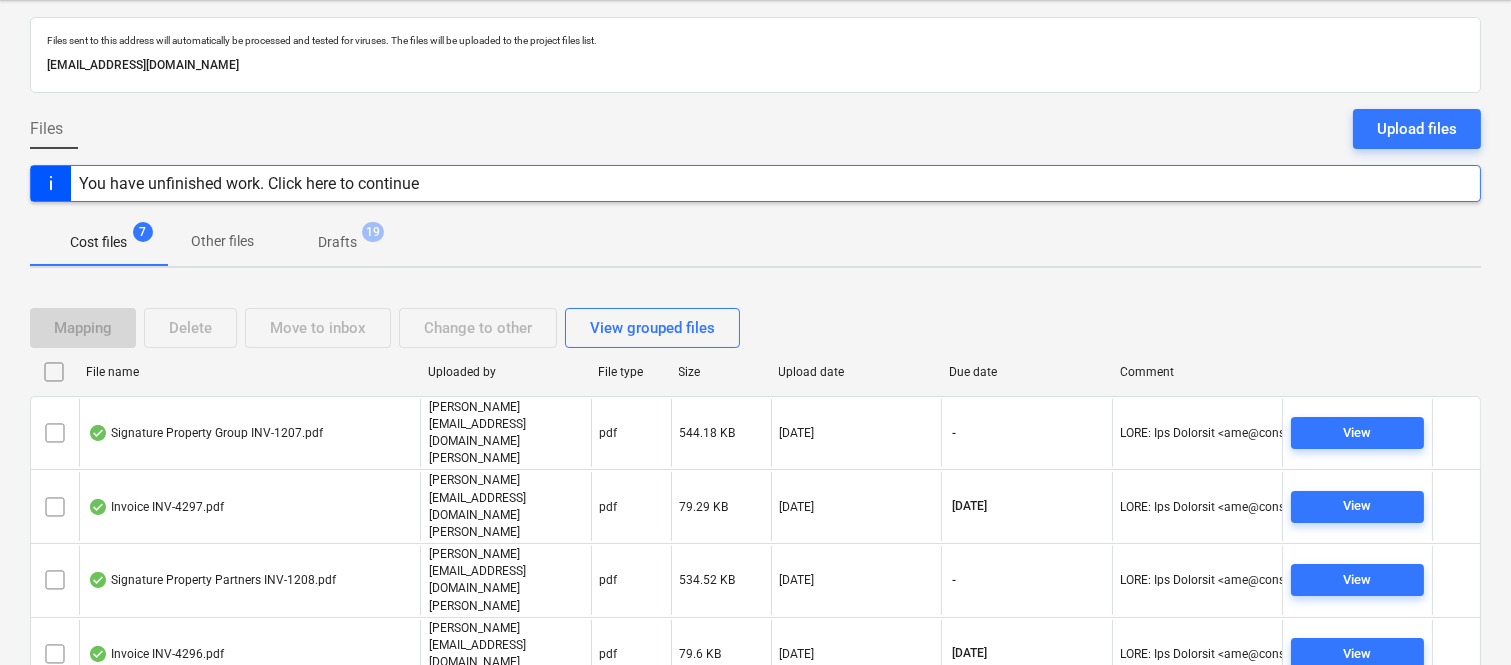 scroll, scrollTop: 154, scrollLeft: 0, axis: vertical 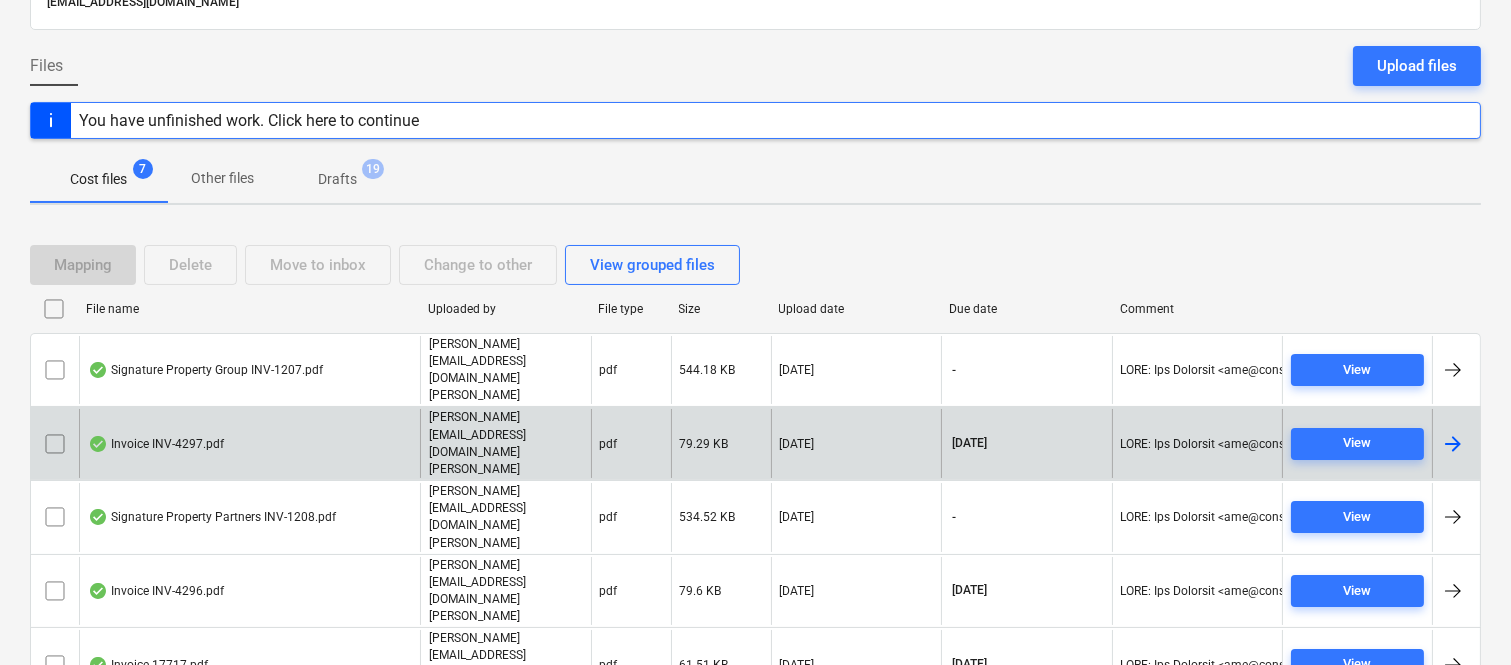 click on "[PERSON_NAME][EMAIL_ADDRESS][DOMAIN_NAME][PERSON_NAME]" at bounding box center [506, 443] 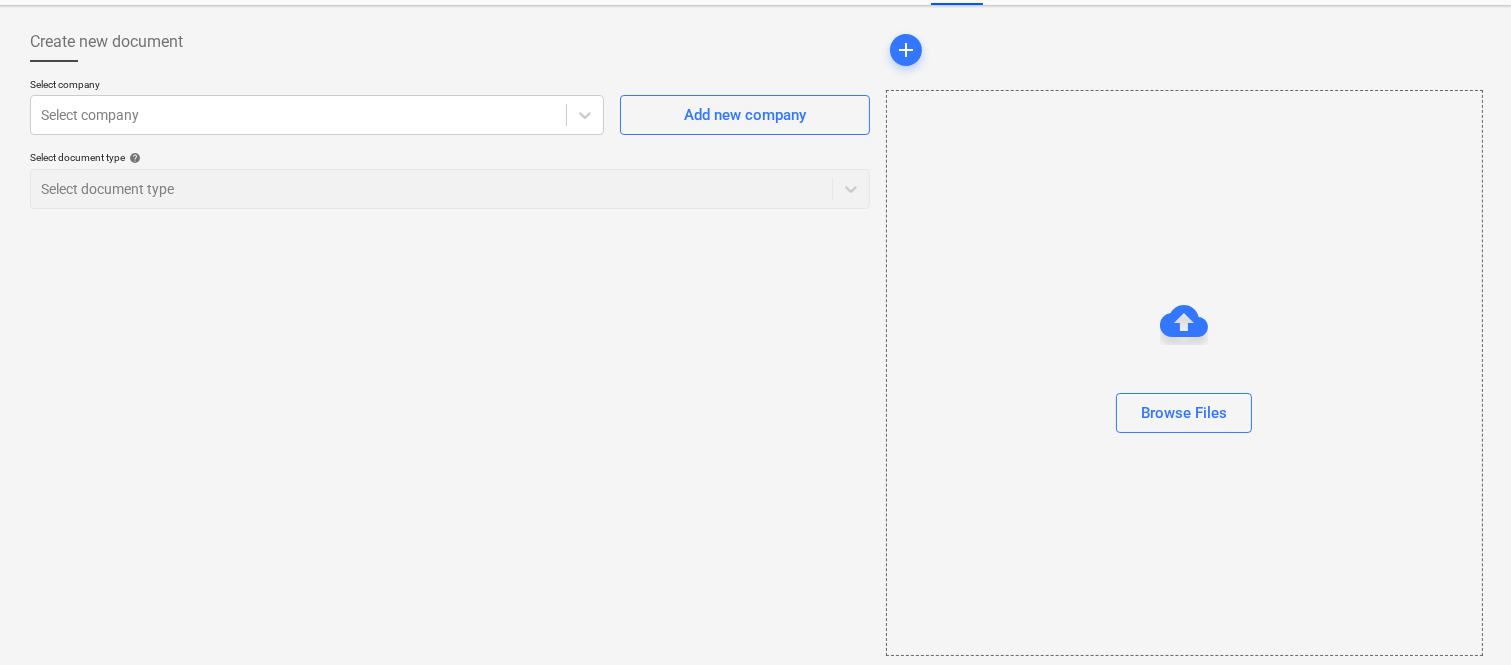 scroll, scrollTop: 85, scrollLeft: 0, axis: vertical 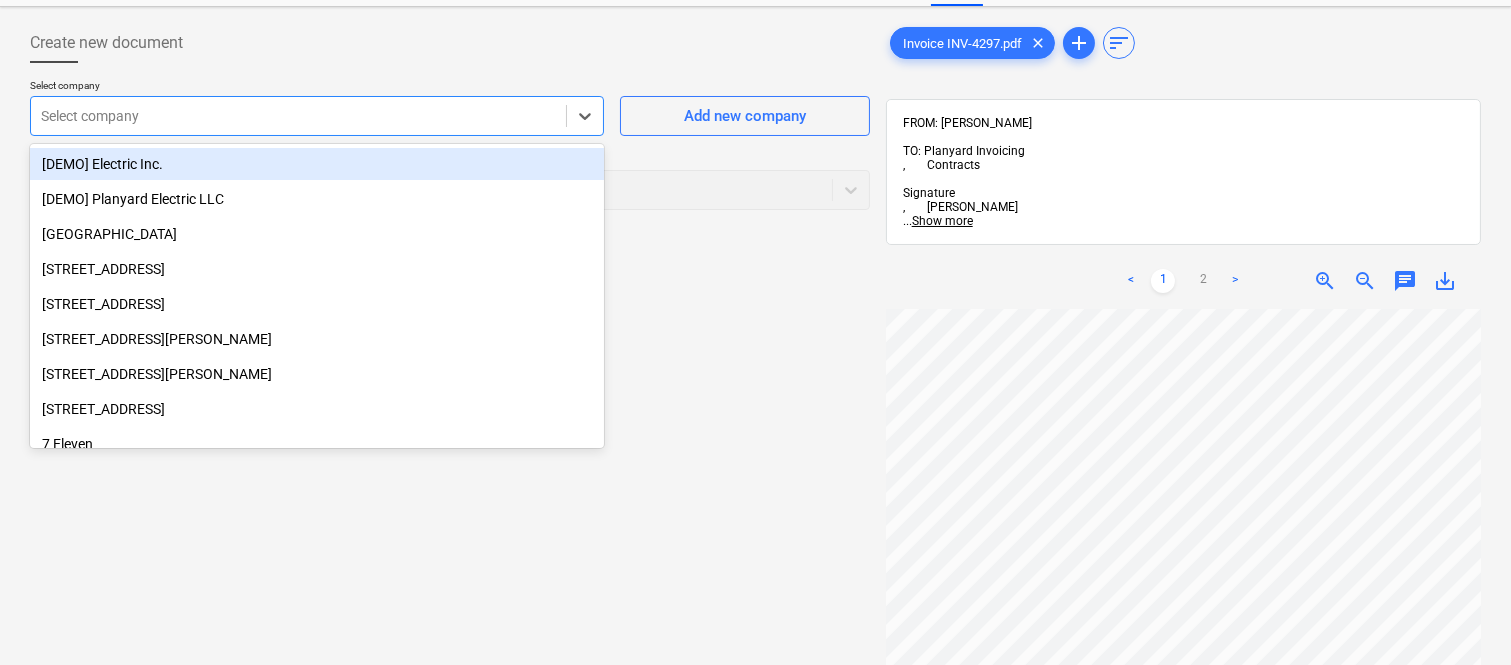 click at bounding box center [298, 116] 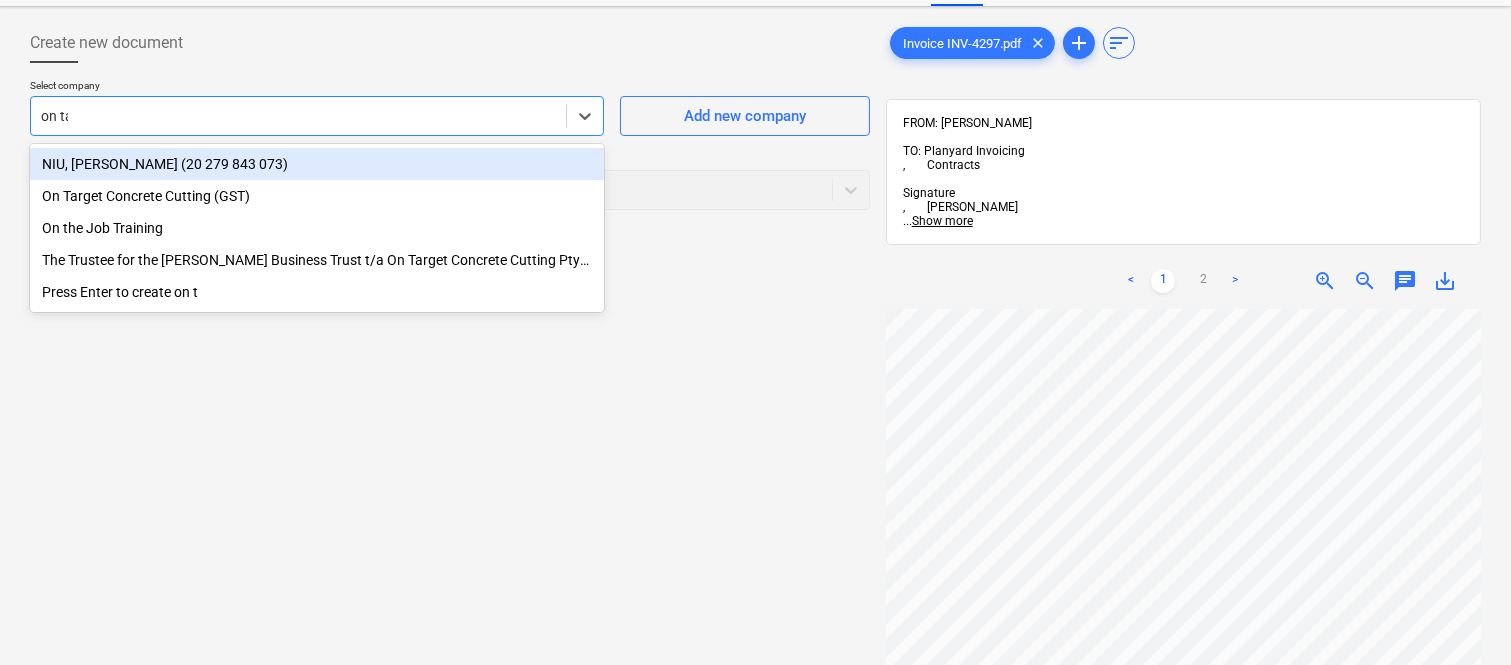 type on "on tar" 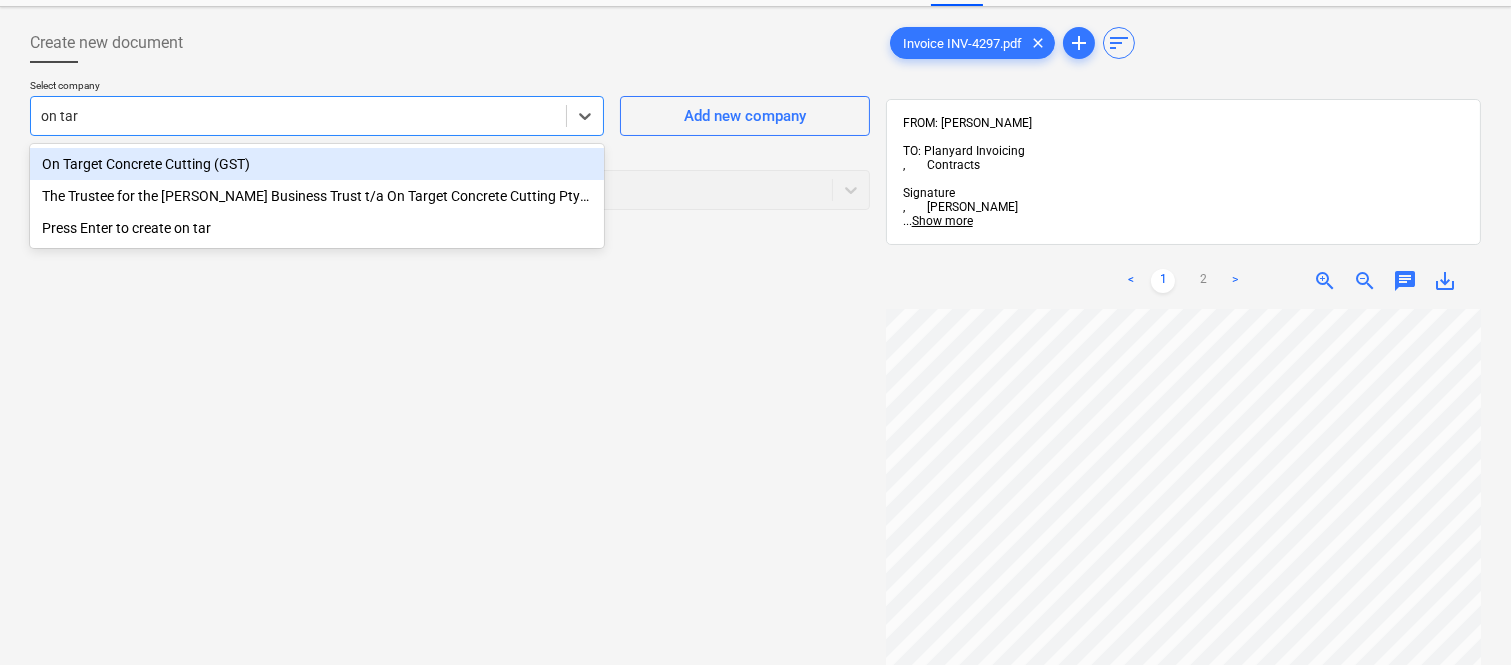 click on "On Target Concrete Cutting (GST)" at bounding box center [317, 164] 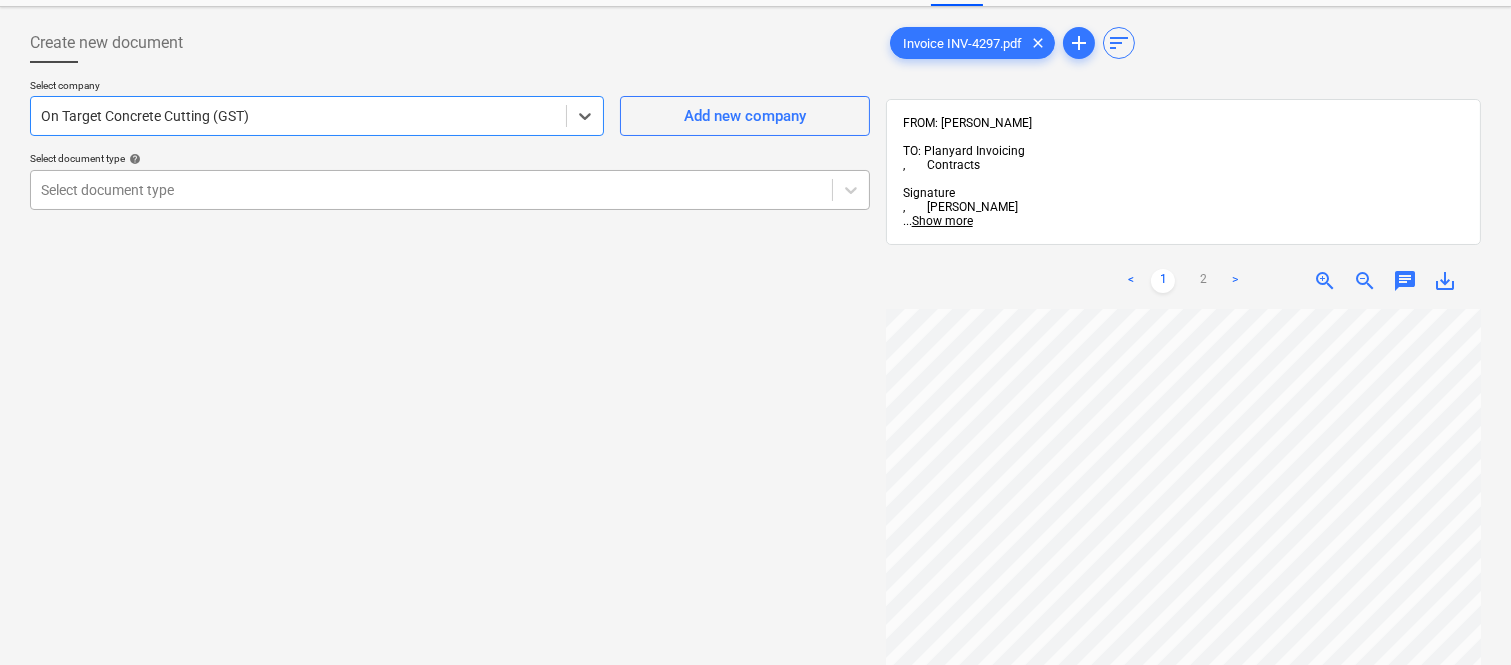 click at bounding box center (431, 190) 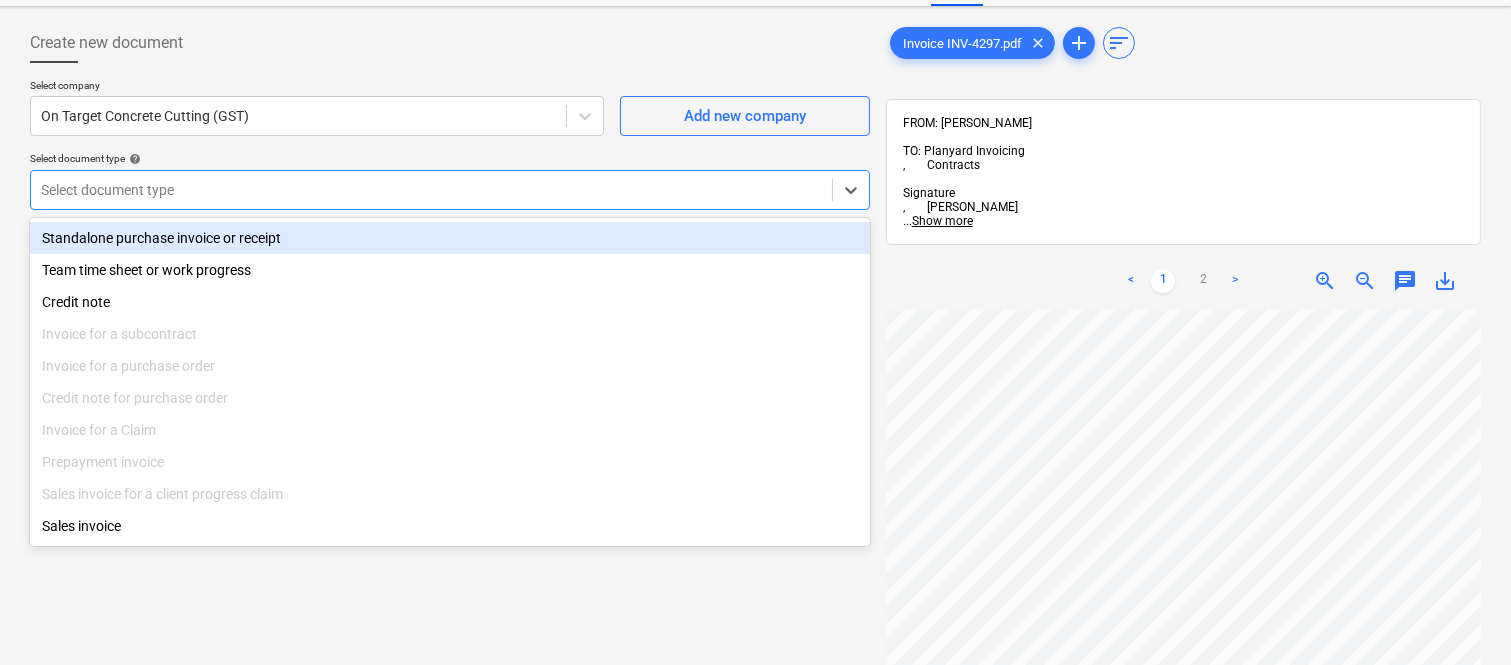 click on "Standalone purchase invoice or receipt" at bounding box center [450, 238] 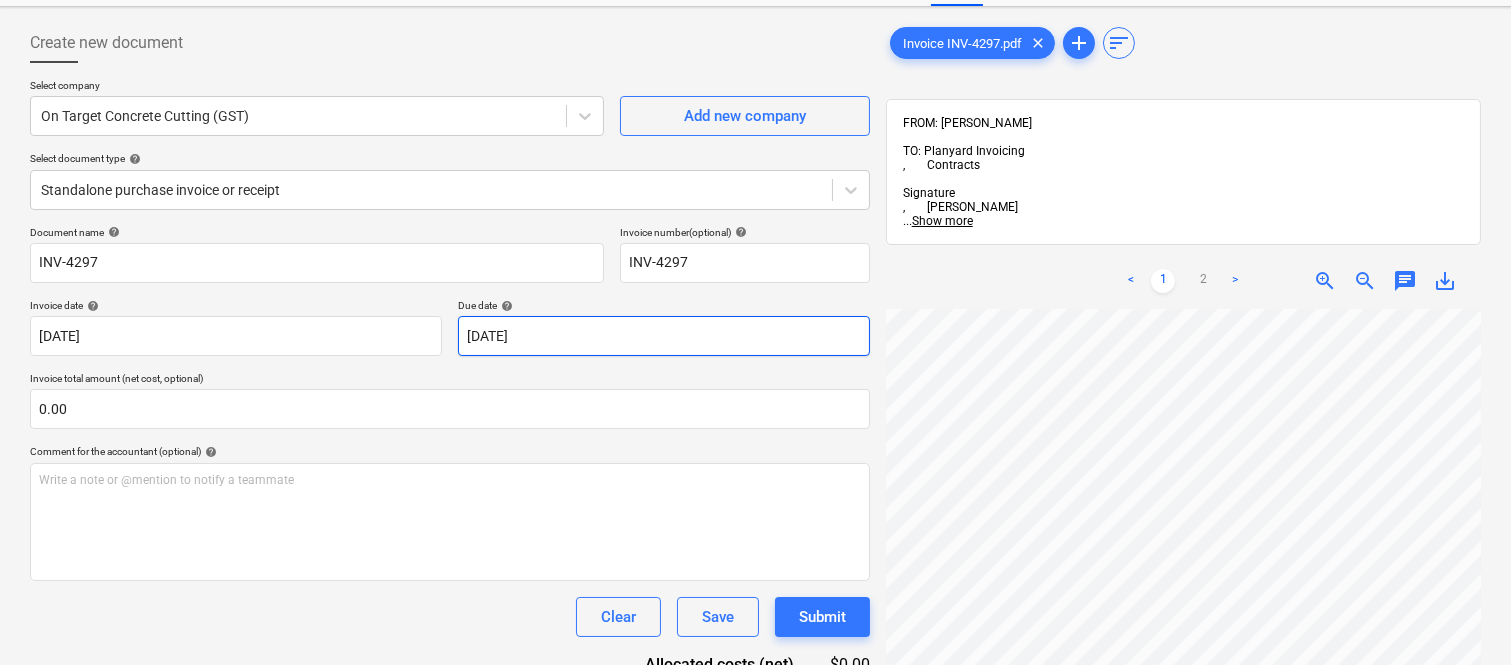 scroll, scrollTop: 8, scrollLeft: 158, axis: both 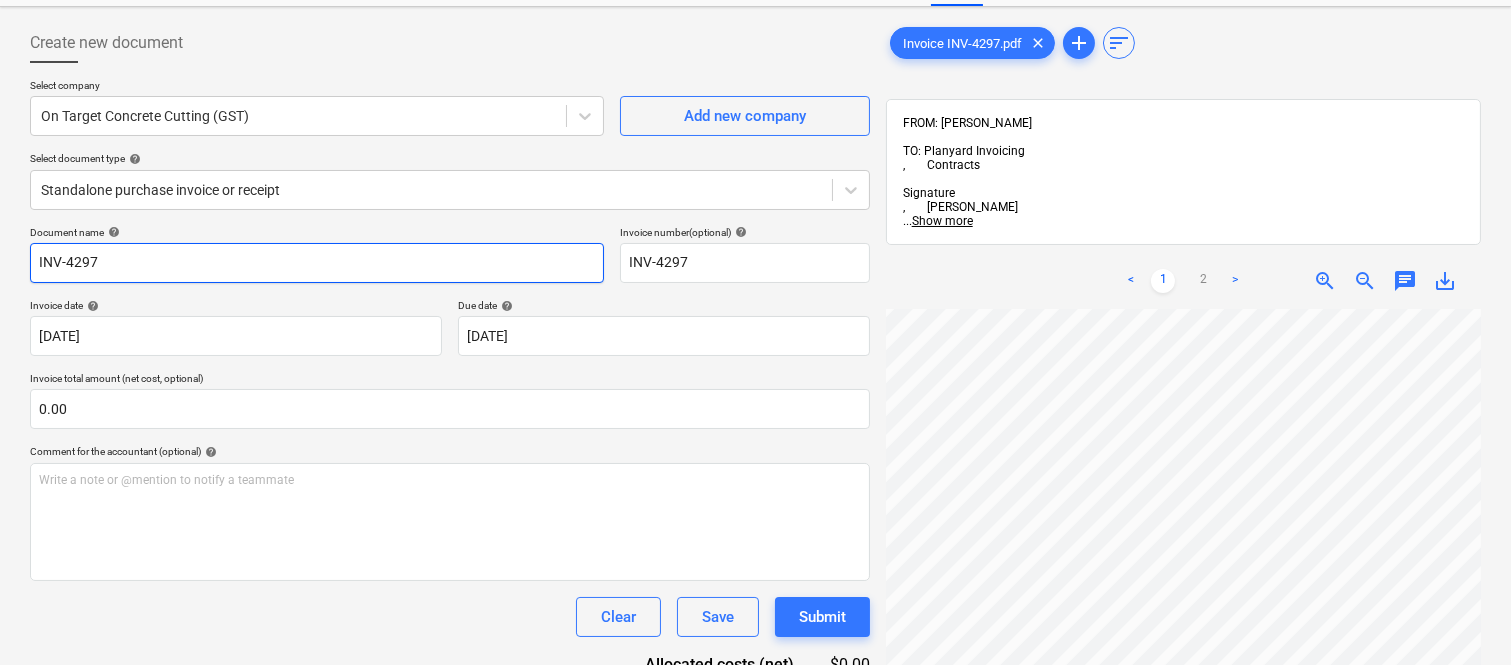 click on "INV-4297" at bounding box center [317, 263] 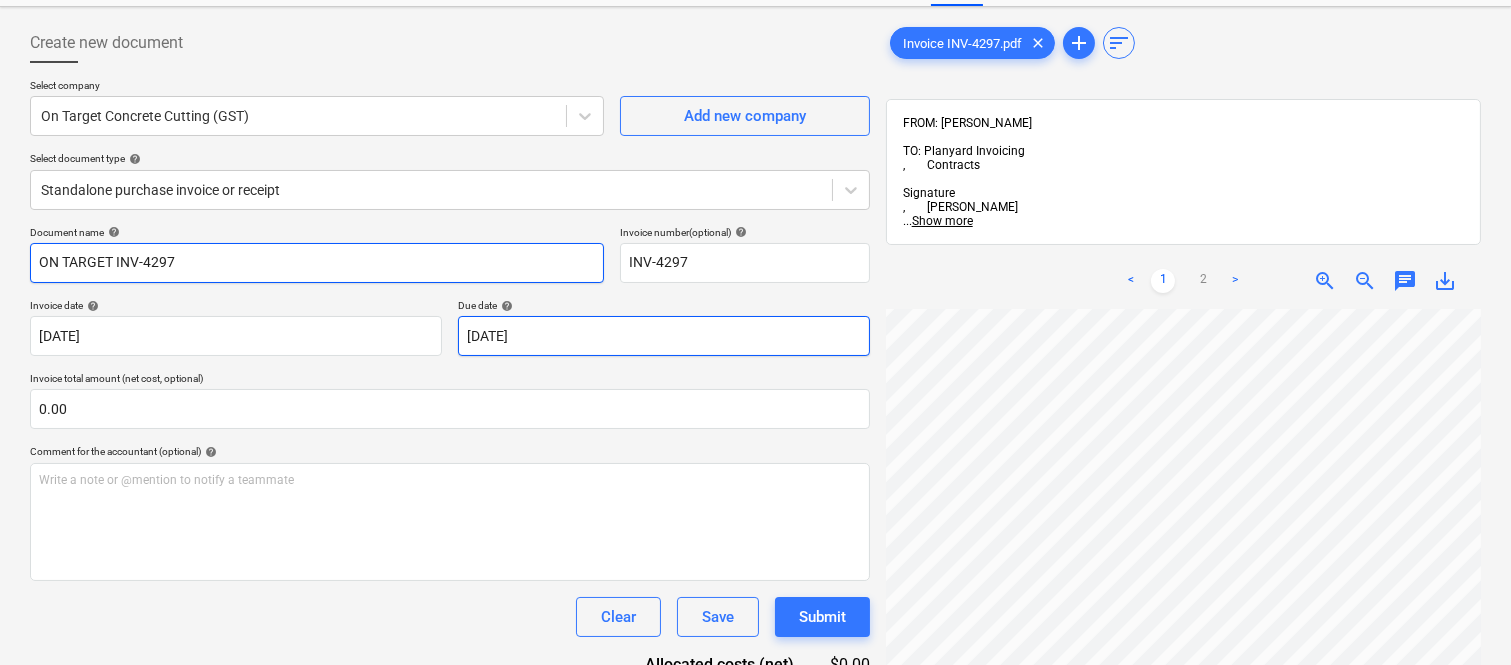 type on "ON TARGET INV-4297" 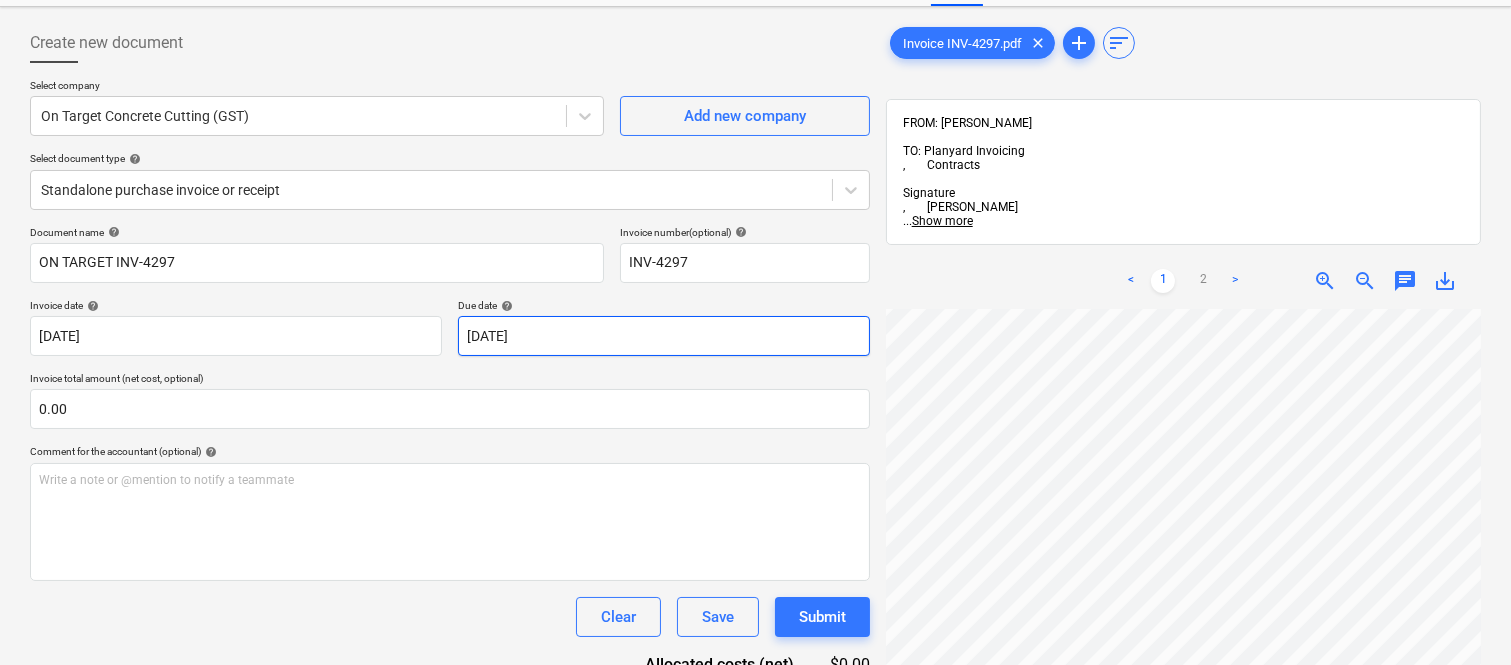 scroll, scrollTop: 100, scrollLeft: 158, axis: both 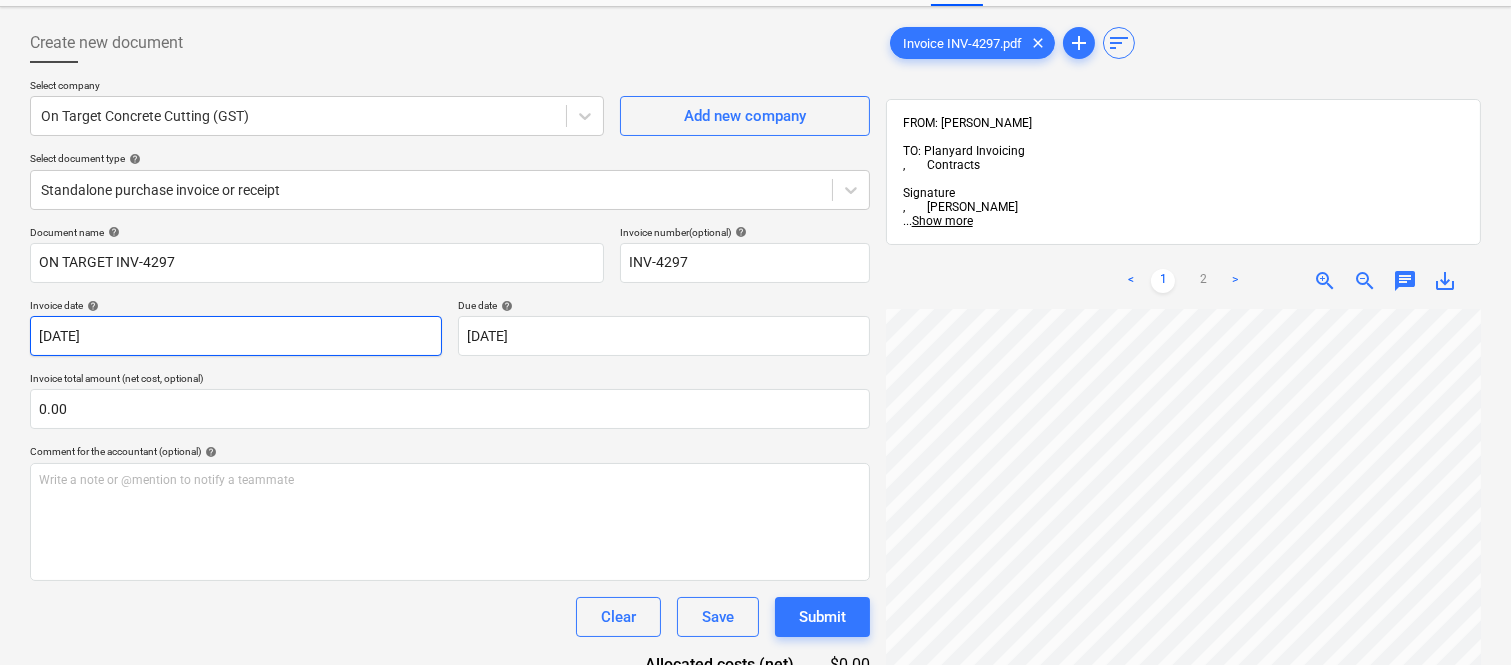 click on "Sales Projects Contacts Company Inbox 1 Approvals format_size keyboard_arrow_down help search Search notifications 99+ keyboard_arrow_down A. Berdera keyboard_arrow_down [PERSON_NAME] Budget 9+ Client contract RFTs Subcontracts Claims Purchase orders Costs 9+ Income Files 7 Analytics Settings Create new document Select company On Target Concrete Cutting (GST)   Add new company Select document type help Standalone purchase invoice or receipt Document name help ON TARGET INV-4297 Invoice number  (optional) help INV-4297 Invoice date help [DATE] [DATE] Press the down arrow key to interact with the calendar and
select a date. Press the question mark key to get the keyboard shortcuts for changing dates. Due date help [DATE] [DATE] Press the down arrow key to interact with the calendar and
select a date. Press the question mark key to get the keyboard shortcuts for changing dates. Invoice total amount (net cost, optional) 0.00 Comment for the accountant (optional) help ﻿ Clear Save Submit" at bounding box center [755, 247] 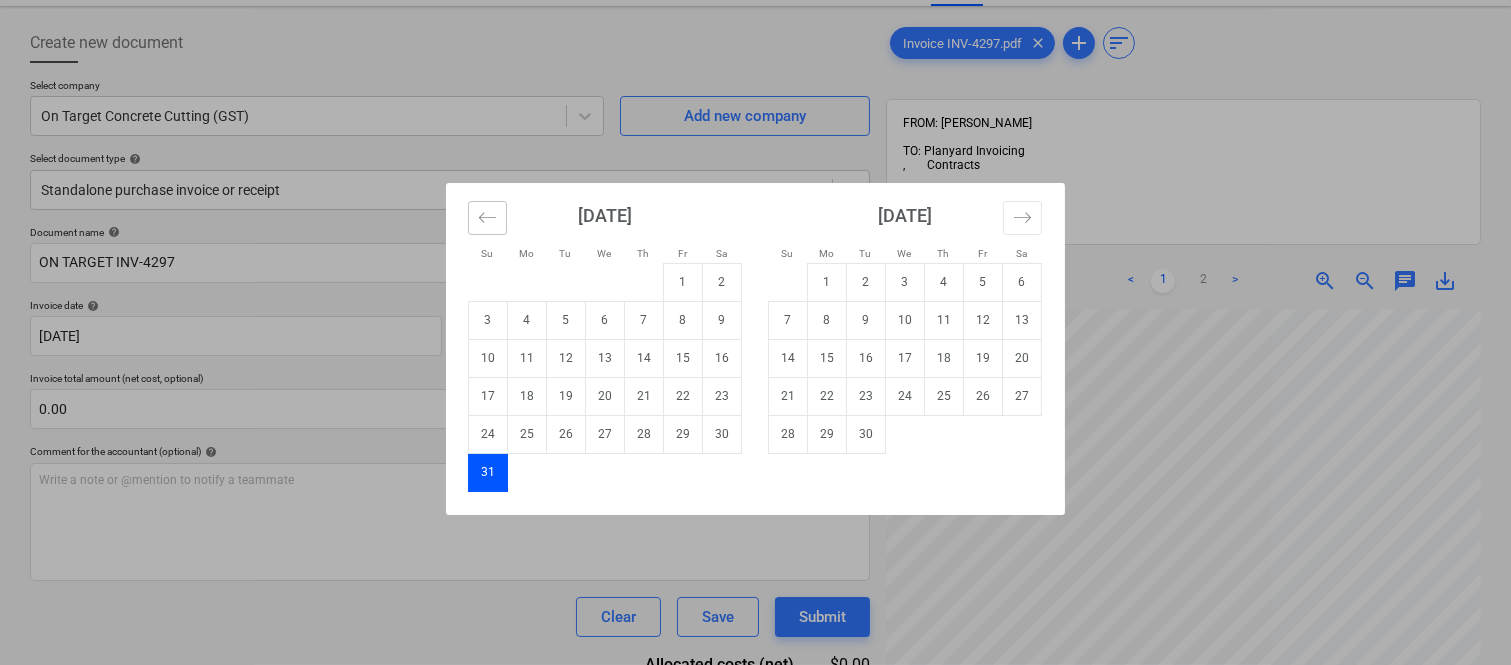 click at bounding box center (487, 218) 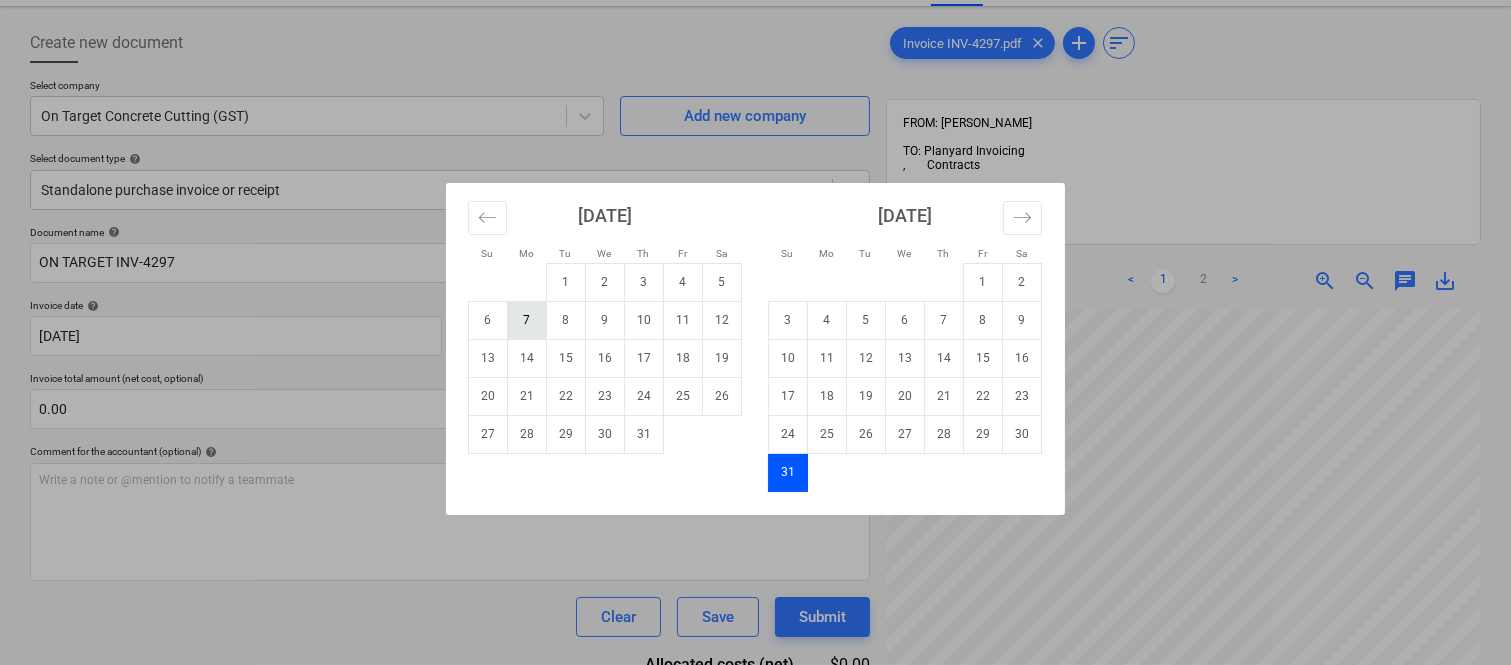 click on "7" at bounding box center [527, 320] 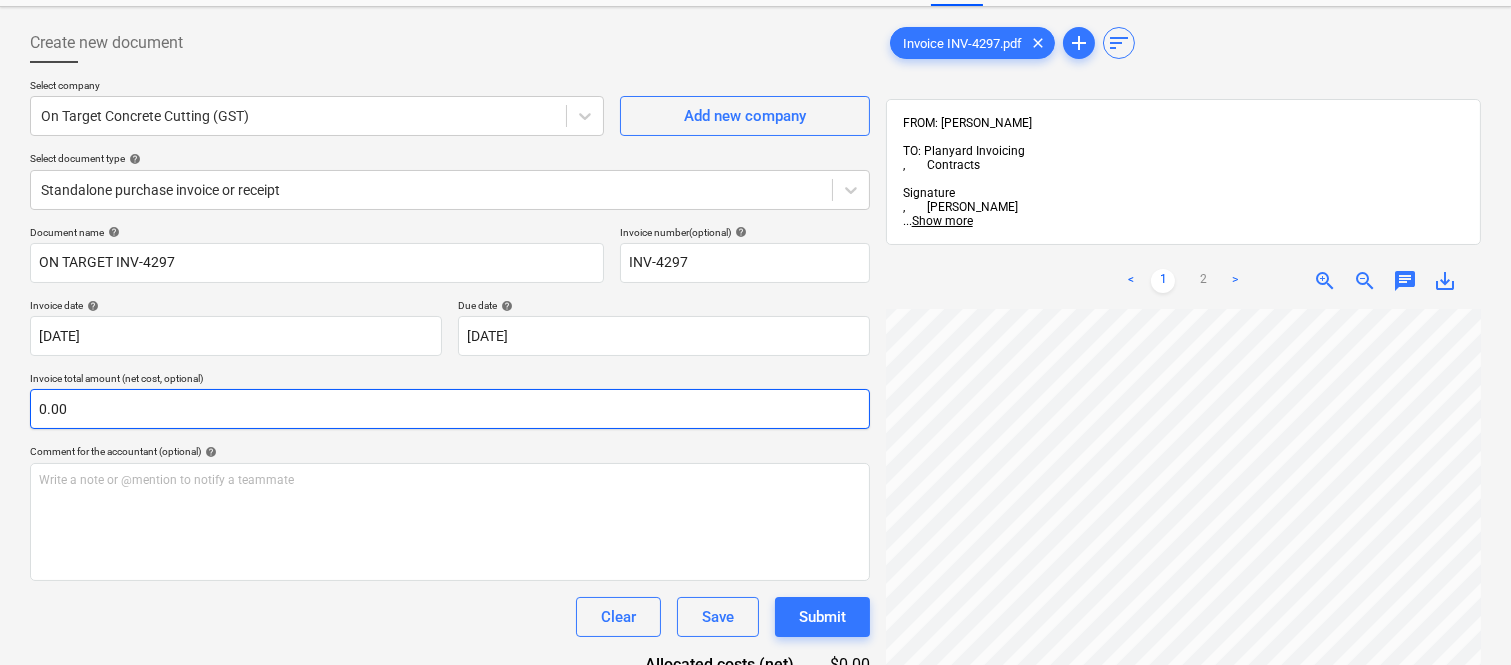scroll, scrollTop: 388, scrollLeft: 158, axis: both 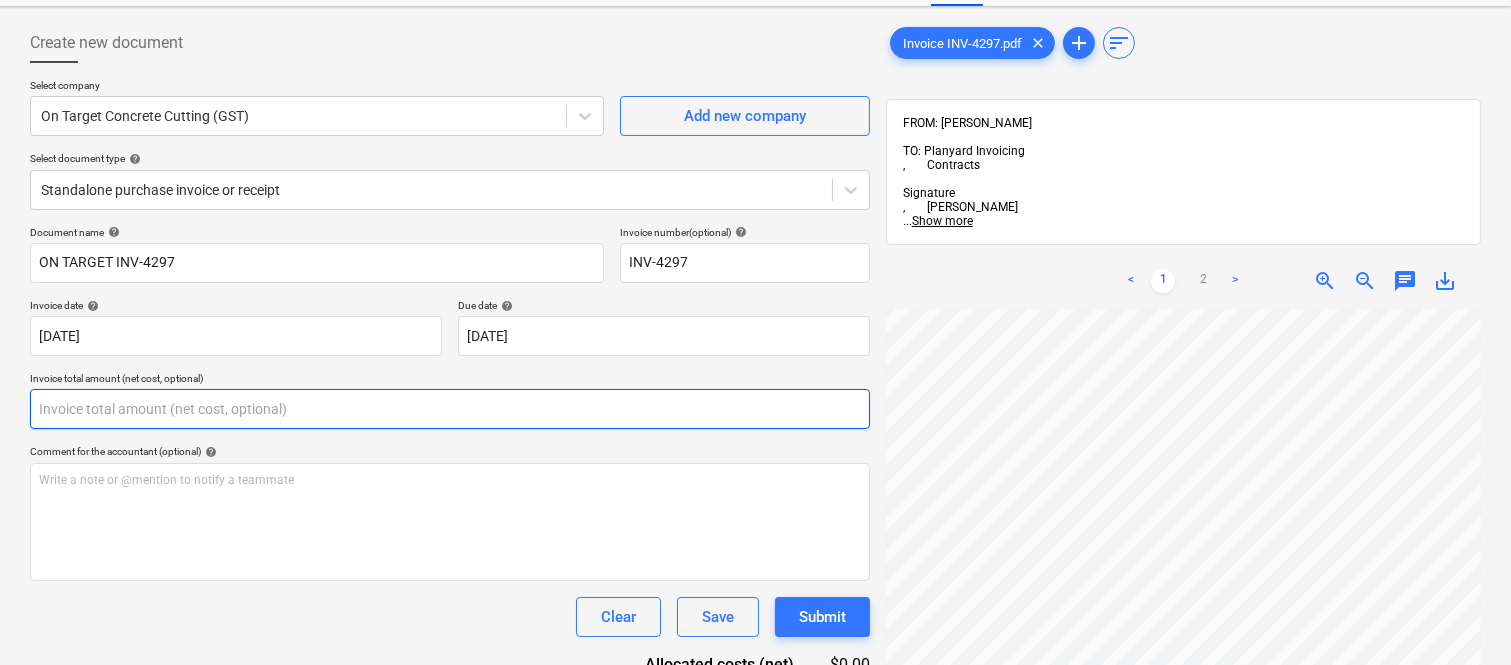 click at bounding box center [450, 409] 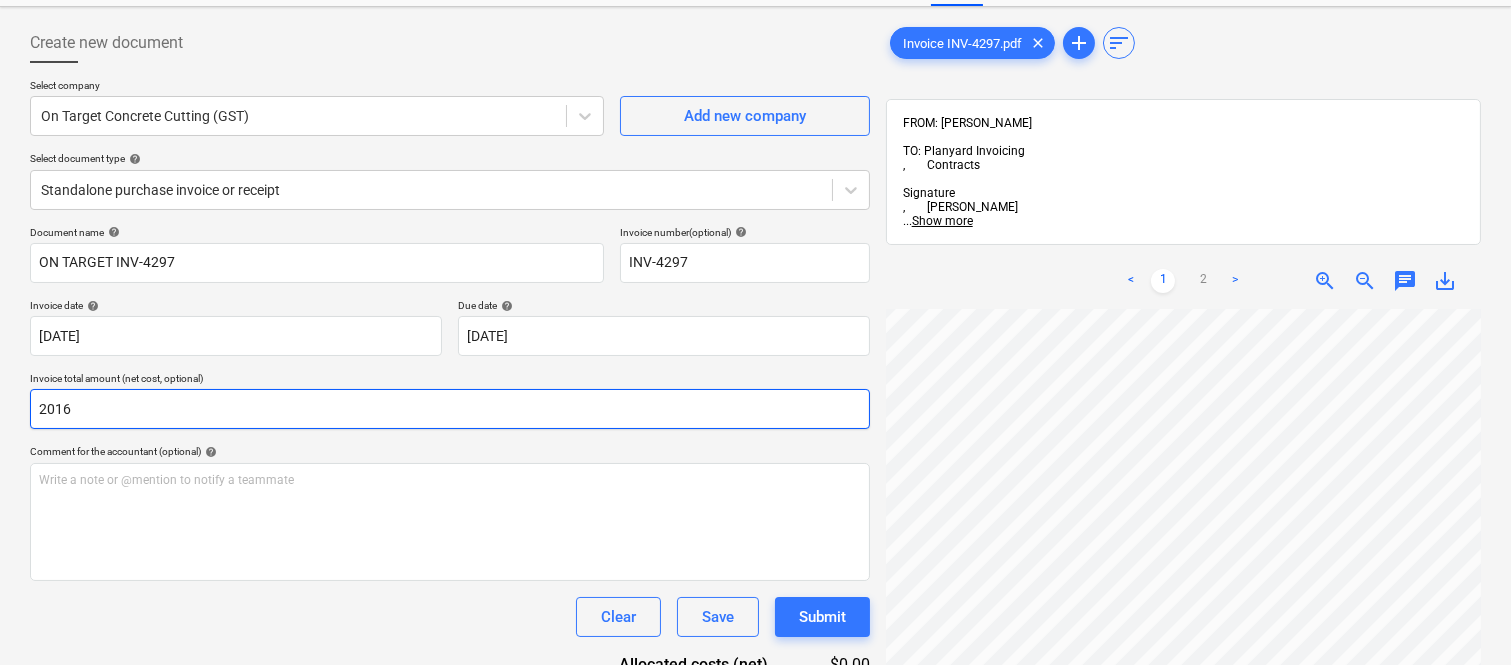 scroll, scrollTop: 285, scrollLeft: 0, axis: vertical 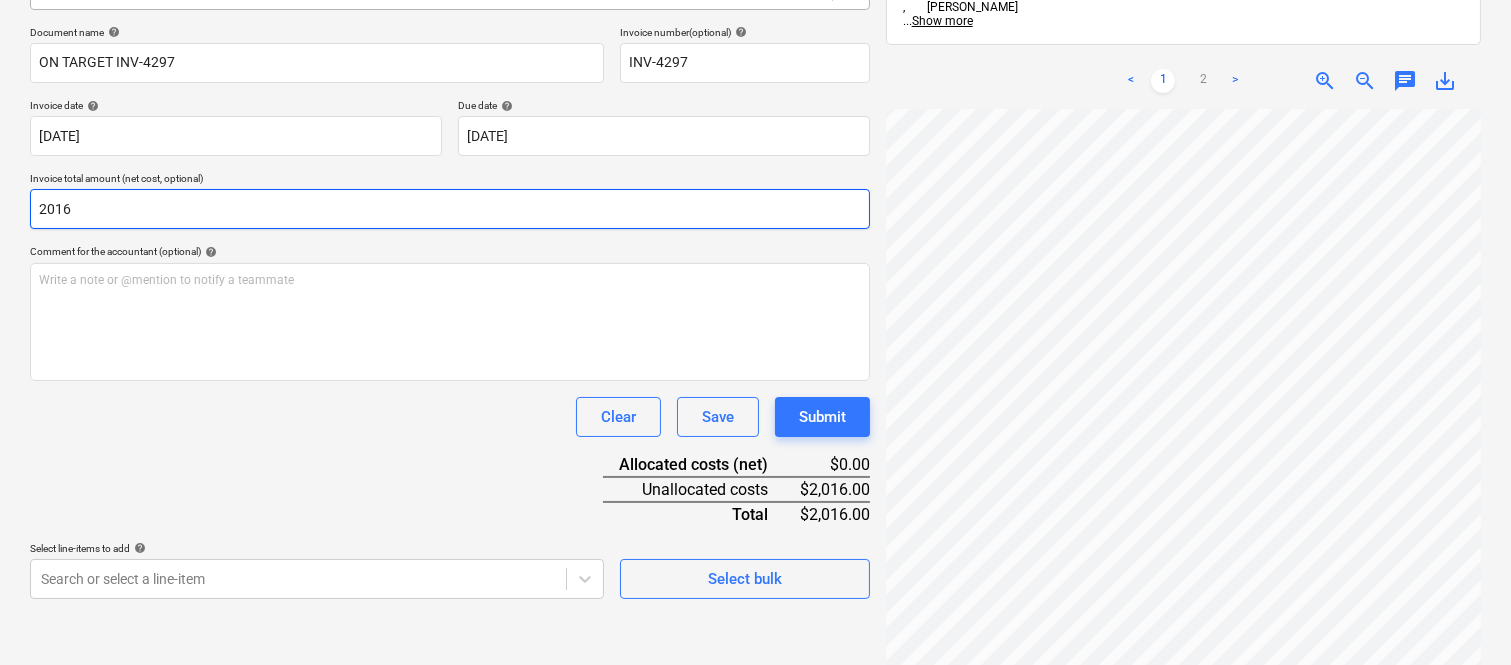 type on "2016" 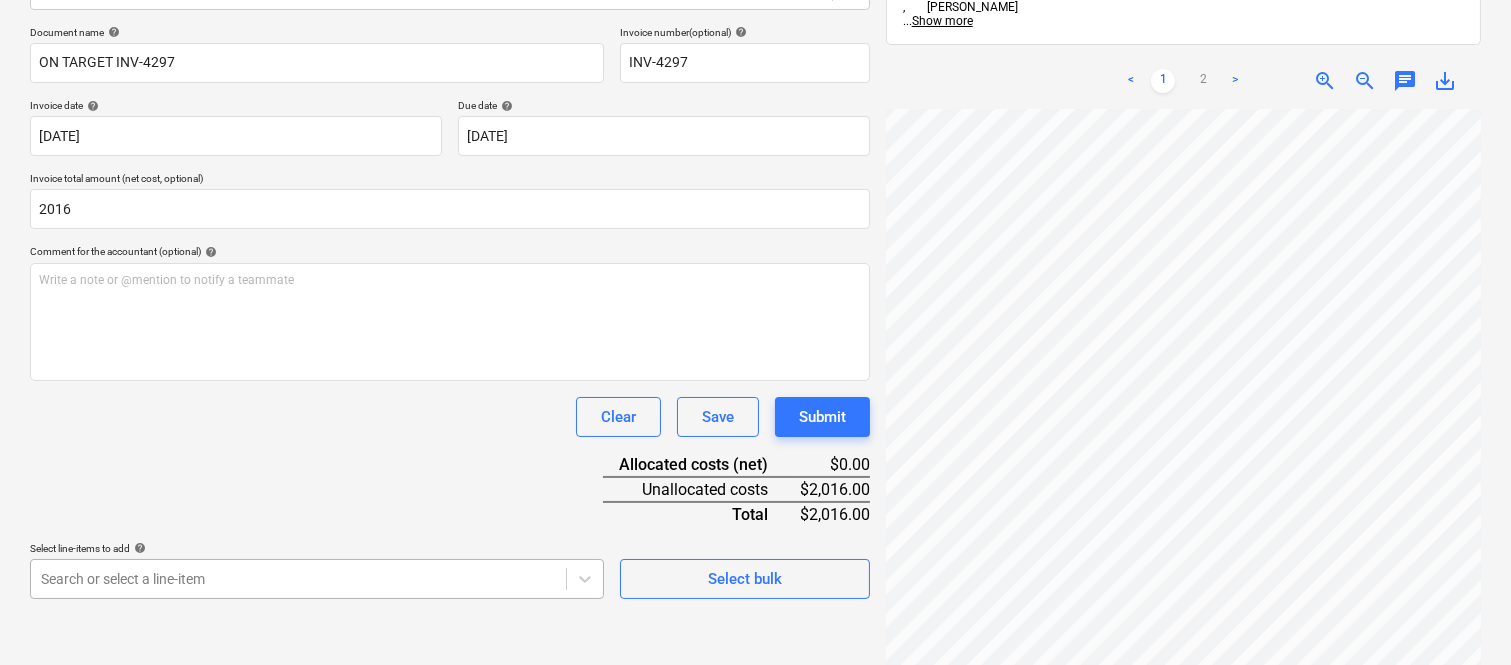 click on "Sales Projects Contacts Company Inbox 1 Approvals format_size keyboard_arrow_down help search Search notifications 99+ keyboard_arrow_down A. Berdera keyboard_arrow_down [PERSON_NAME] Budget 9+ Client contract RFTs Subcontracts Claims Purchase orders Costs 9+ Income Files 7 Analytics Settings Create new document Select company On Target Concrete Cutting (GST)   Add new company Select document type help Standalone purchase invoice or receipt Document name help ON TARGET INV-4297 Invoice number  (optional) help INV-4297 Invoice date help [DATE] 07.07.2025 Press the down arrow key to interact with the calendar and
select a date. Press the question mark key to get the keyboard shortcuts for changing dates. Due date help [DATE] [DATE] Press the down arrow key to interact with the calendar and
select a date. Press the question mark key to get the keyboard shortcuts for changing dates. Invoice total amount (net cost, optional) 2016 Comment for the accountant (optional) help ﻿ Clear Save Submit" at bounding box center [755, 47] 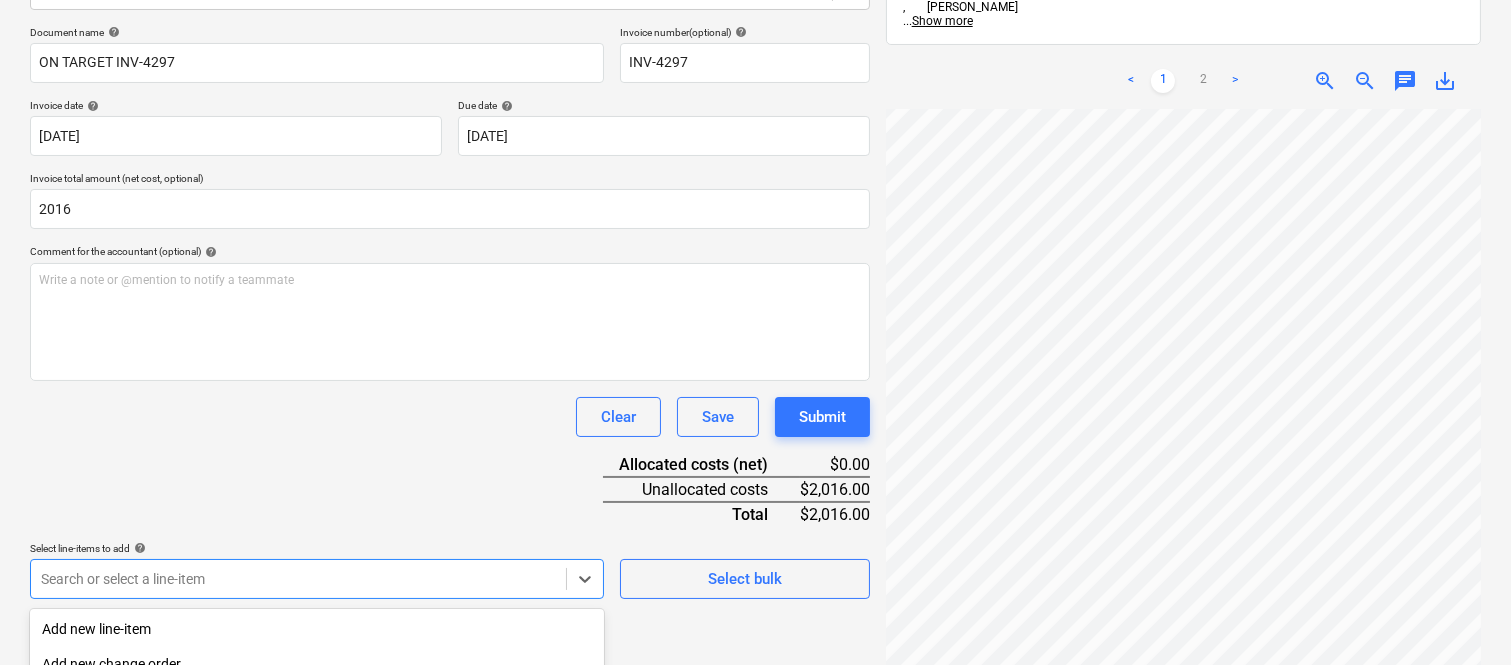 scroll, scrollTop: 532, scrollLeft: 0, axis: vertical 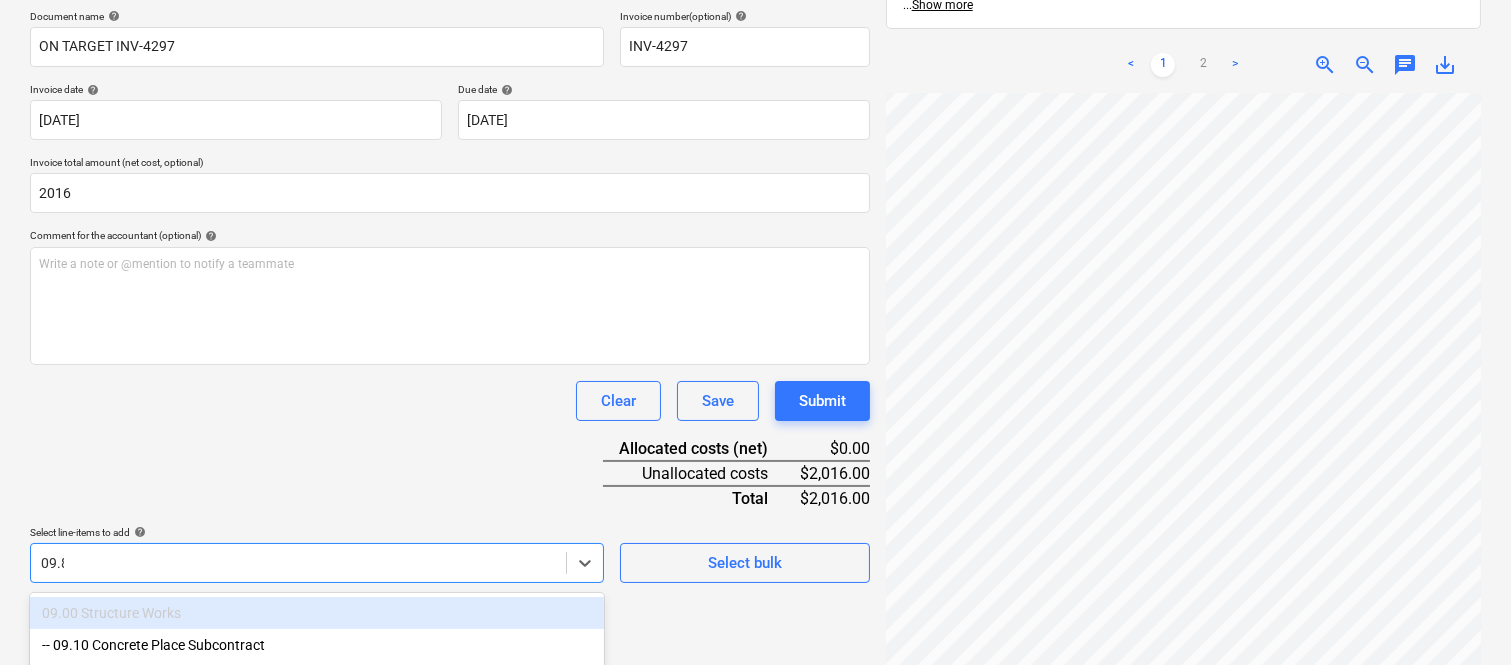 type on "09.85" 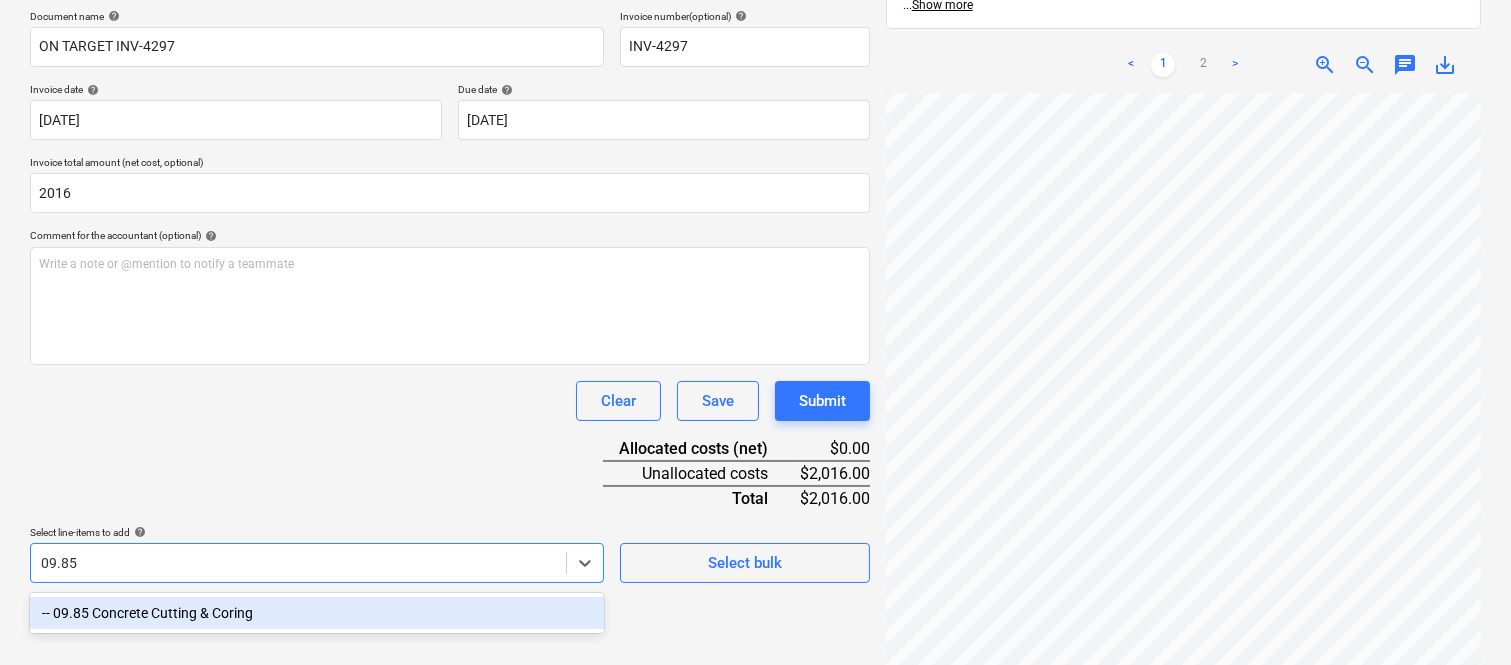scroll, scrollTop: 285, scrollLeft: 0, axis: vertical 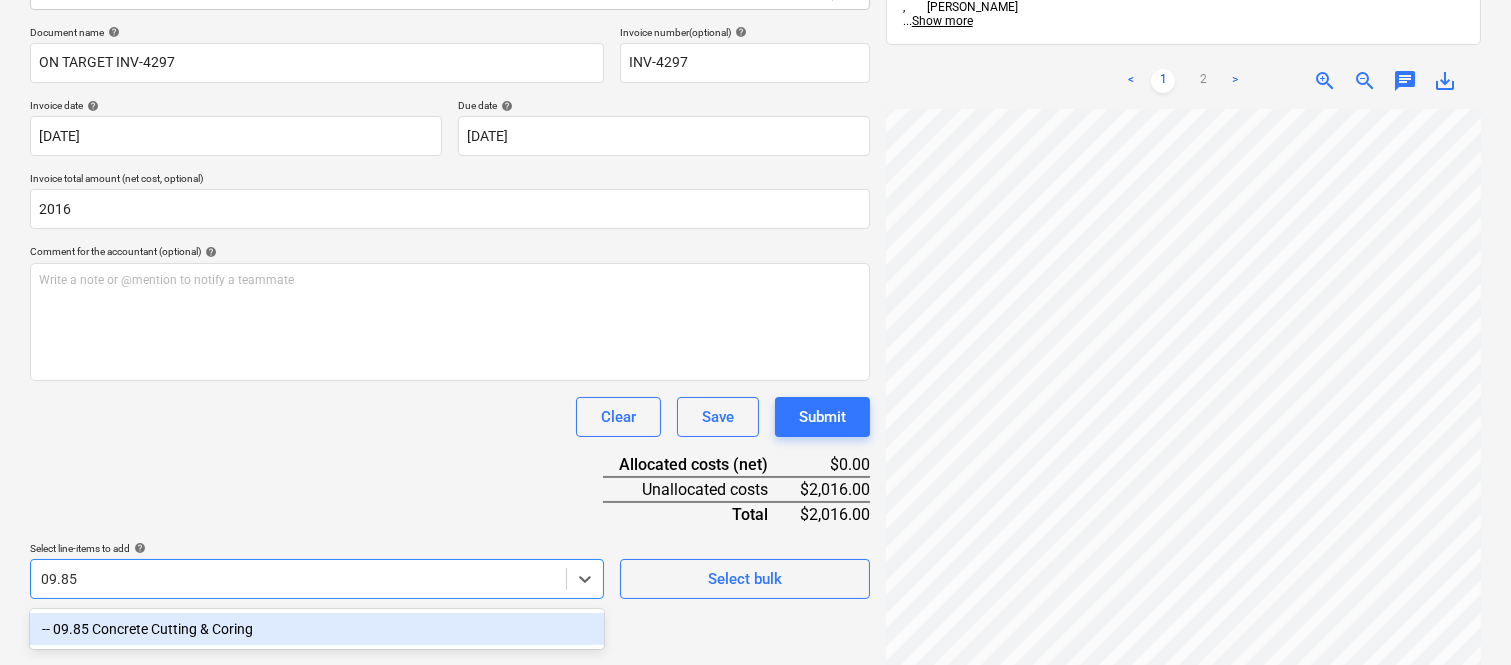 click on "--  09.85 Concrete Cutting & Coring" at bounding box center (317, 629) 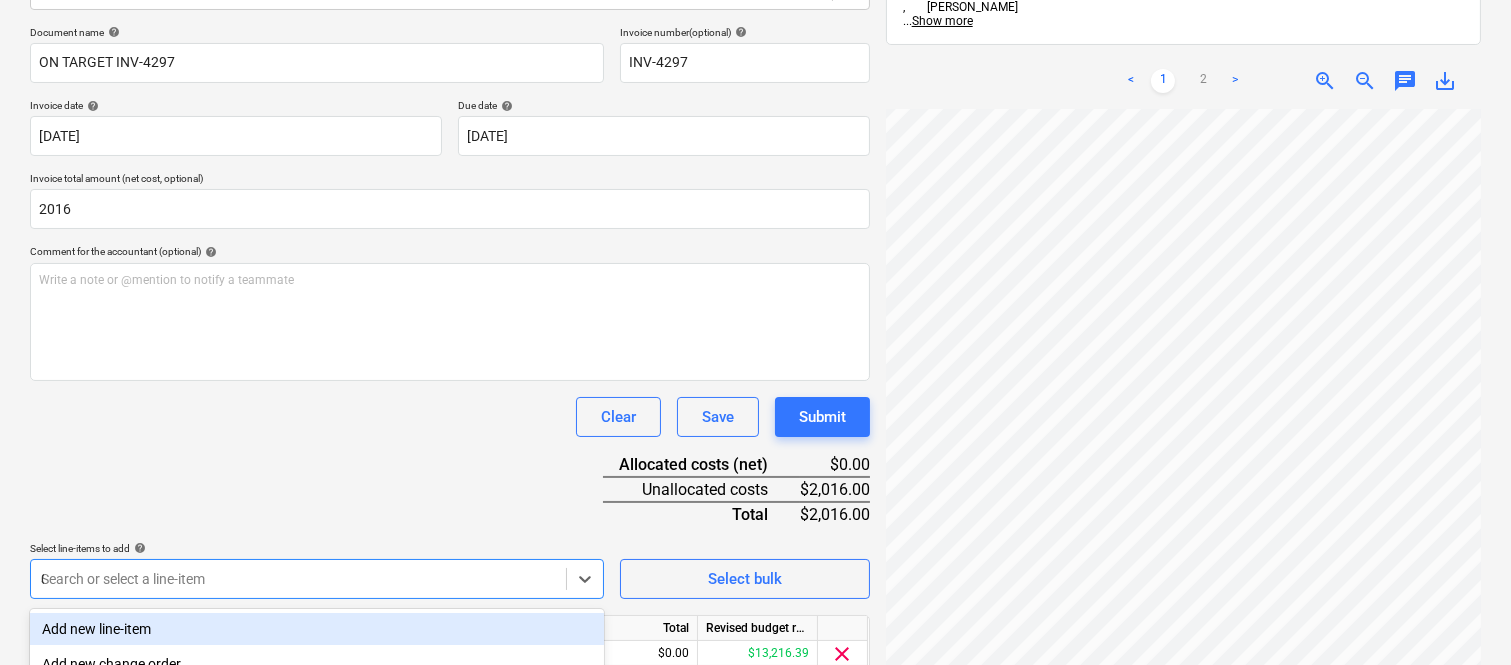 type 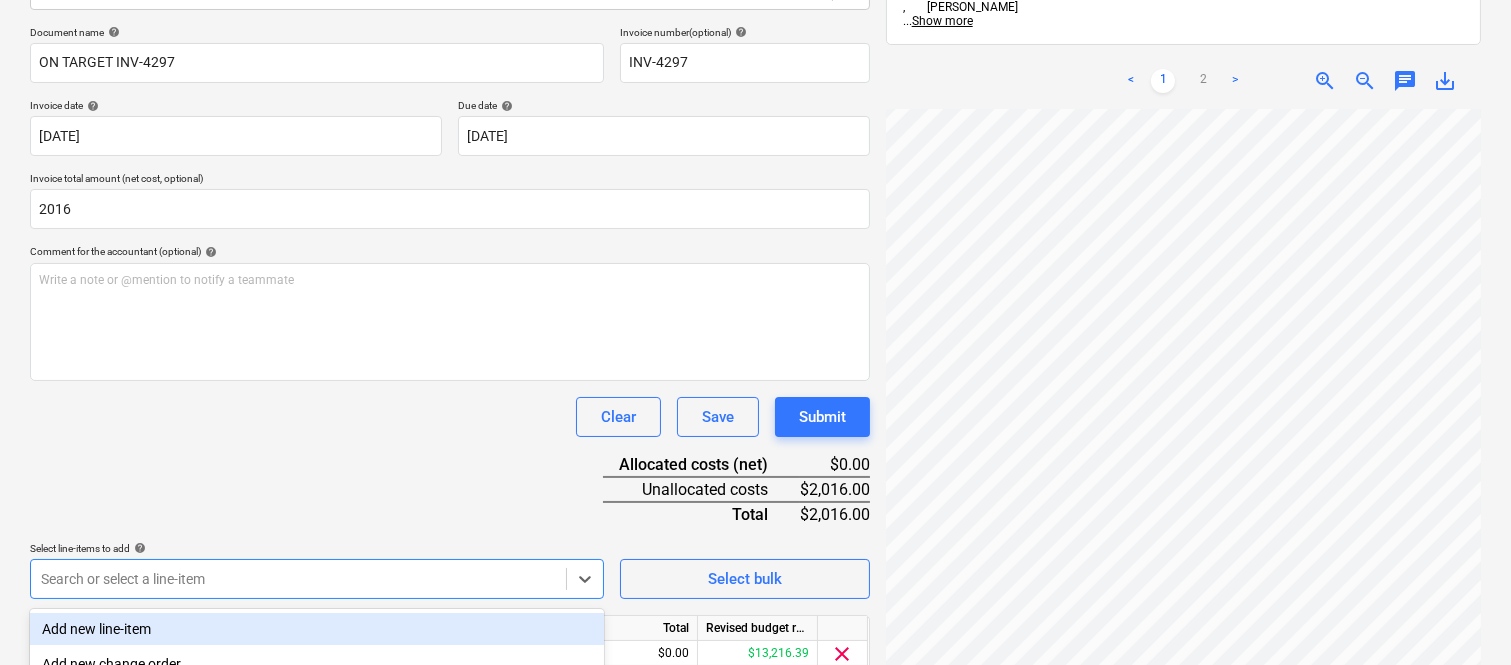 click on "Document name help ON TARGET INV-4297 Invoice number  (optional) help INV-4297 Invoice date help [DATE] 07.07.2025 Press the down arrow key to interact with the calendar and
select a date. Press the question mark key to get the keyboard shortcuts for changing dates. Due date help [DATE] [DATE] Press the down arrow key to interact with the calendar and
select a date. Press the question mark key to get the keyboard shortcuts for changing dates. Invoice total amount (net cost, optional) 2016 Comment for the accountant (optional) help Write a note or @mention to notify a teammate ﻿ Clear Save Submit Allocated costs (net) $0.00 Unallocated costs $2,016.00 Total $2,016.00 Select line-items to add help option --  09.85 Concrete Cutting & Coring, selected. option Add new line-item focused, 1 of 182. 182 results available. Use Up and Down to choose options, press Enter to select the currently focused option, press Escape to exit the menu, press Tab to select the option and exit the menu. Unit Total" at bounding box center (450, 378) 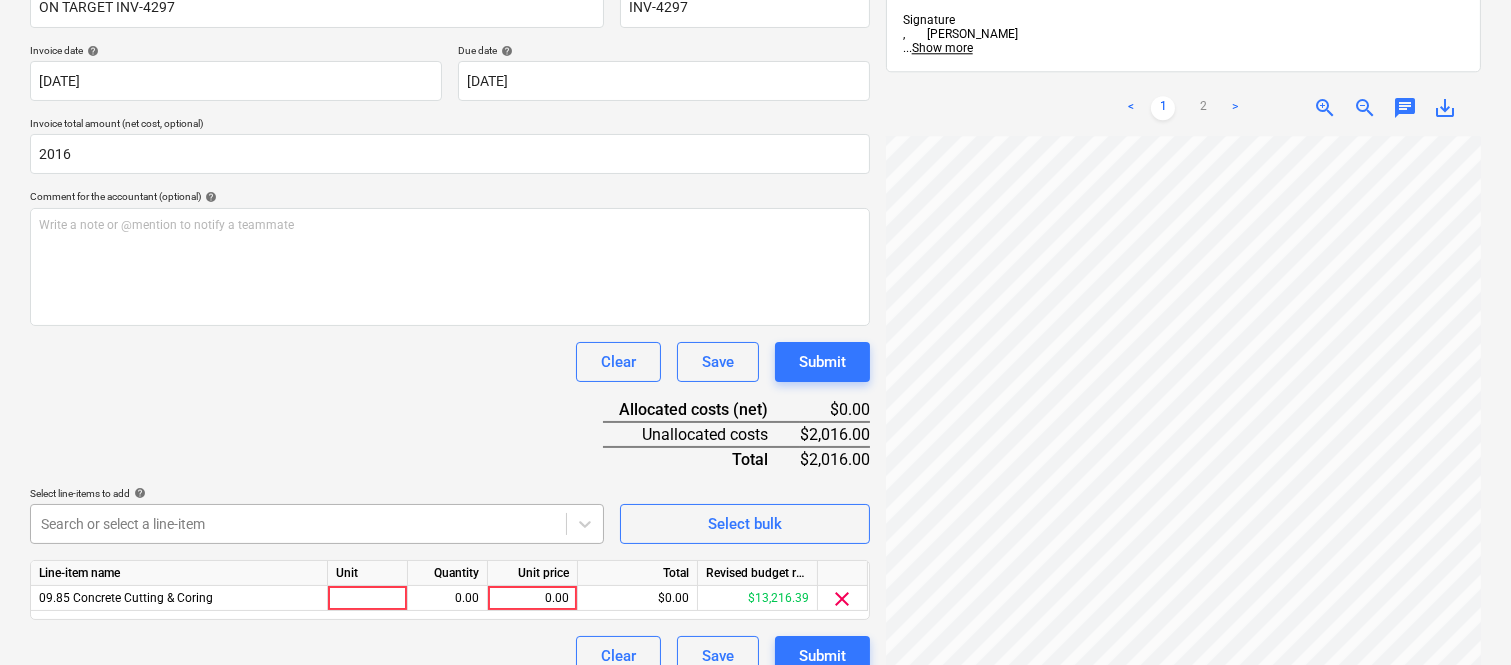 scroll, scrollTop: 367, scrollLeft: 0, axis: vertical 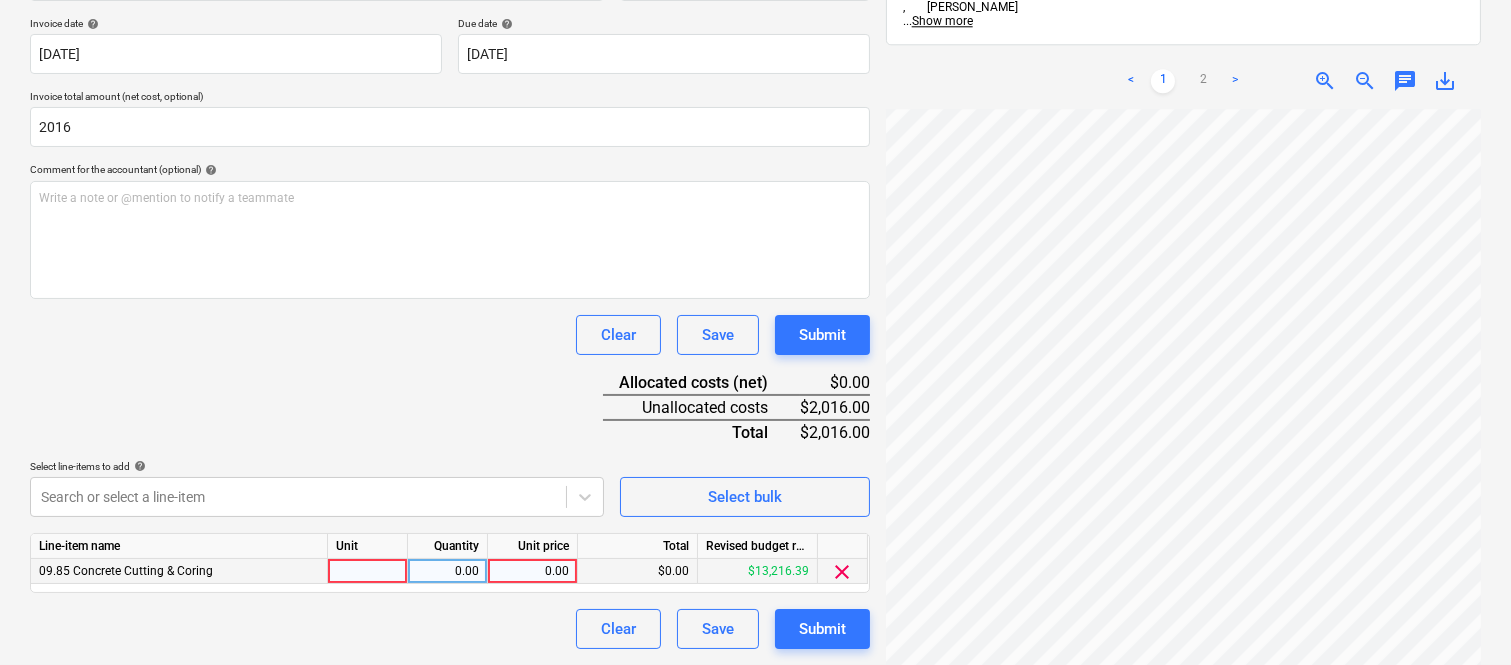 click at bounding box center (368, 571) 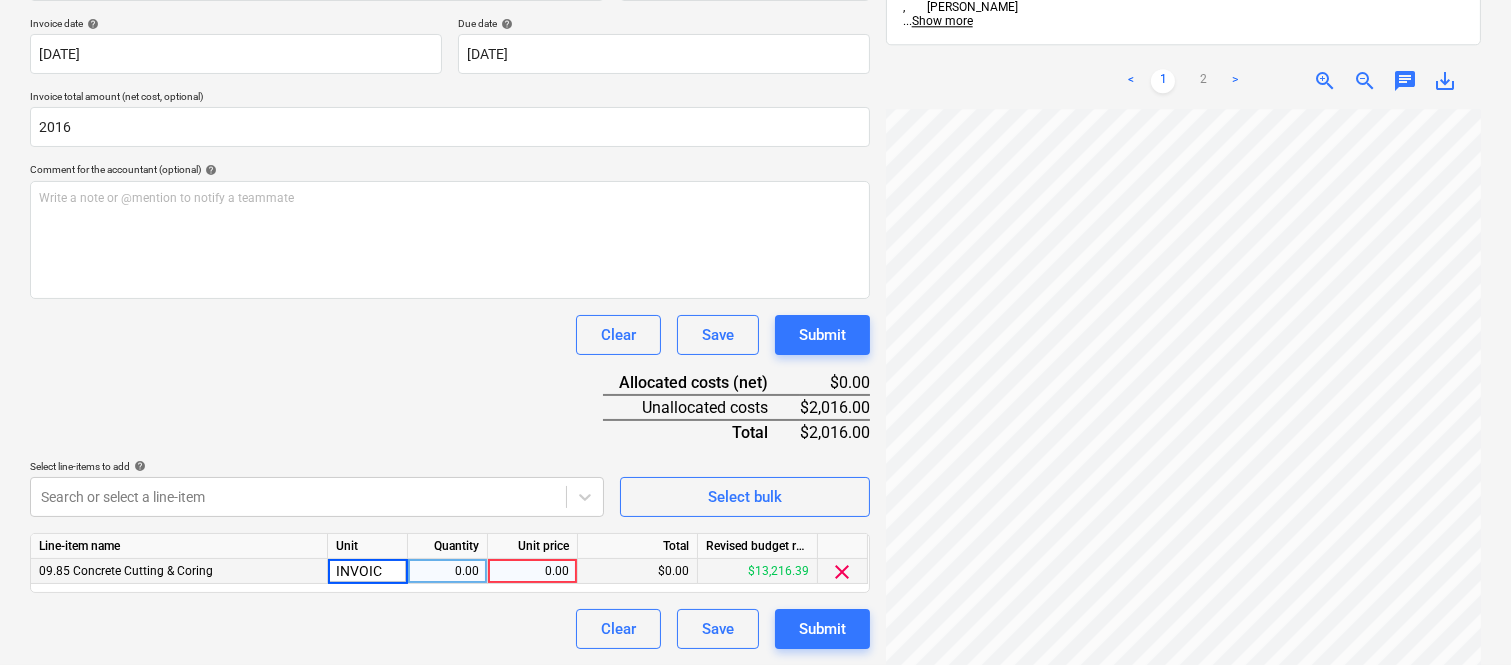 type on "INVOICE" 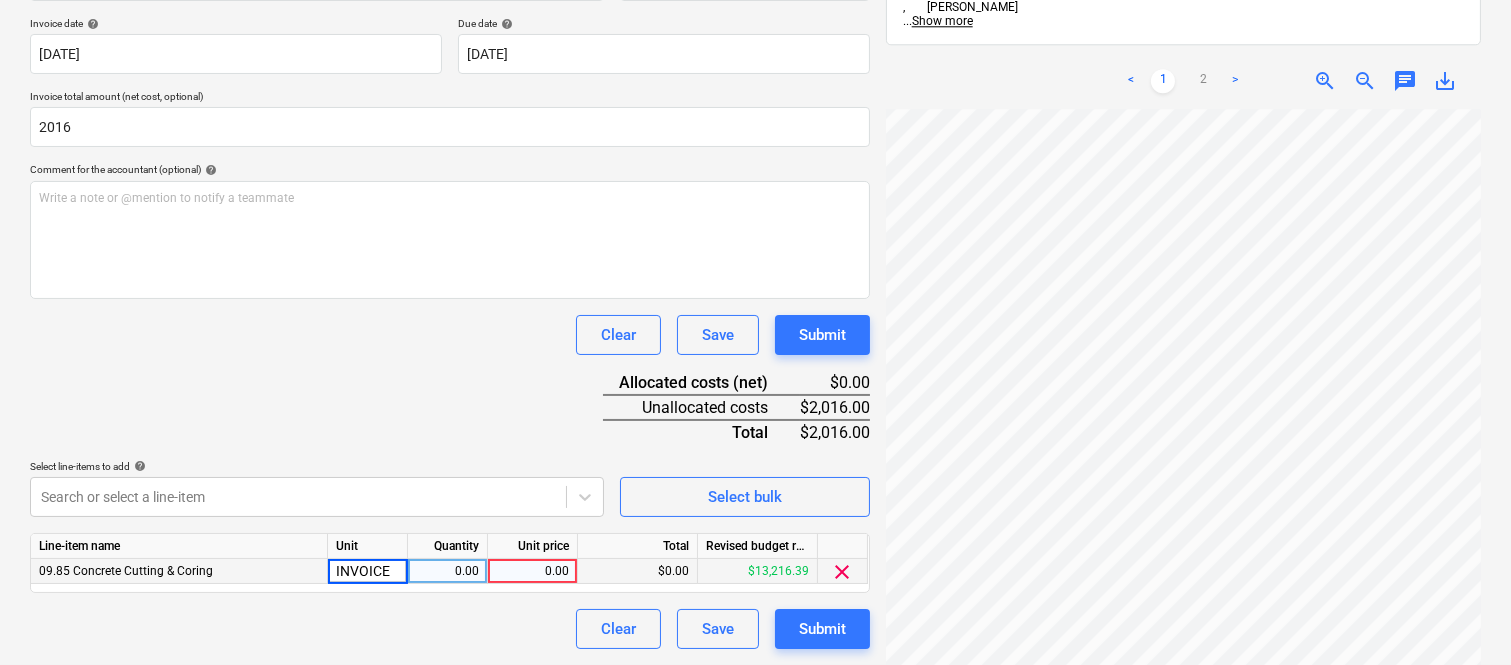 click on "0.00" at bounding box center [447, 571] 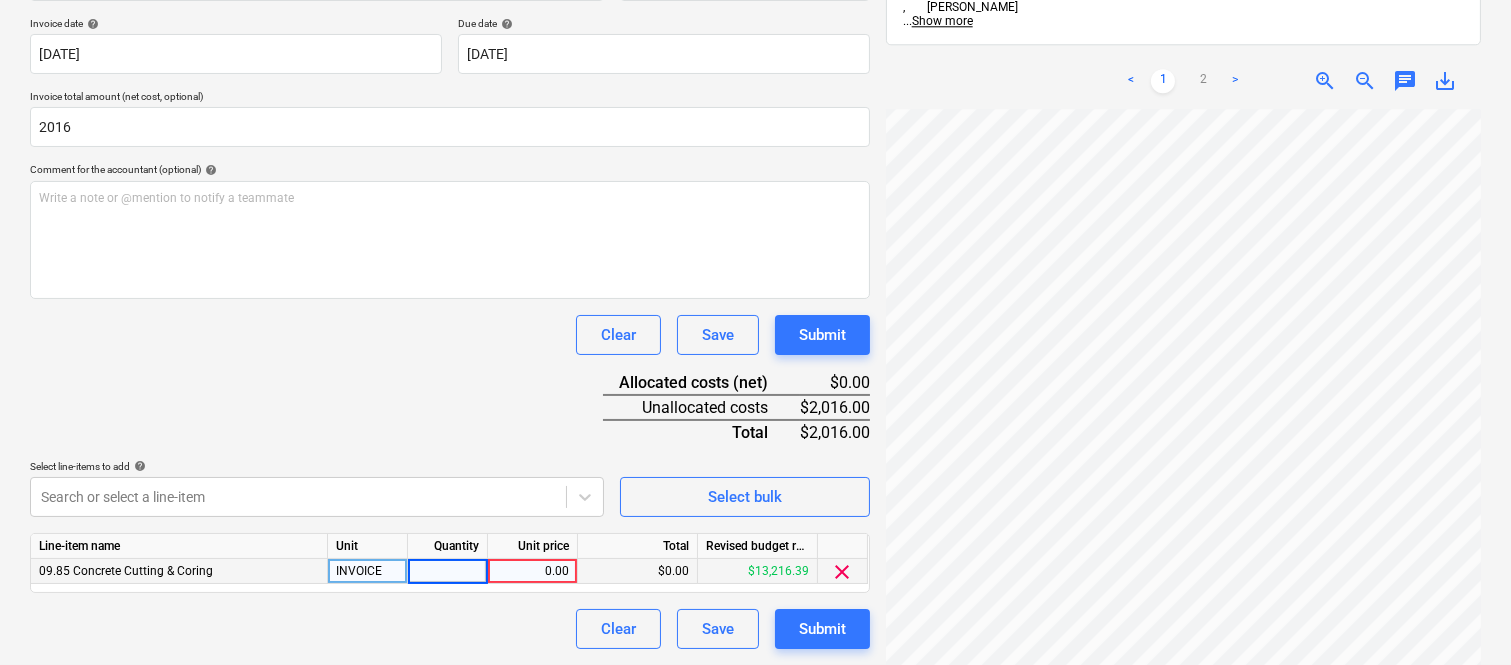 type on "1" 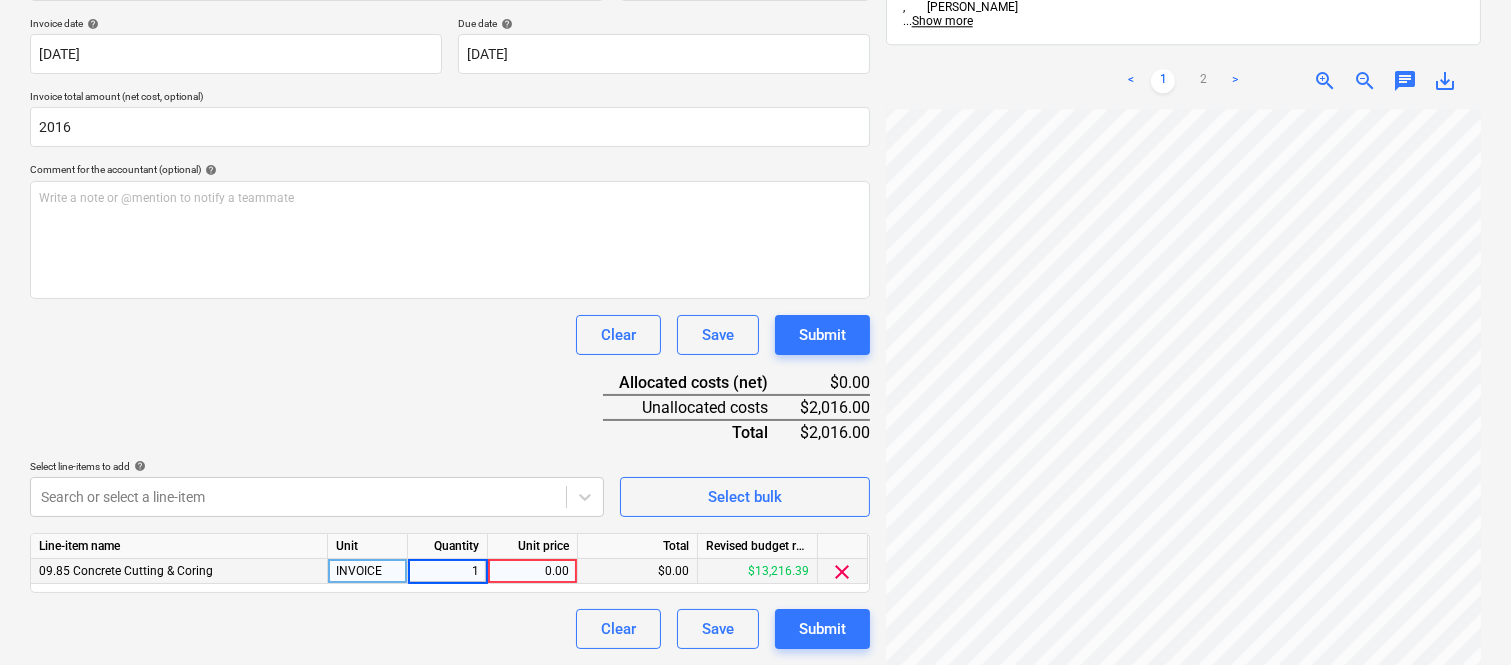 click on "0.00" at bounding box center (532, 571) 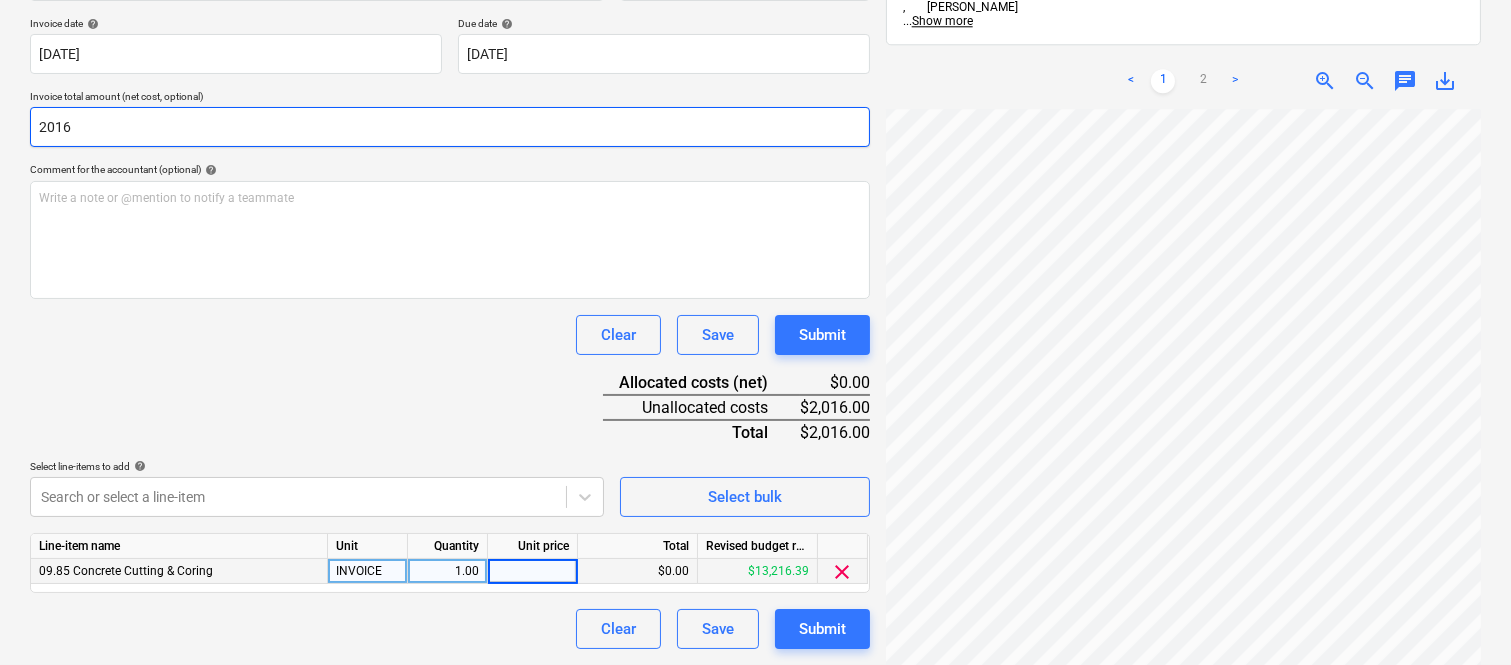 click on "2016" at bounding box center [450, 127] 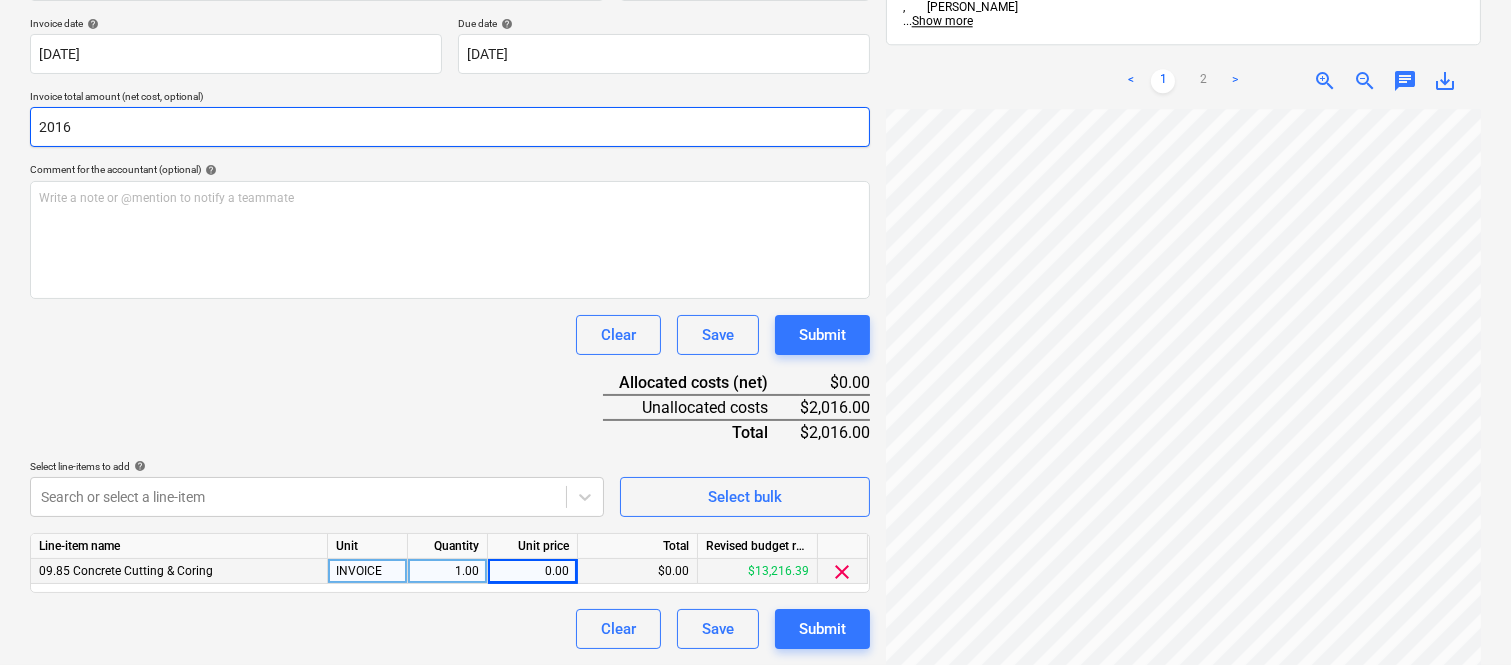 click on "2016" at bounding box center (450, 127) 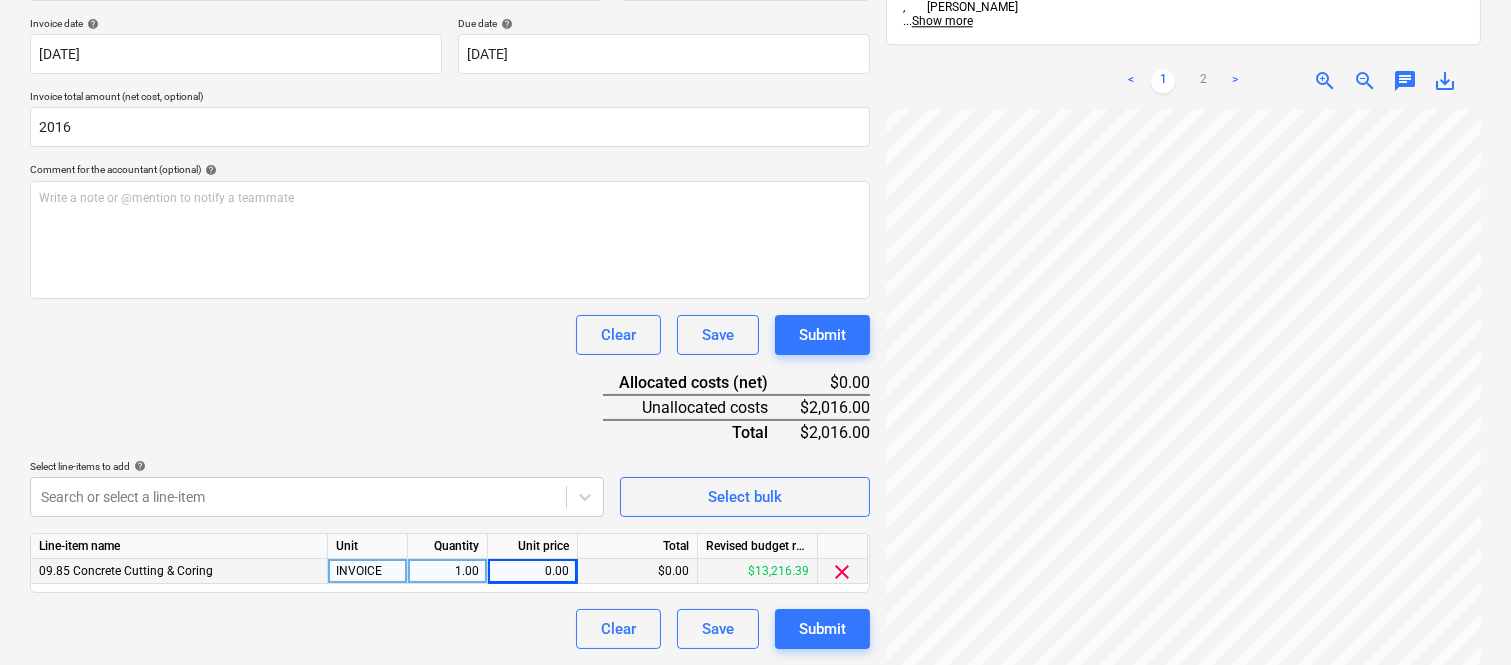 click on "0.00" at bounding box center (532, 571) 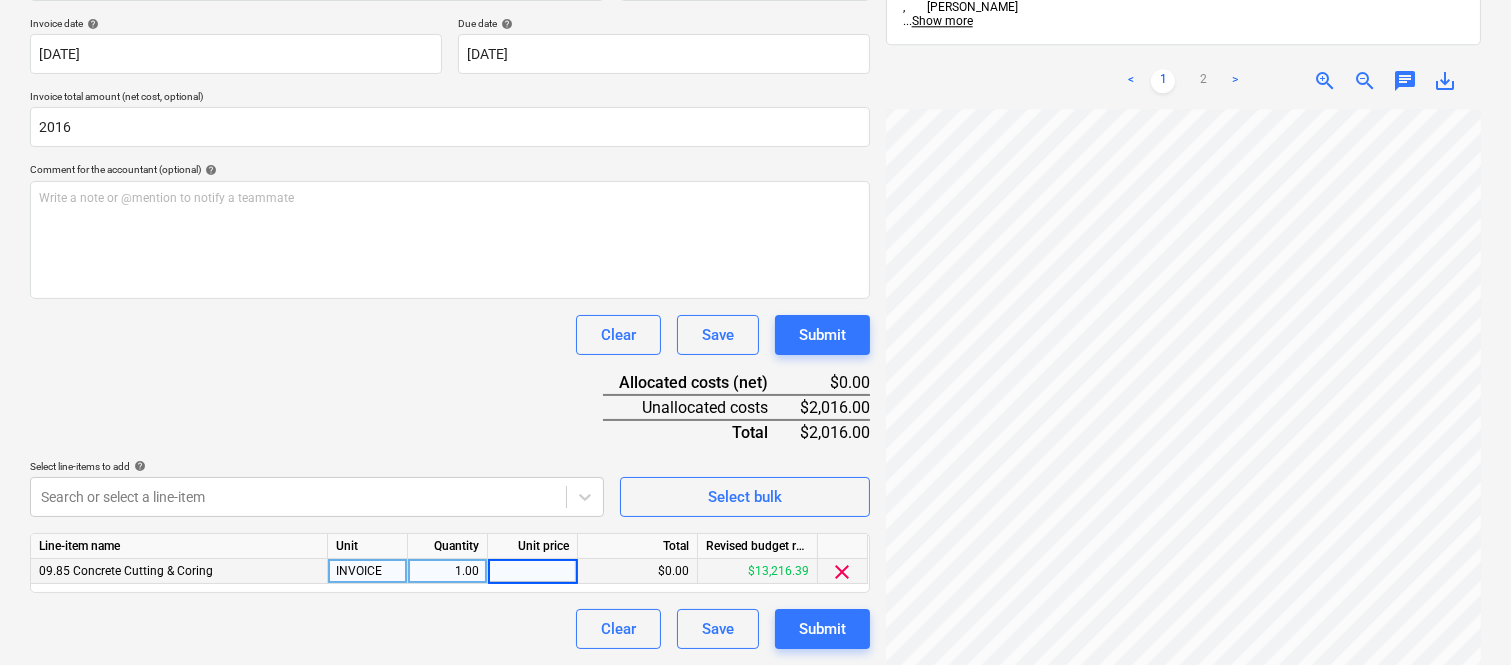 type on "2016" 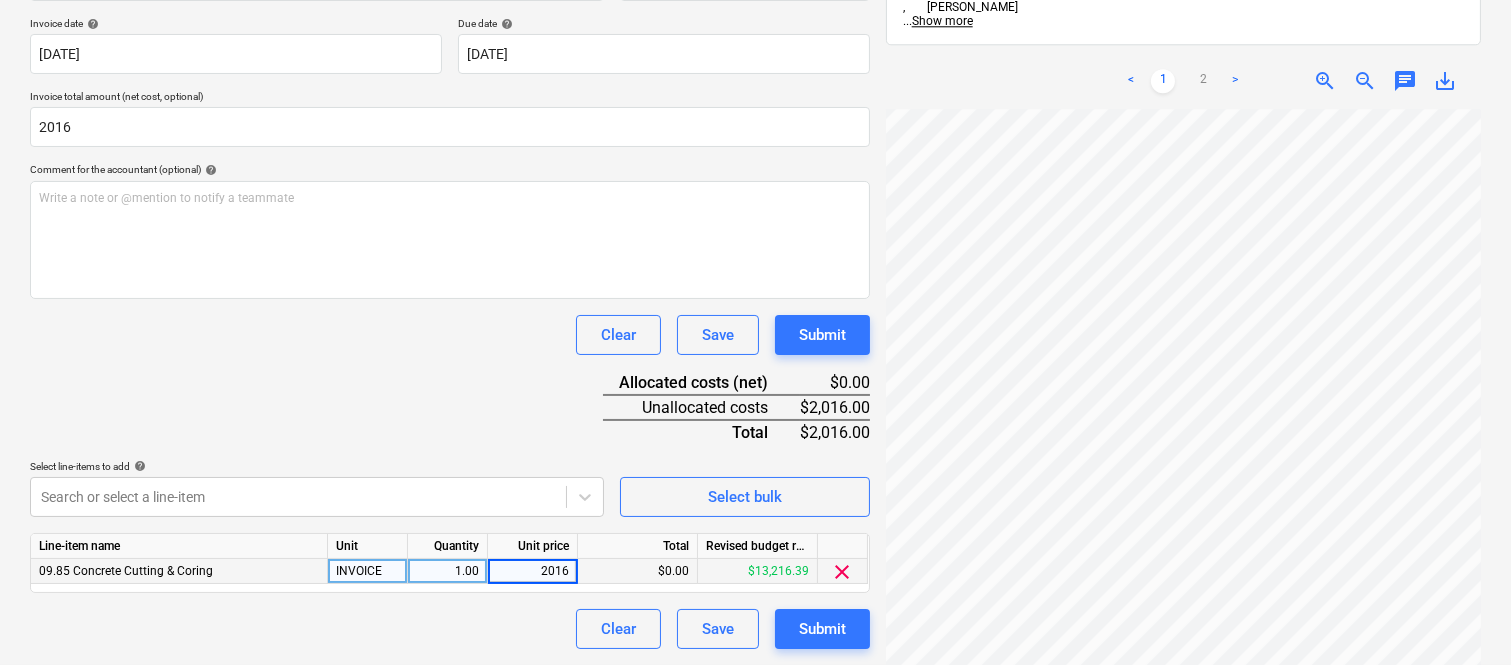 click on "Clear Save Submit" at bounding box center [450, 629] 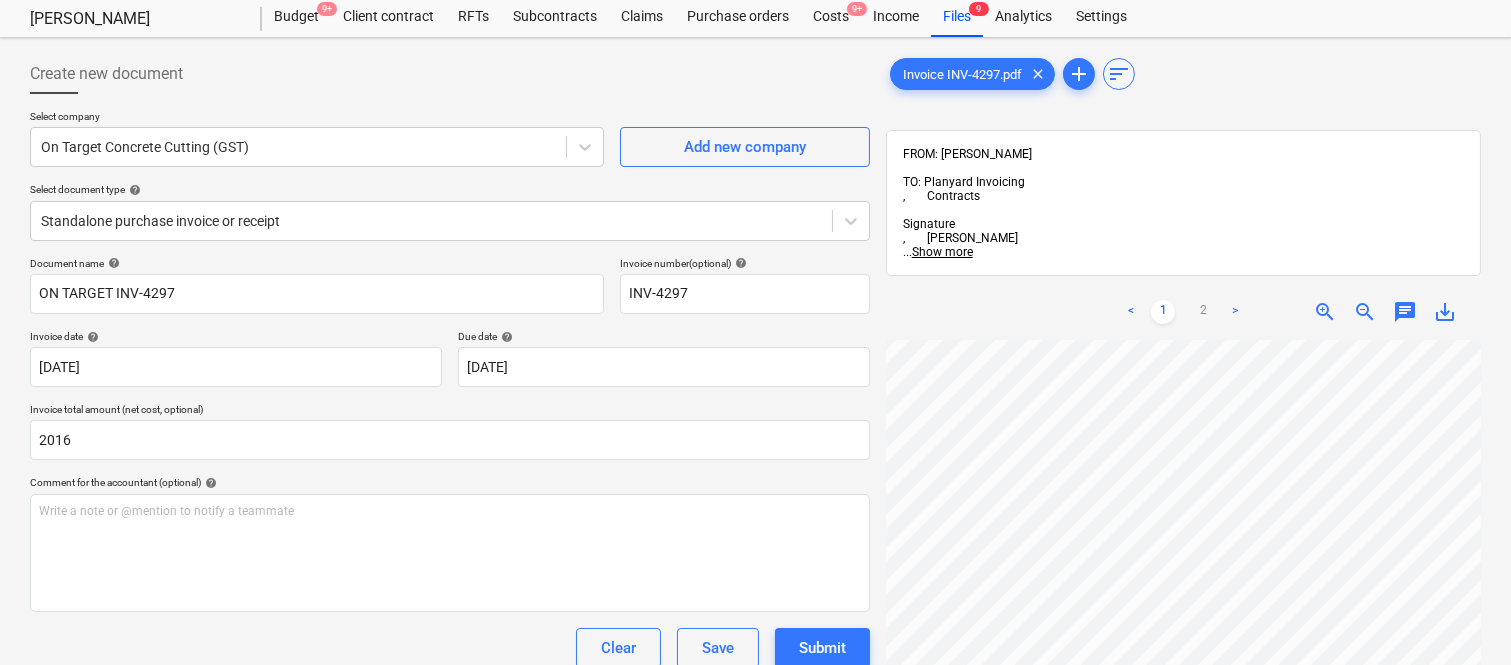 scroll, scrollTop: 0, scrollLeft: 0, axis: both 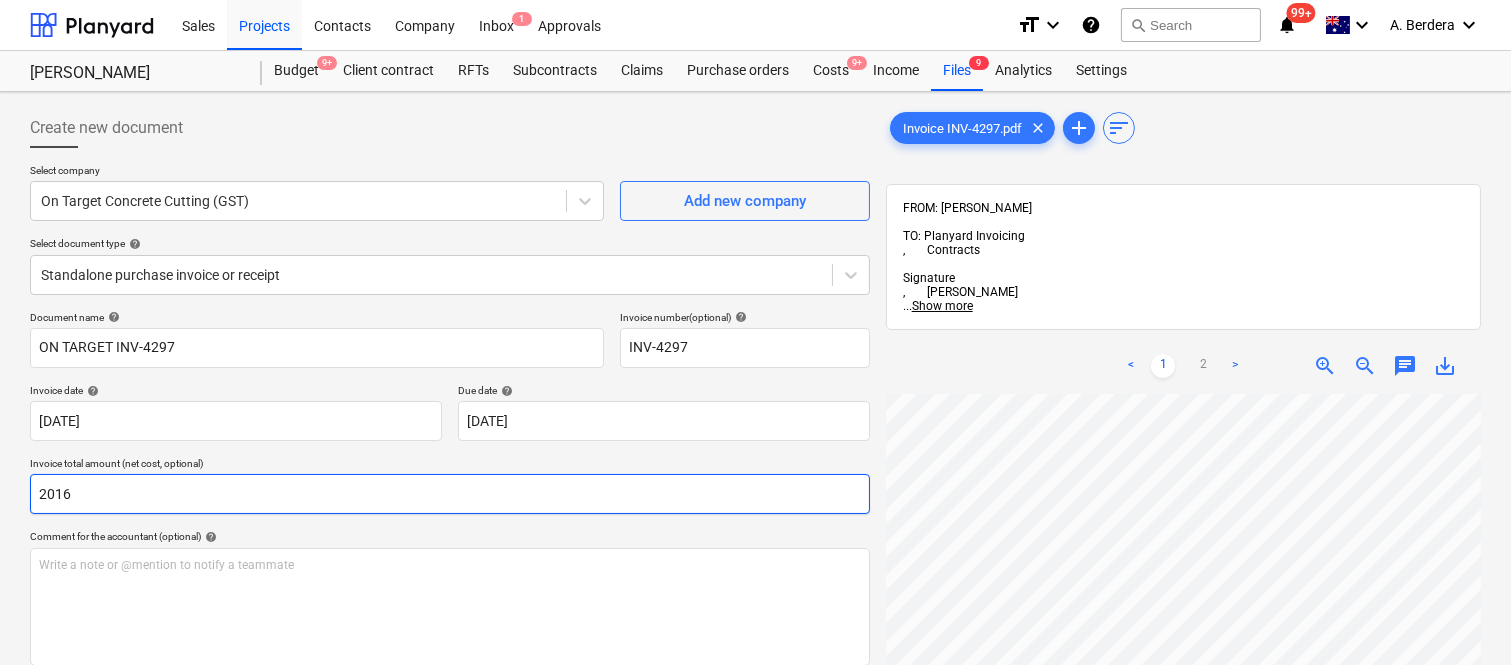 click on "2016" at bounding box center (450, 494) 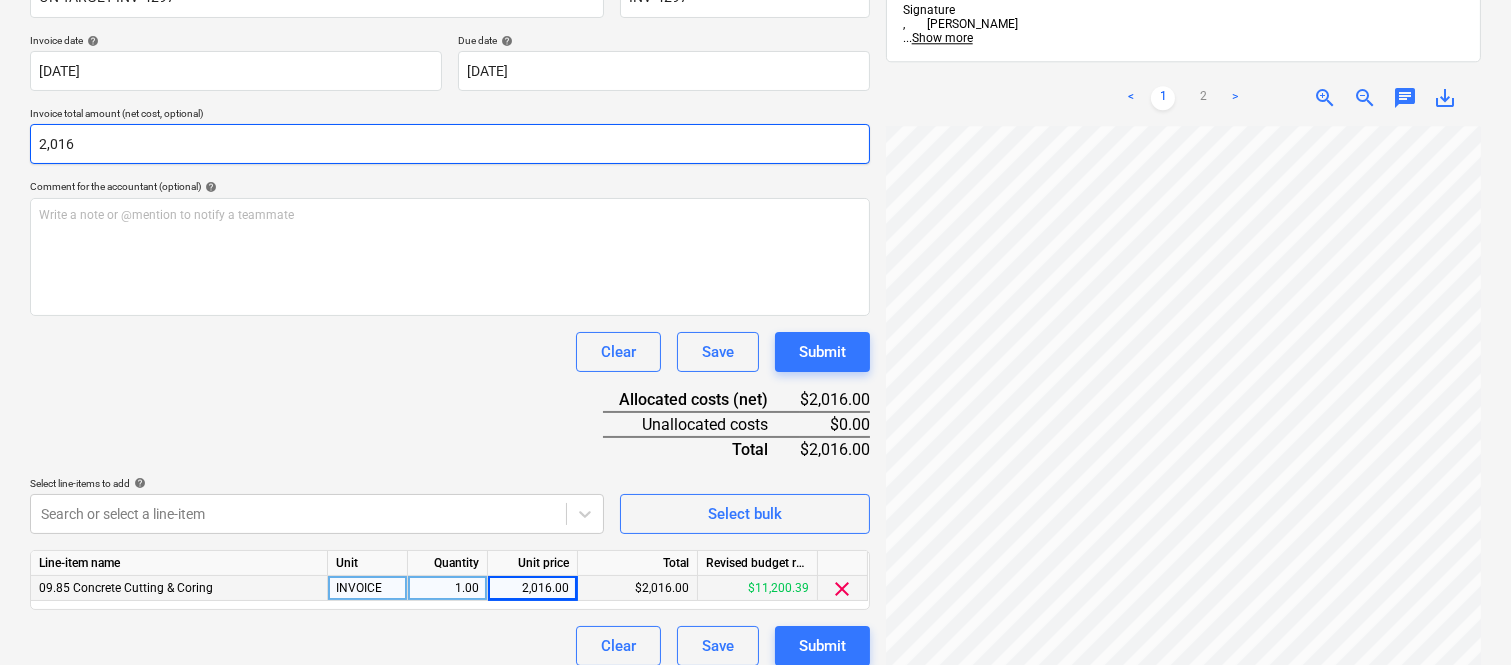 scroll, scrollTop: 367, scrollLeft: 0, axis: vertical 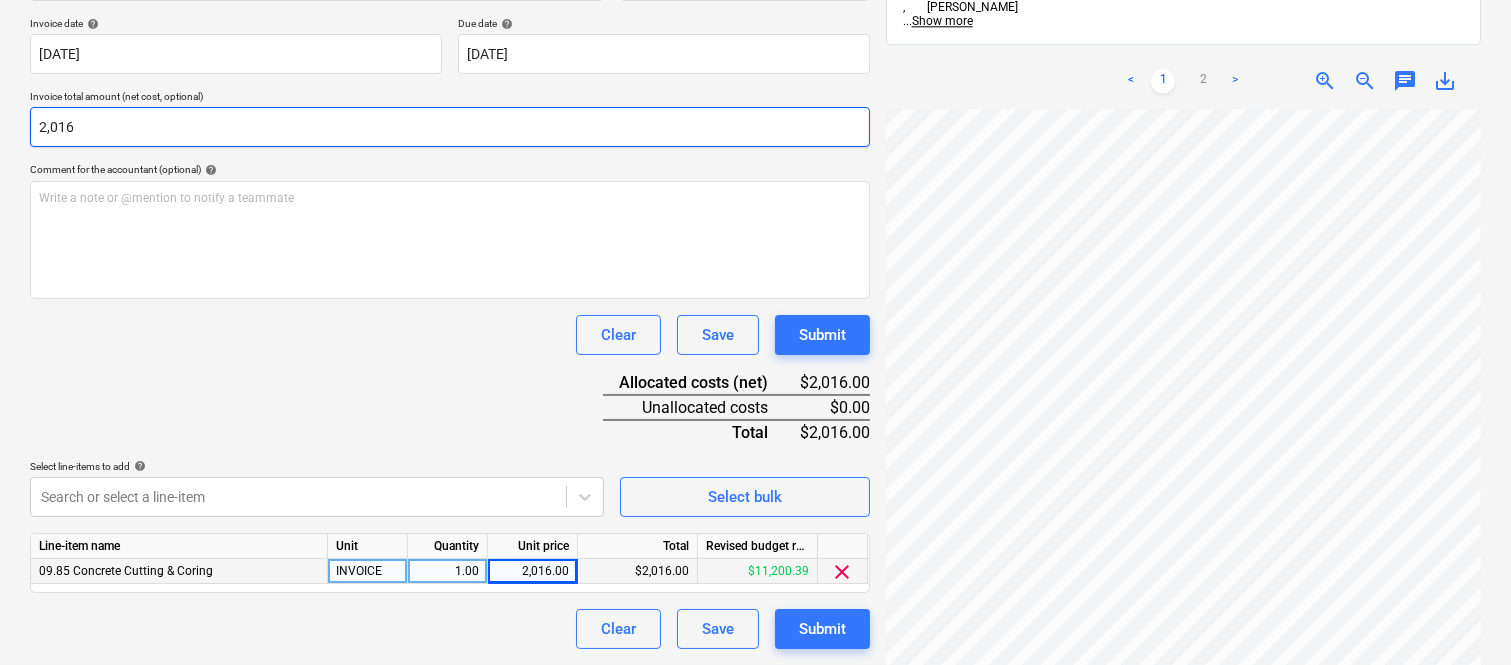 type on "2,016" 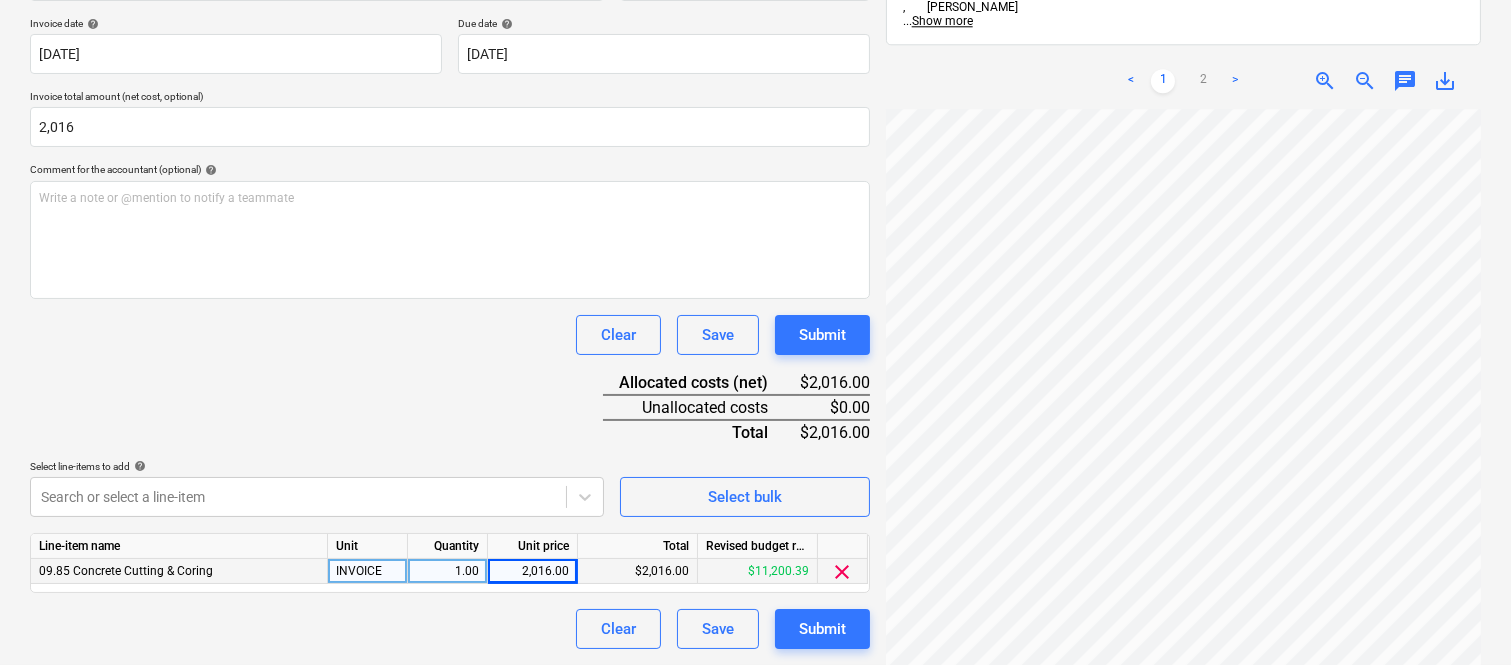 click on "Document name help ON TARGET INV-4297 Invoice number  (optional) help INV-4297 Invoice date help [DATE] 07.07.2025 Press the down arrow key to interact with the calendar and
select a date. Press the question mark key to get the keyboard shortcuts for changing dates. Due date help [DATE] [DATE] Press the down arrow key to interact with the calendar and
select a date. Press the question mark key to get the keyboard shortcuts for changing dates. Invoice total amount (net cost, optional) 2,016 Comment for the accountant (optional) help Write a note or @mention to notify a teammate ﻿ Clear Save Submit Allocated costs (net) $2,016.00 Unallocated costs $0.00 Total $2,016.00 Select line-items to add help Search or select a line-item Select bulk Line-item name Unit Quantity Unit price Total Revised budget remaining 09.85 Concrete Cutting & Coring INVOICE 1.00 2,016.00 $2,016.00 $11,200.39 clear Clear Save Submit" at bounding box center (450, 296) 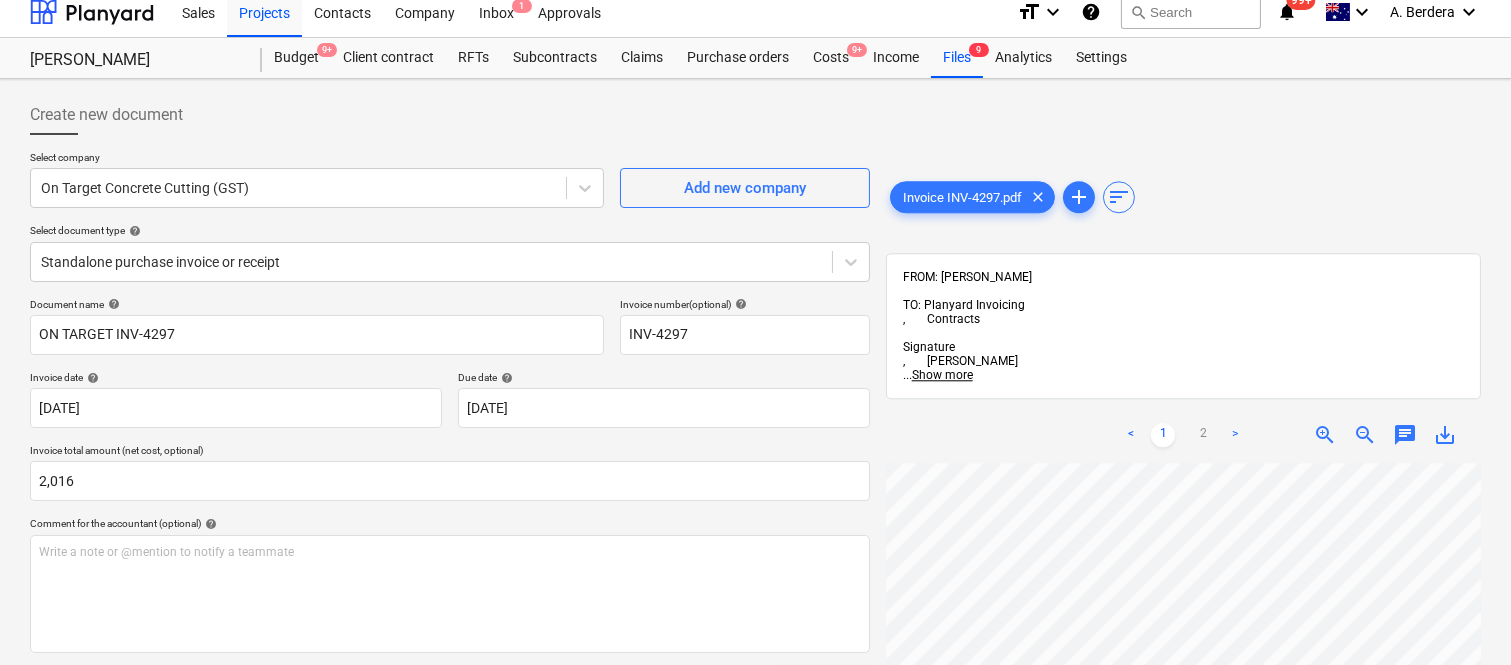 scroll, scrollTop: 0, scrollLeft: 0, axis: both 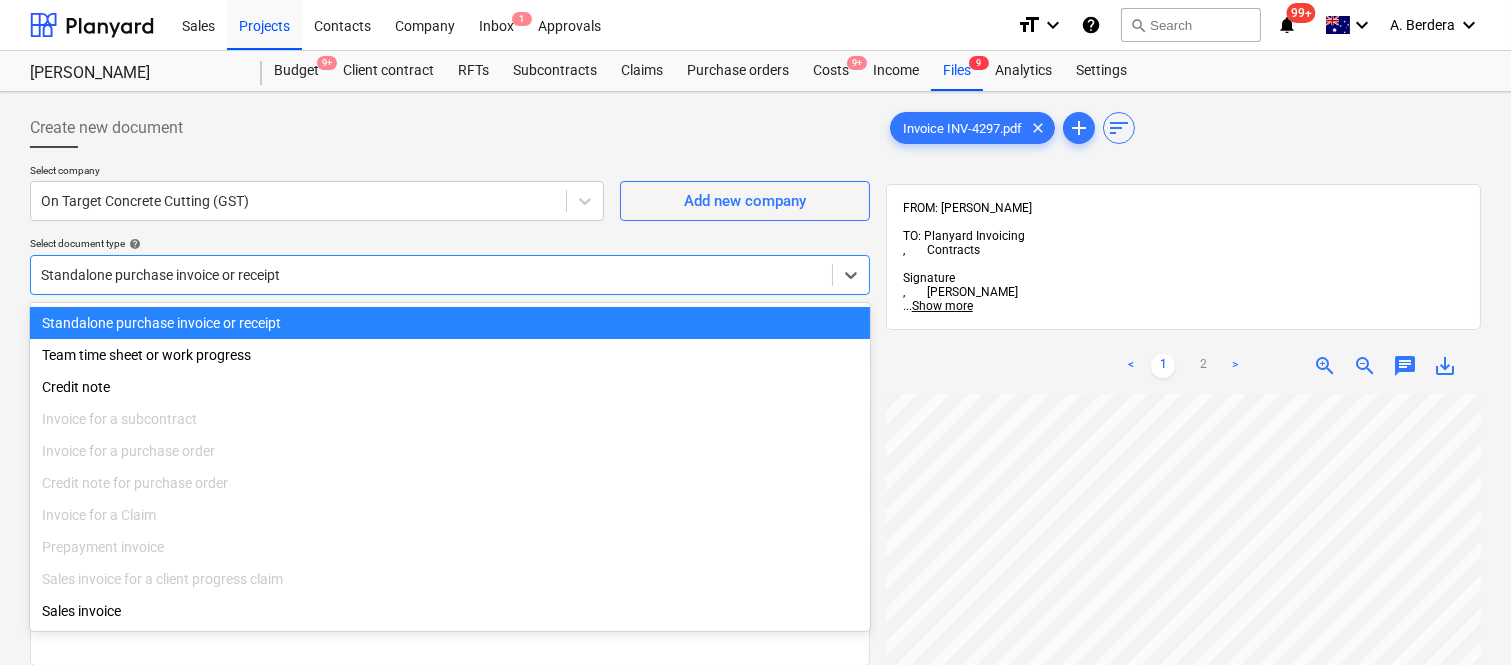click at bounding box center (431, 275) 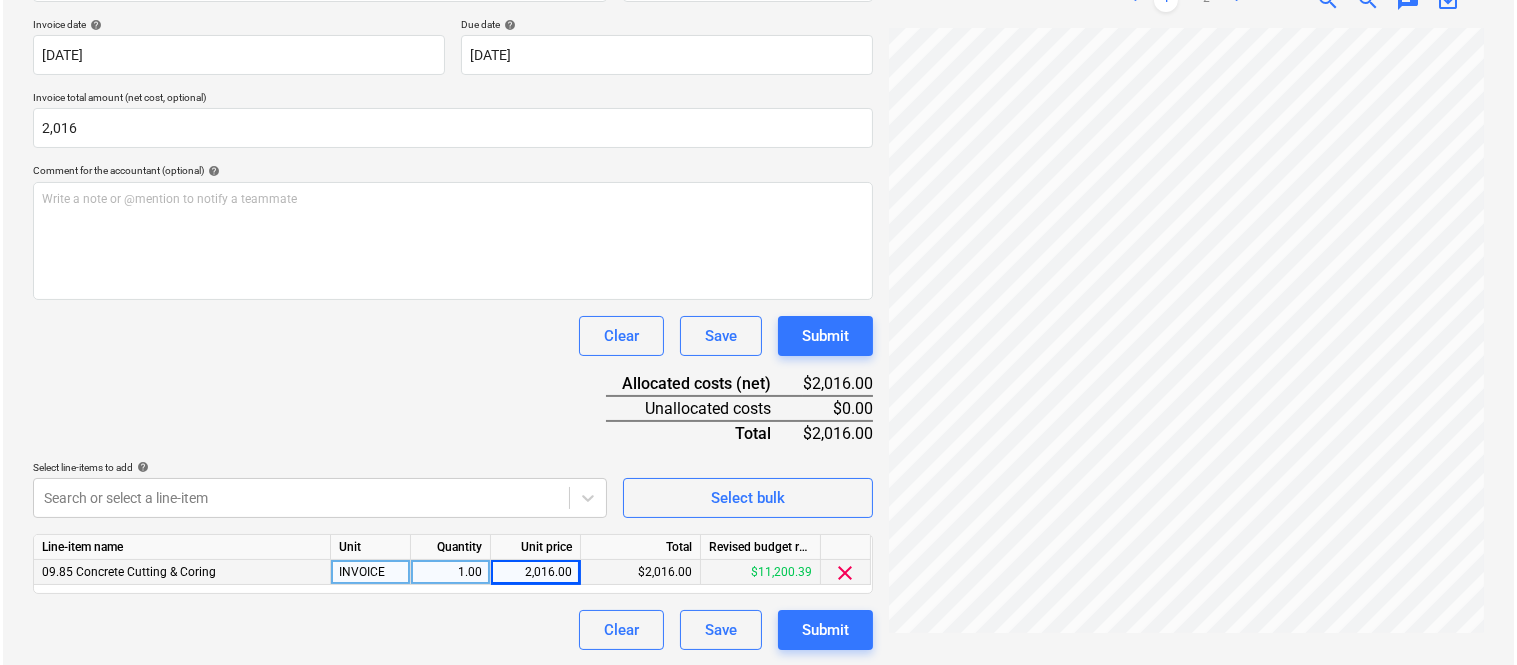 scroll, scrollTop: 367, scrollLeft: 0, axis: vertical 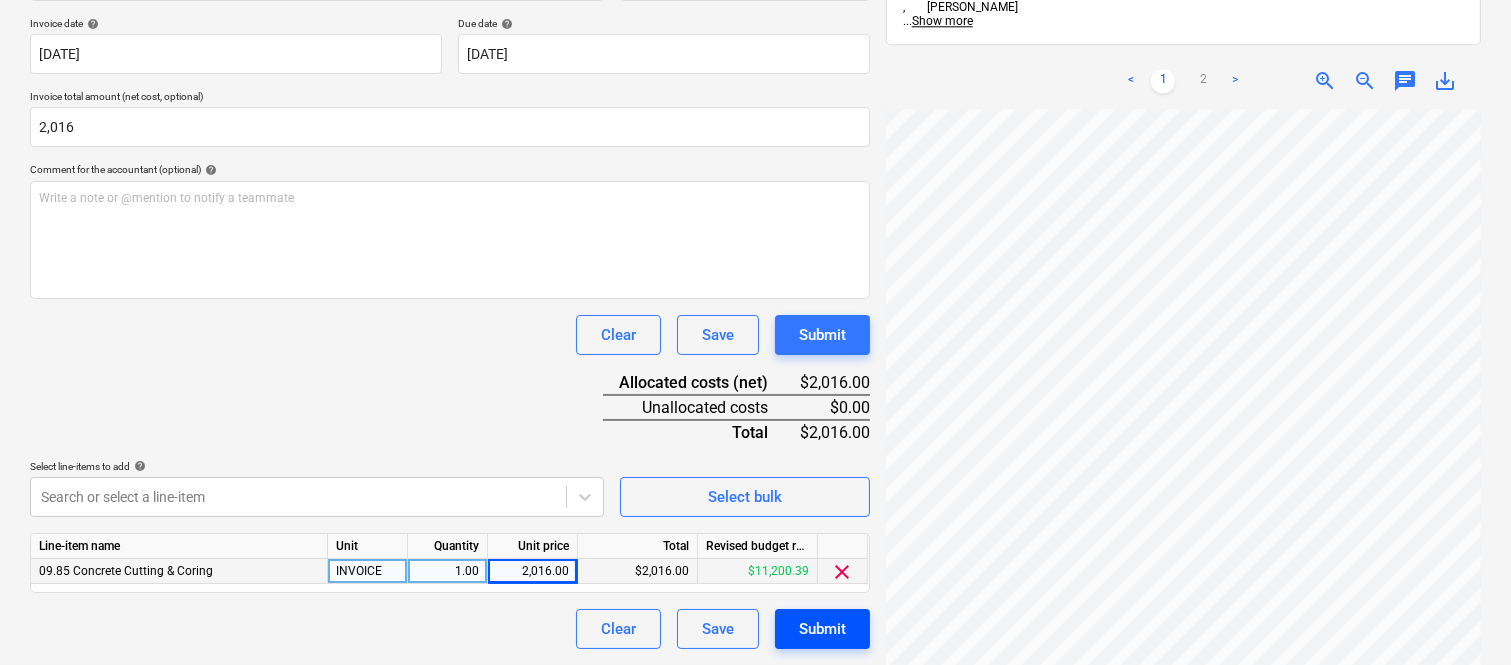 click on "Submit" at bounding box center (822, 629) 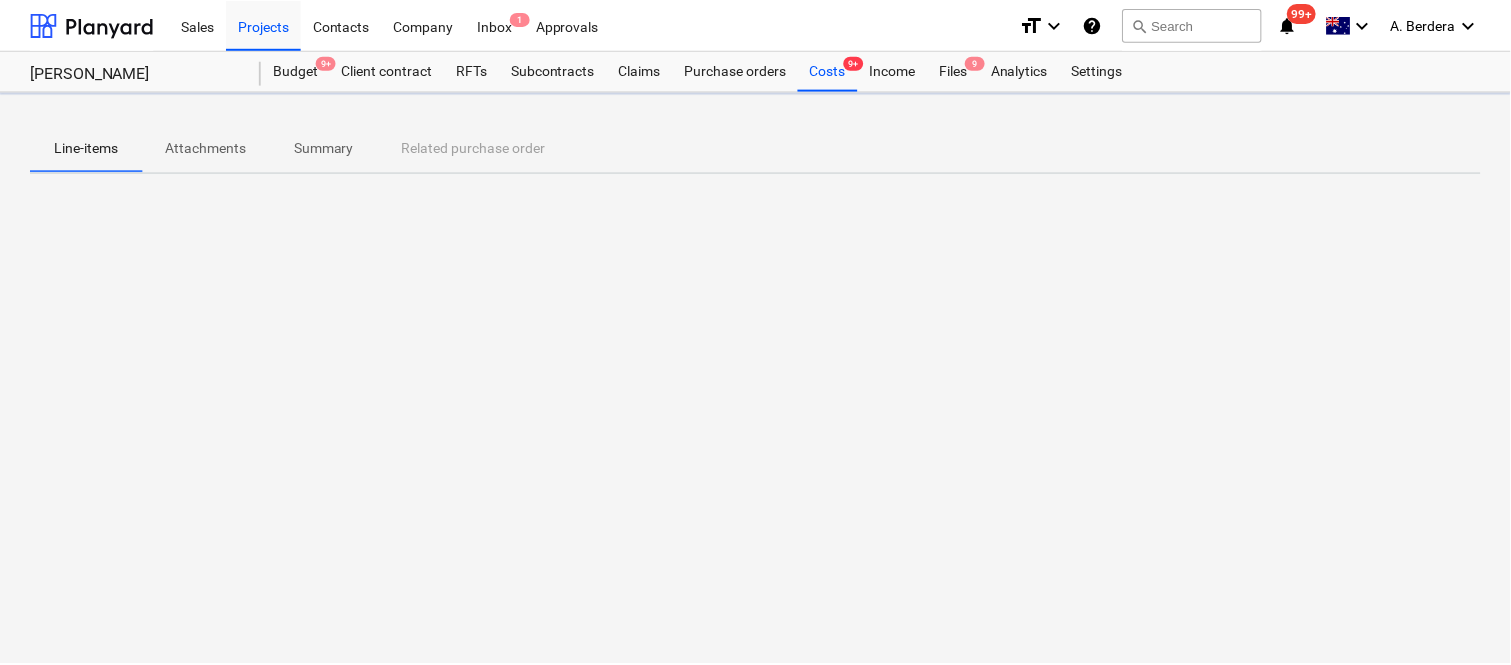 scroll, scrollTop: 0, scrollLeft: 0, axis: both 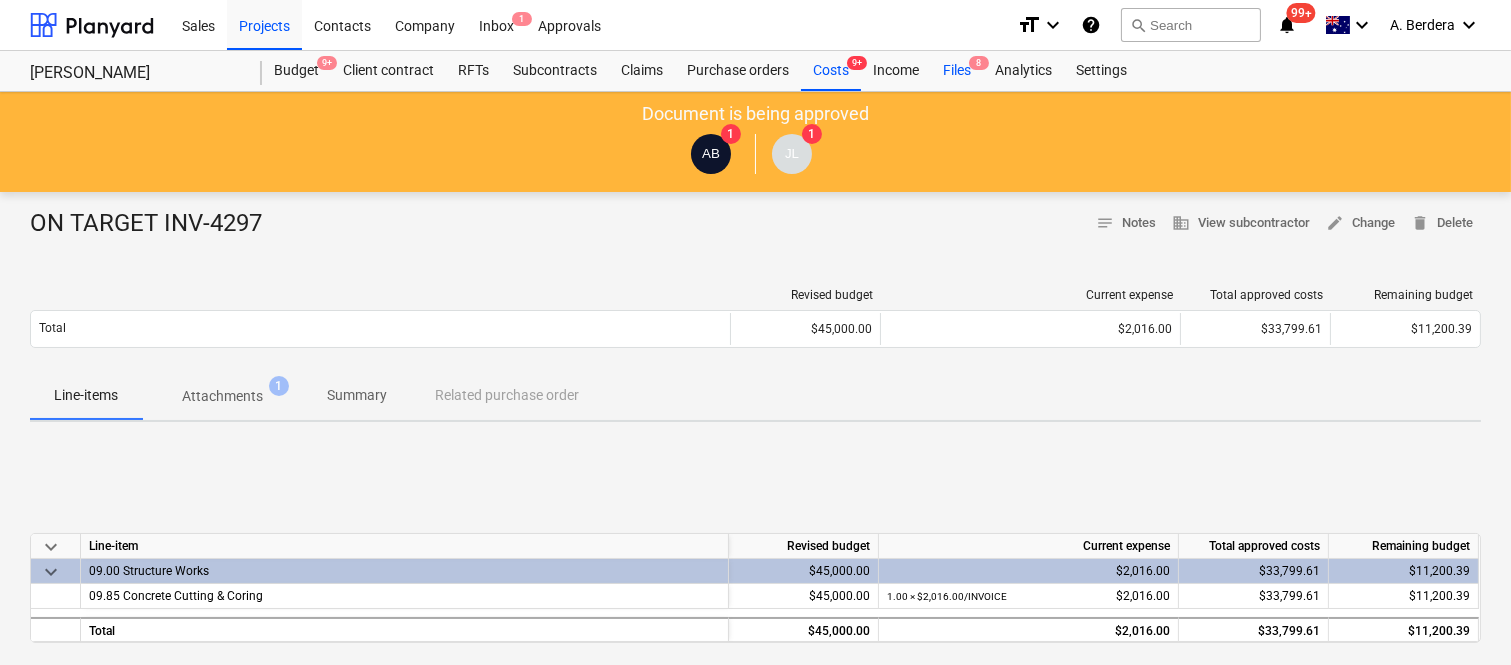 click on "Files 8" at bounding box center [957, 71] 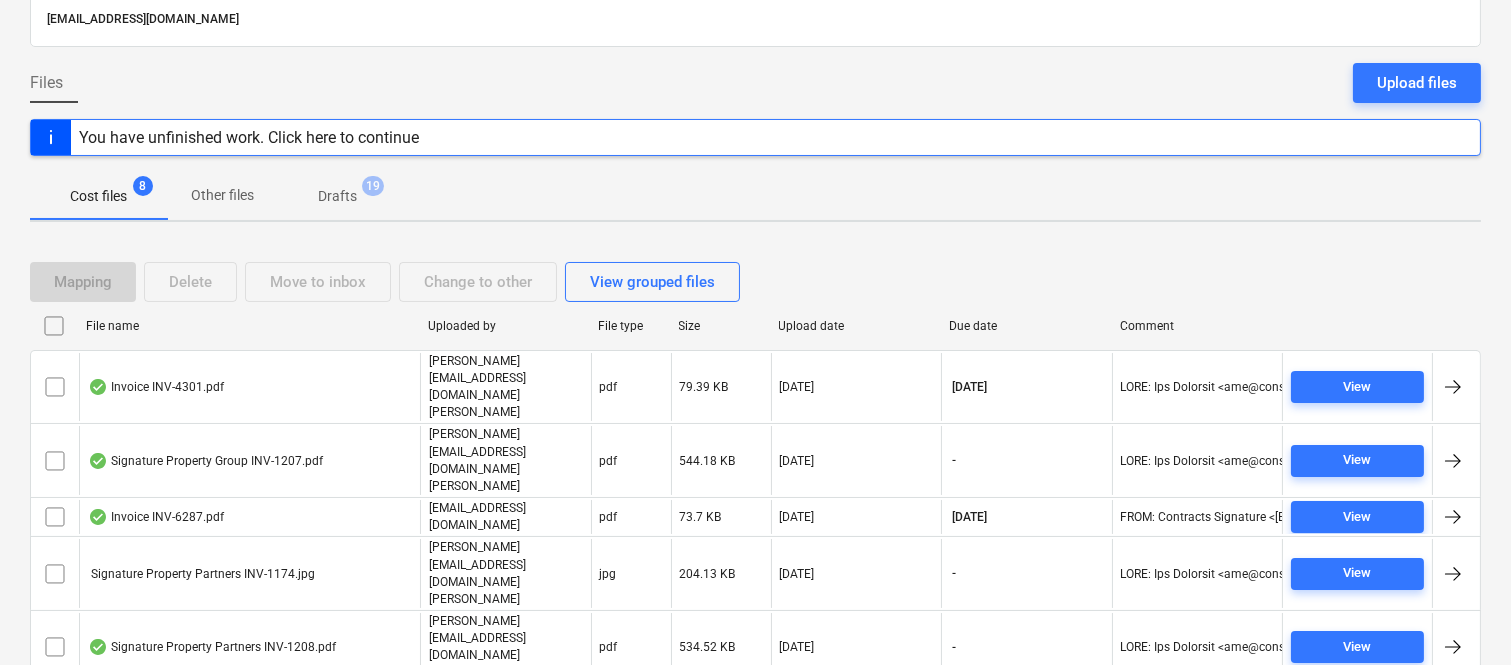 scroll, scrollTop: 191, scrollLeft: 0, axis: vertical 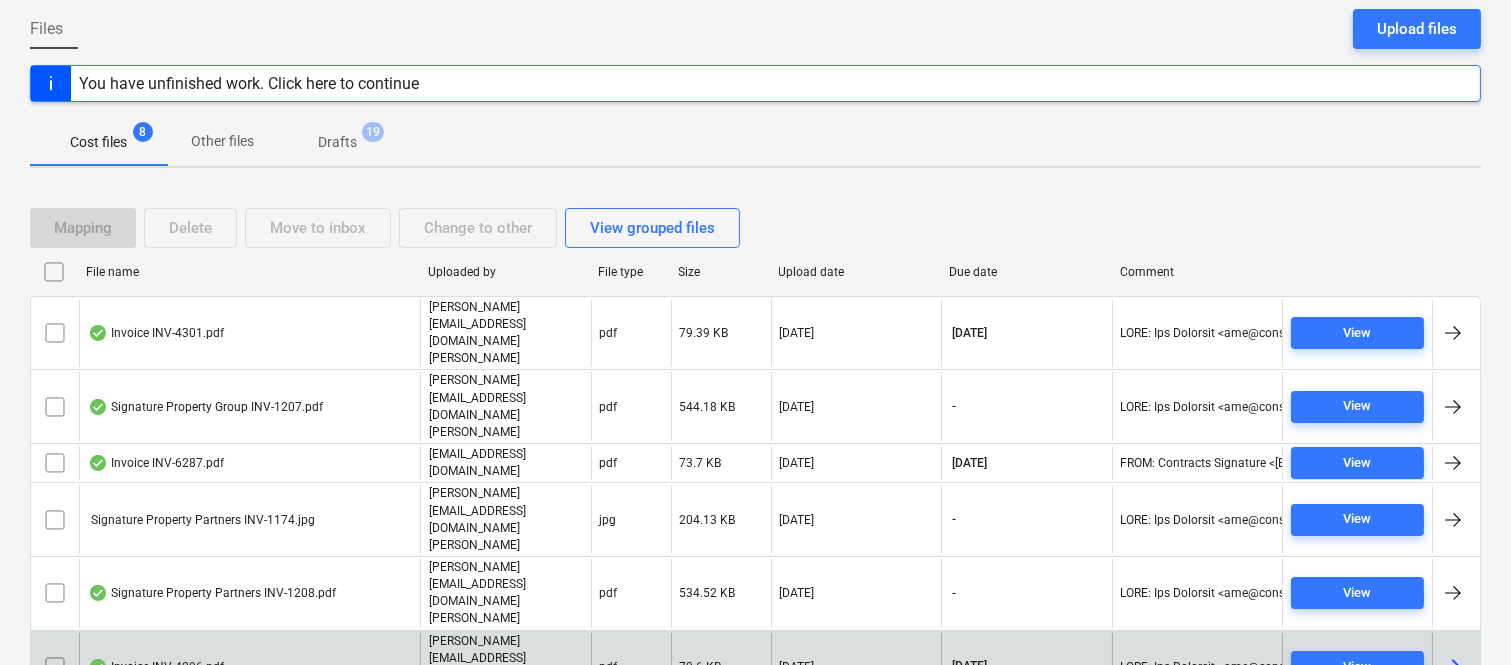 click on "Invoice INV-4296.pdf" at bounding box center (249, 667) 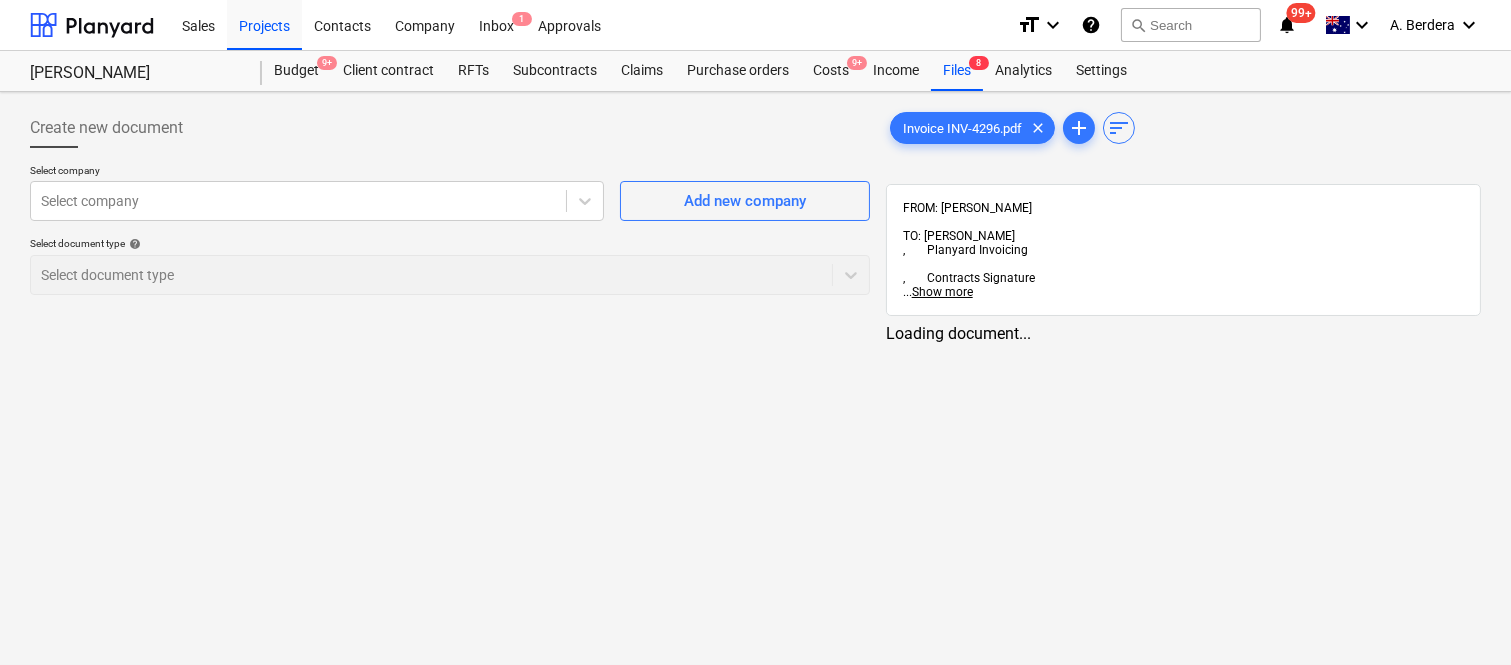 scroll, scrollTop: 0, scrollLeft: 0, axis: both 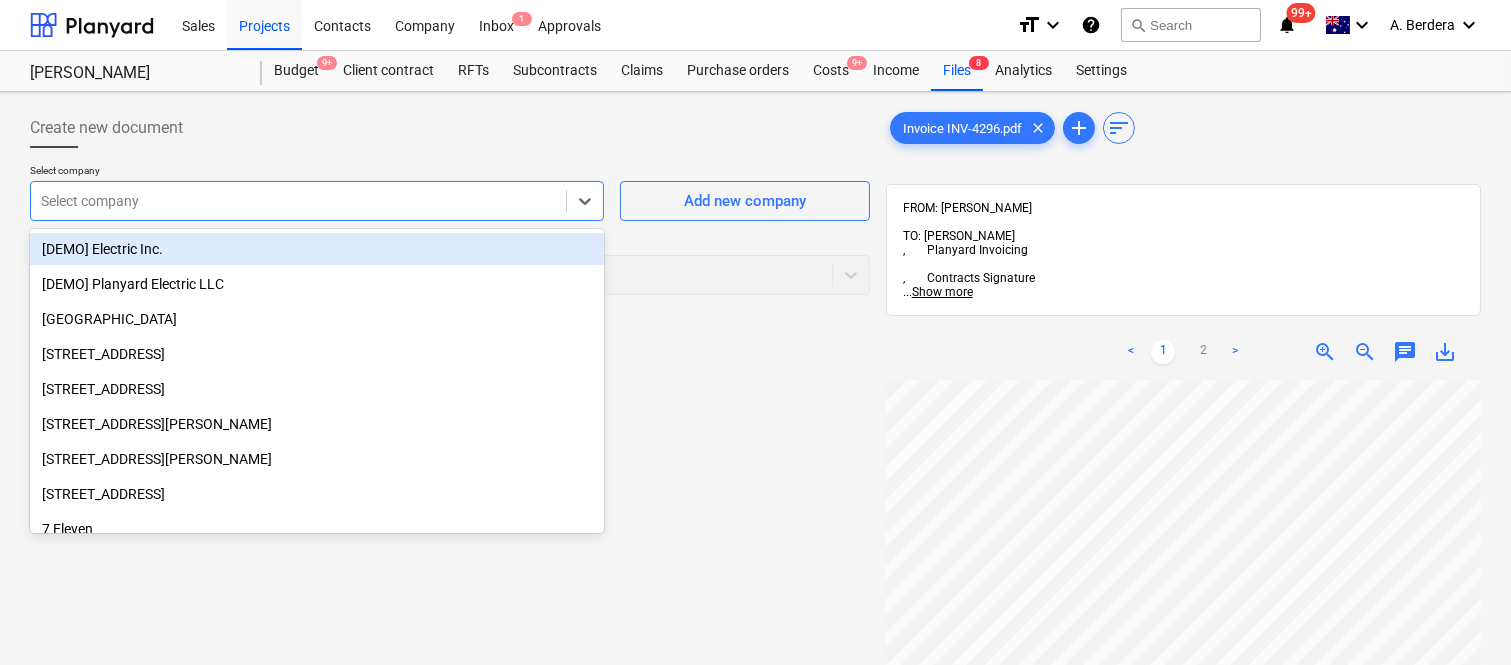click at bounding box center [298, 201] 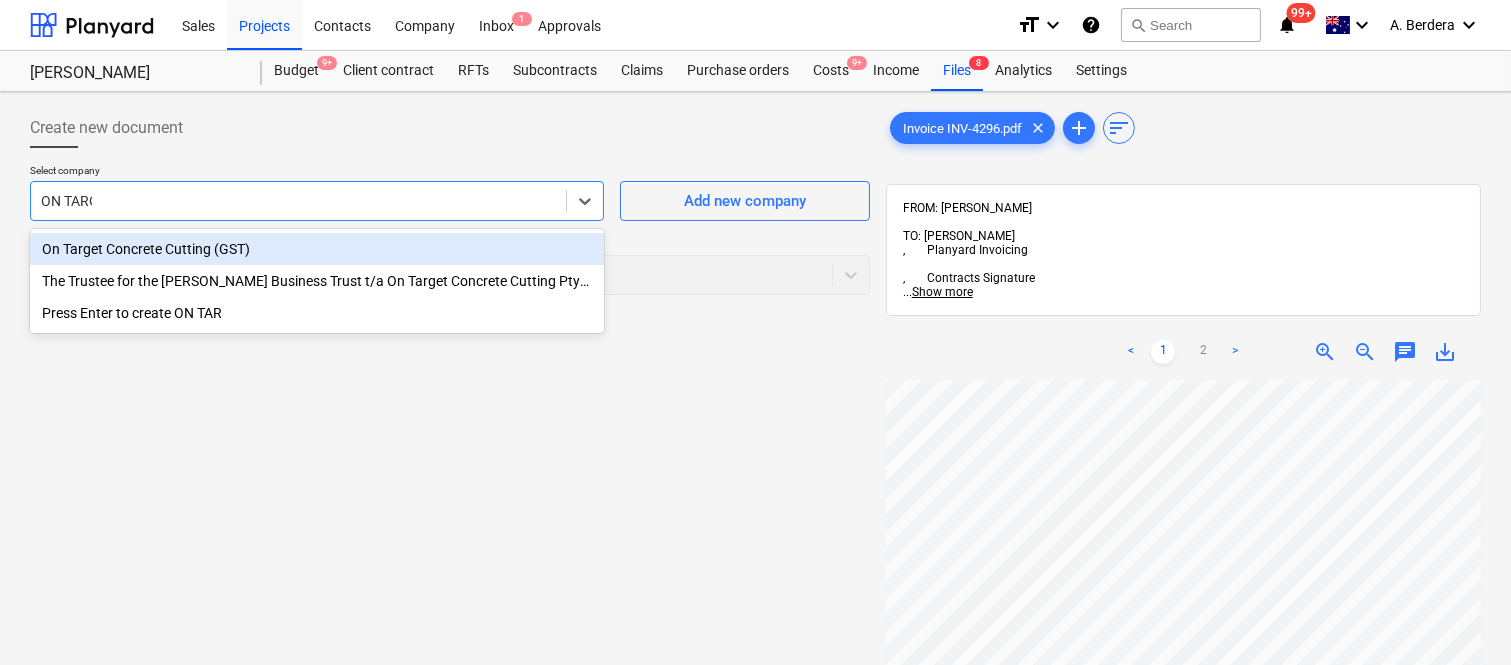 type on "ON TARGET" 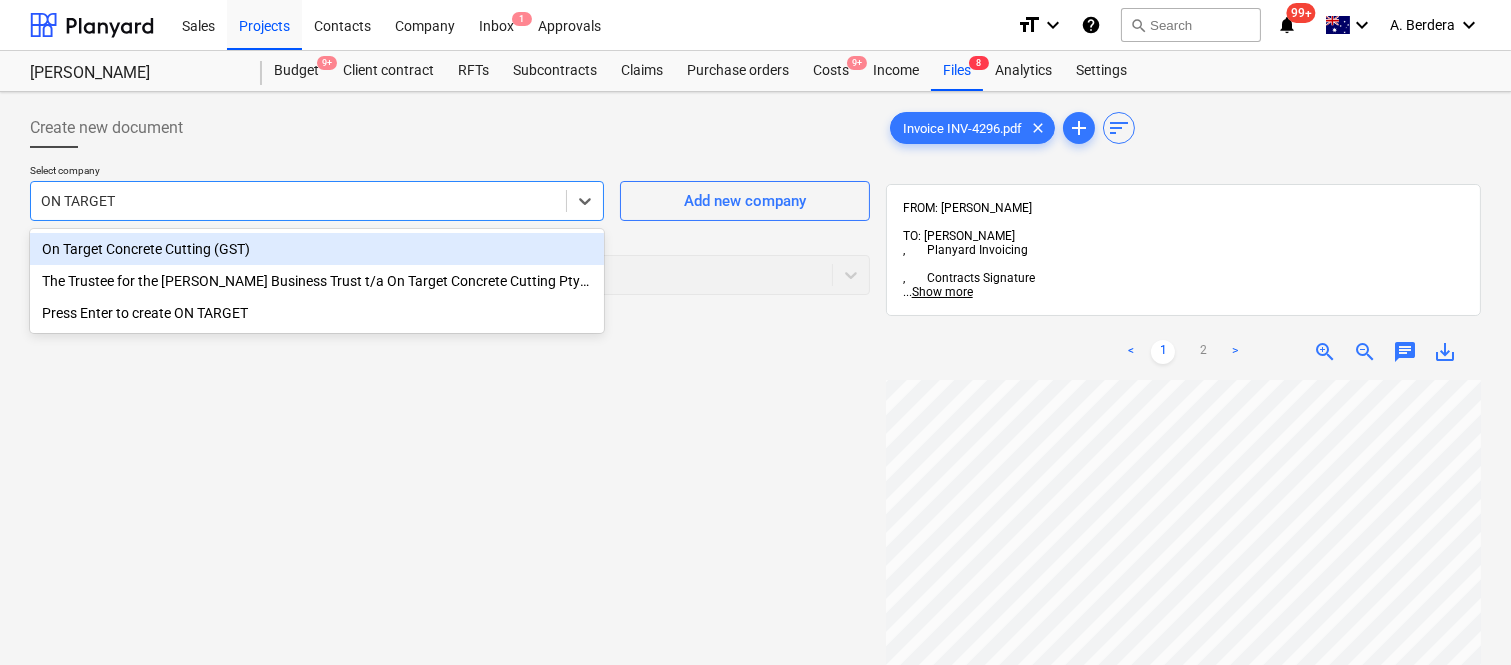 click on "On Target Concrete Cutting (GST)" at bounding box center [317, 249] 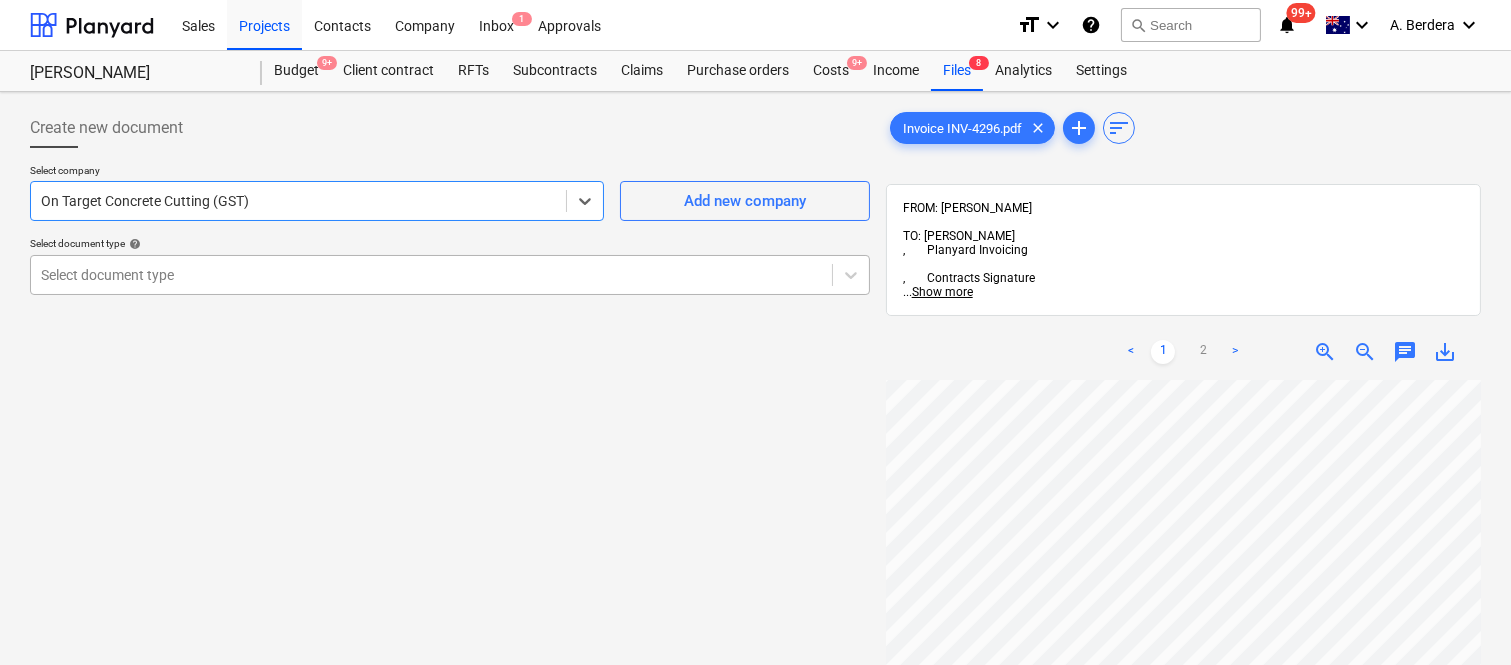 click at bounding box center [431, 275] 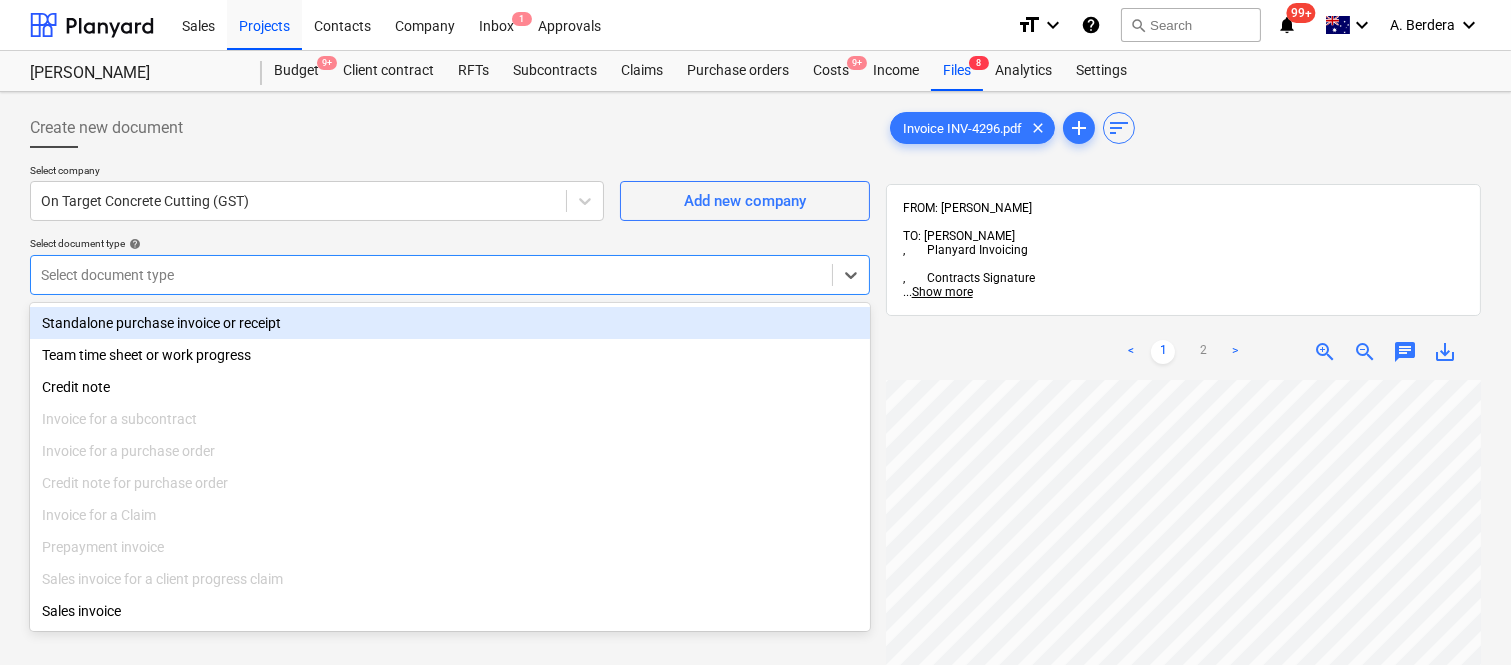 click on "Standalone purchase invoice or receipt" at bounding box center (450, 323) 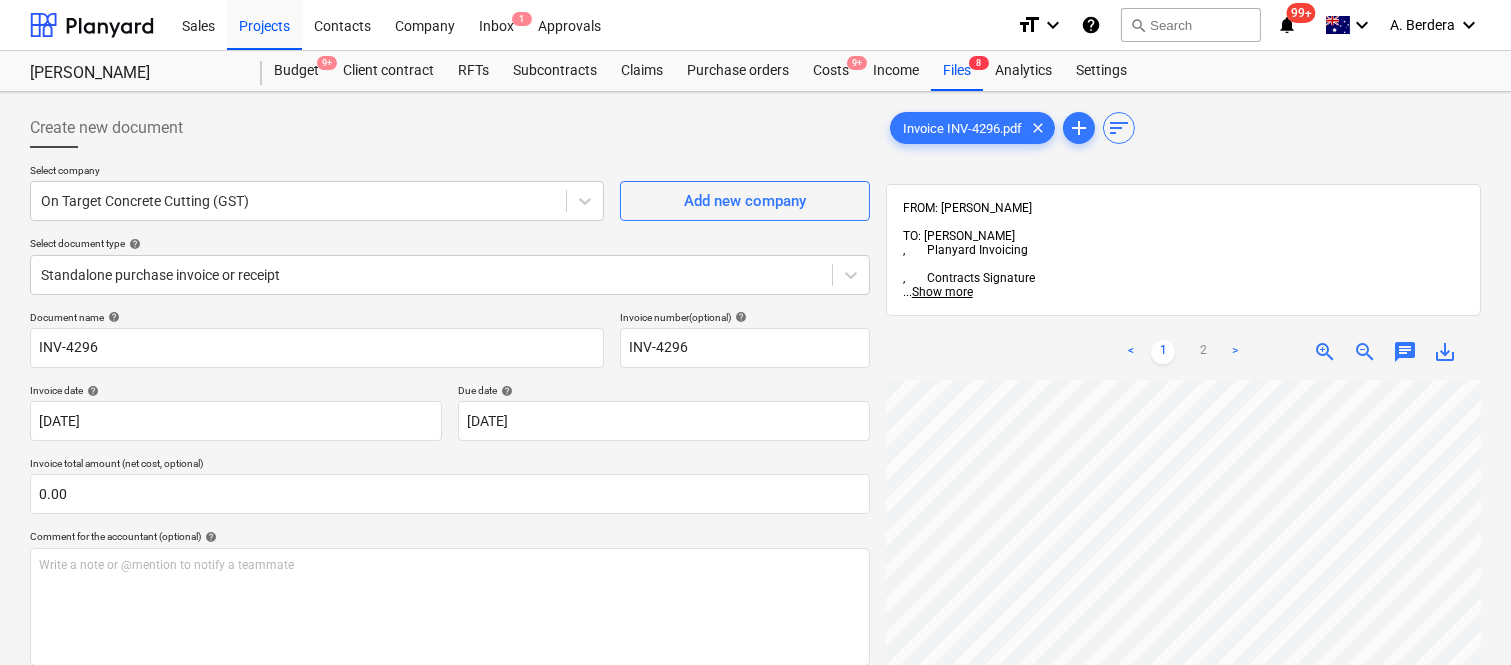 scroll, scrollTop: 43, scrollLeft: 103, axis: both 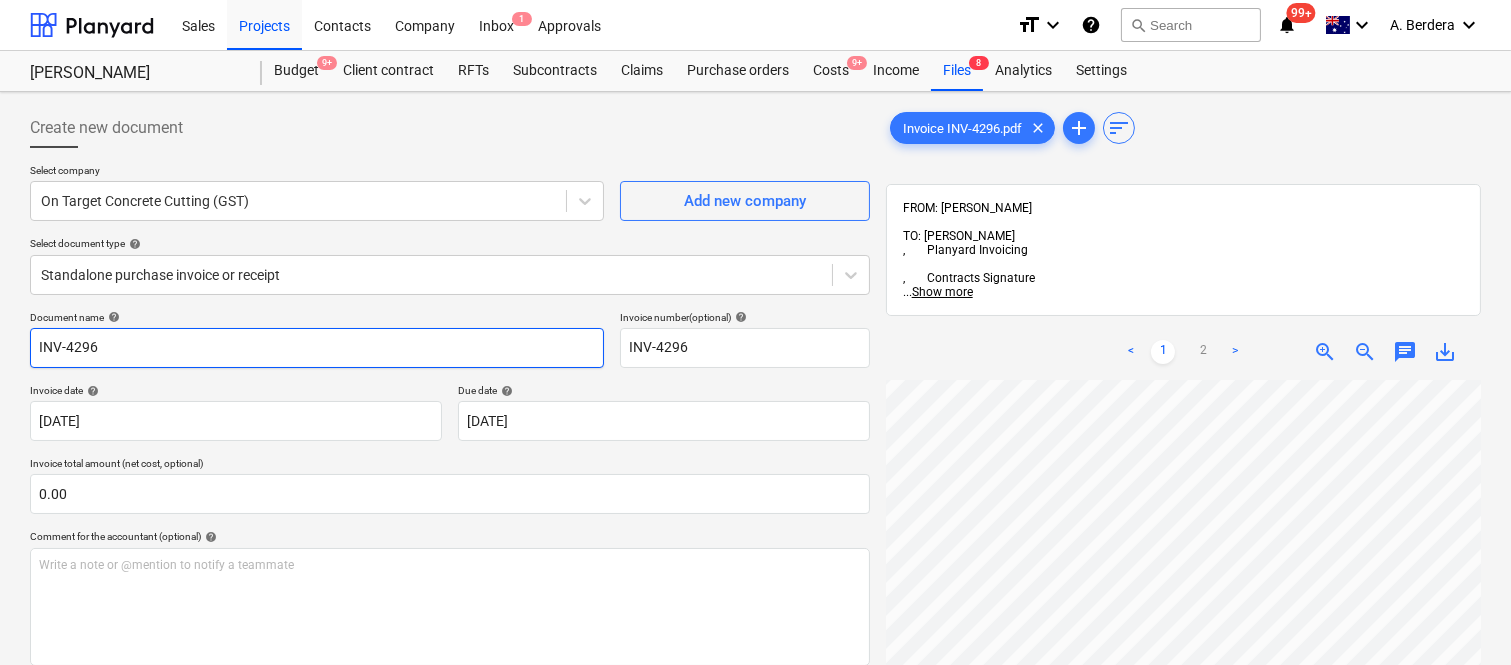 click on "INV-4296" at bounding box center [317, 348] 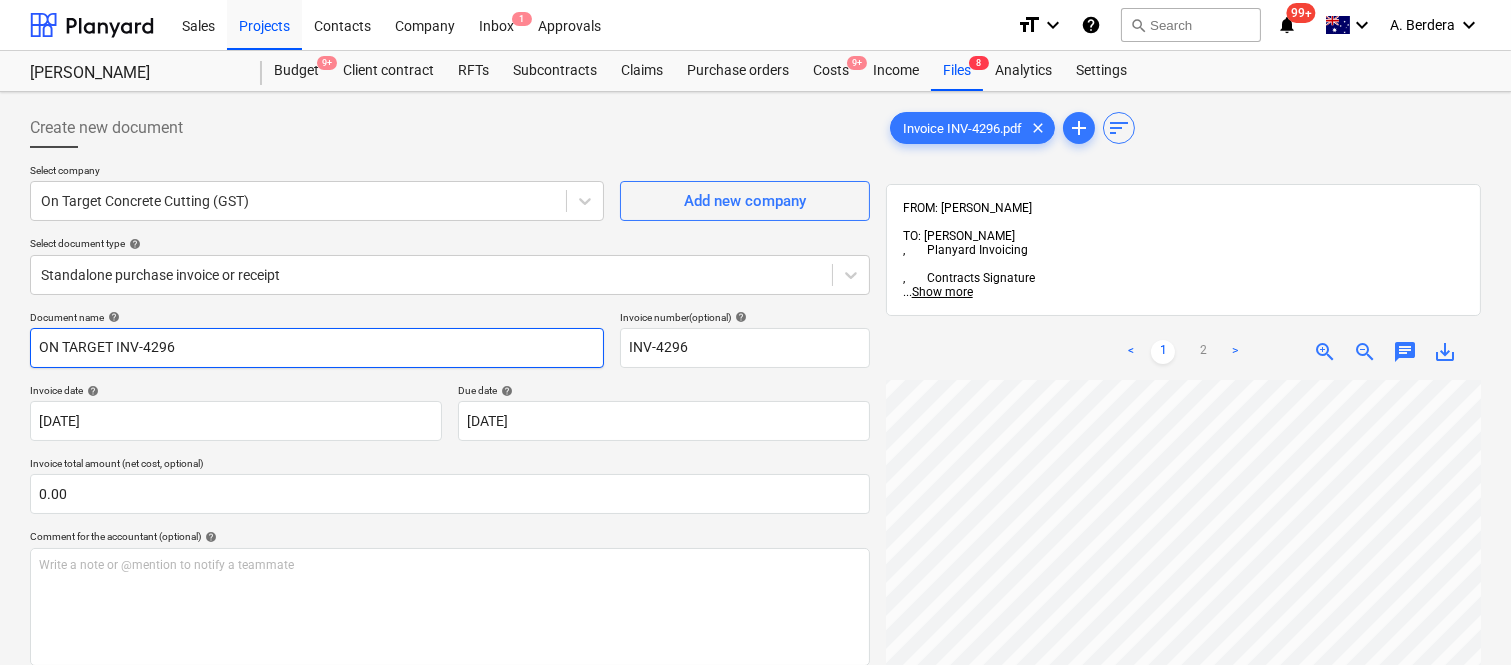 type on "ON TARGET INV-4296" 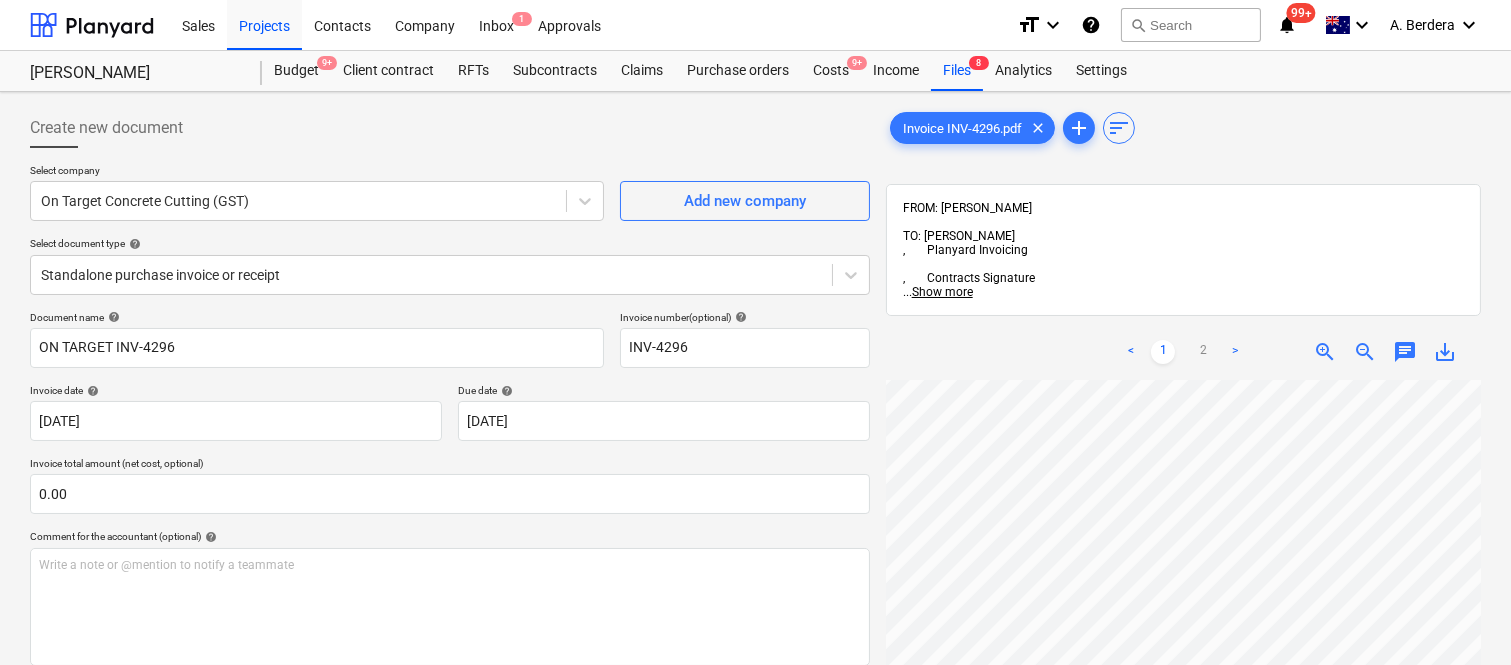 scroll, scrollTop: 126, scrollLeft: 128, axis: both 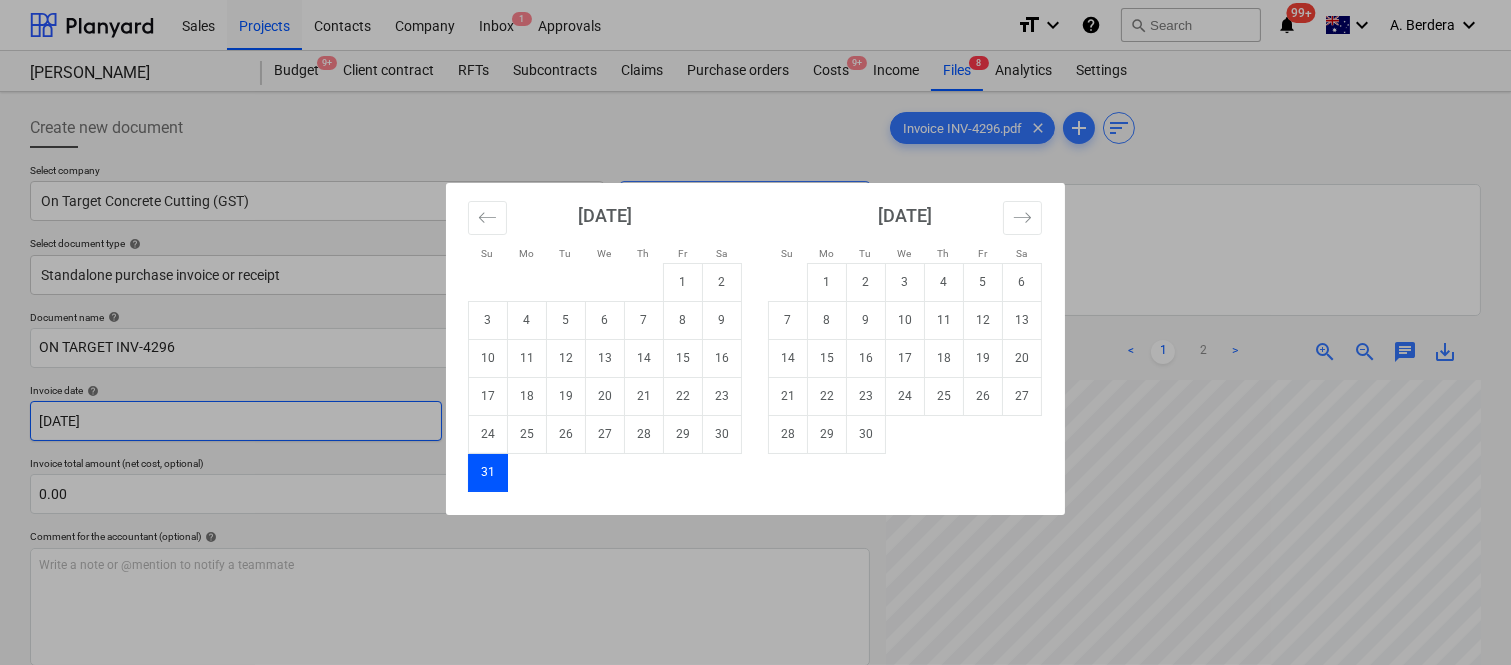 click on "Sales Projects Contacts Company Inbox 1 Approvals format_size keyboard_arrow_down help search Search notifications 99+ keyboard_arrow_down A. Berdera keyboard_arrow_down [PERSON_NAME] Budget 9+ Client contract RFTs Subcontracts Claims Purchase orders Costs 9+ Income Files 8 Analytics Settings Create new document Select company On Target Concrete Cutting (GST)   Add new company Select document type help Standalone purchase invoice or receipt Document name help ON TARGET INV-4296 Invoice number  (optional) help INV-4296 Invoice date help [DATE] [DATE] Press the down arrow key to interact with the calendar and
select a date. Press the question mark key to get the keyboard shortcuts for changing dates. Due date help [DATE] [DATE] Press the down arrow key to interact with the calendar and
select a date. Press the question mark key to get the keyboard shortcuts for changing dates. Invoice total amount (net cost, optional) 0.00 Comment for the accountant (optional) help ﻿ Clear Save Submit" at bounding box center (755, 332) 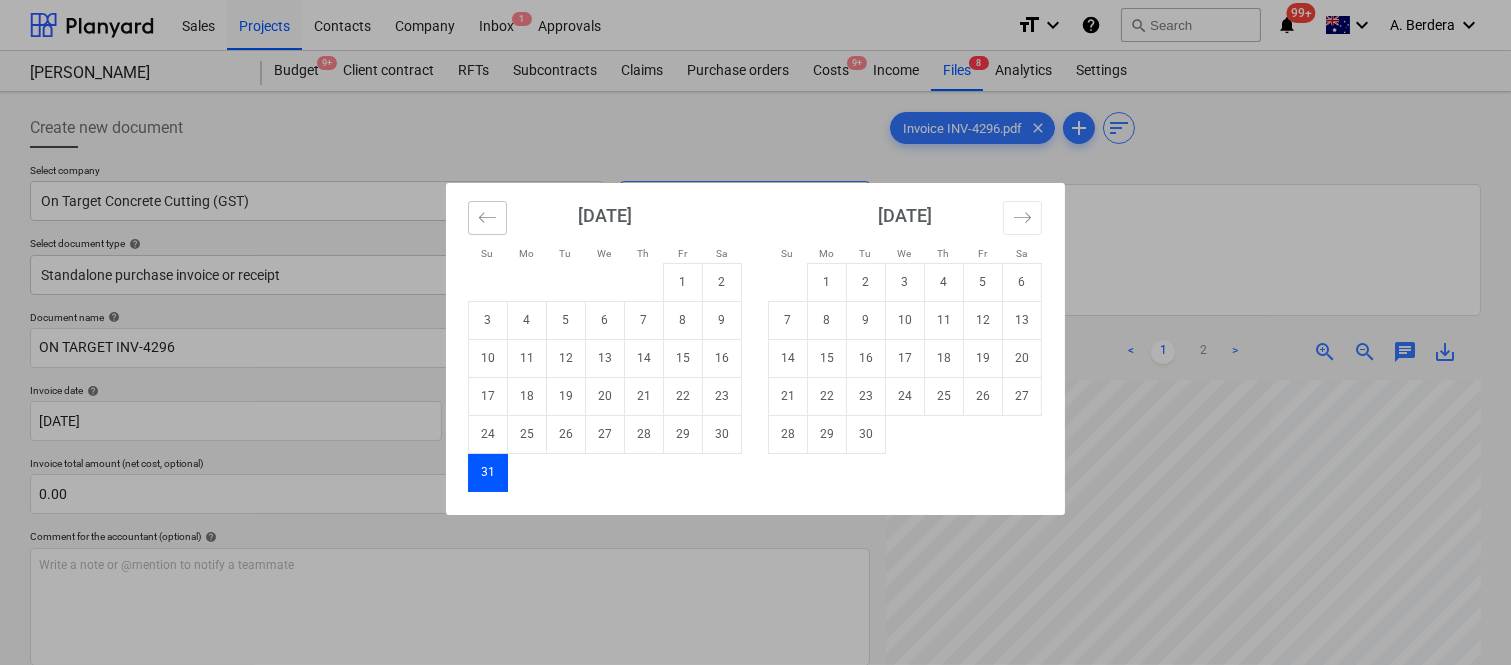 click 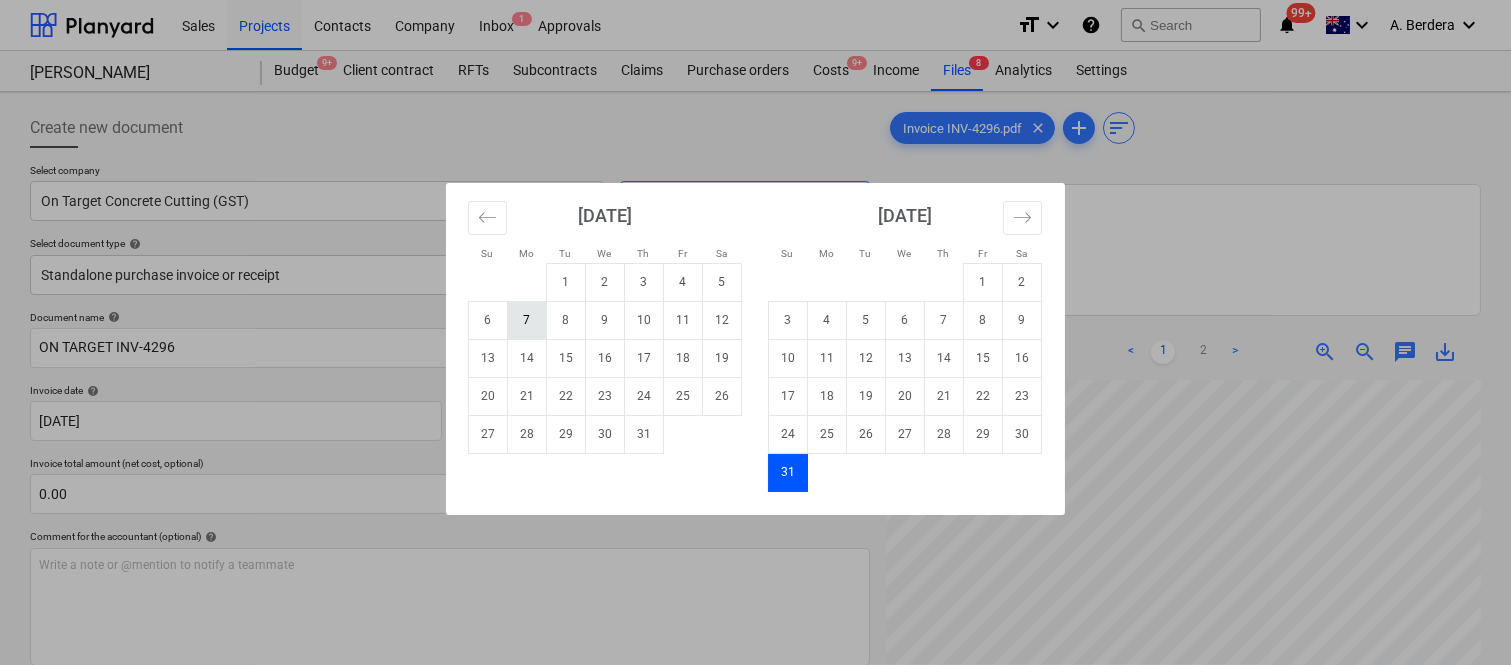 click on "7" at bounding box center (527, 320) 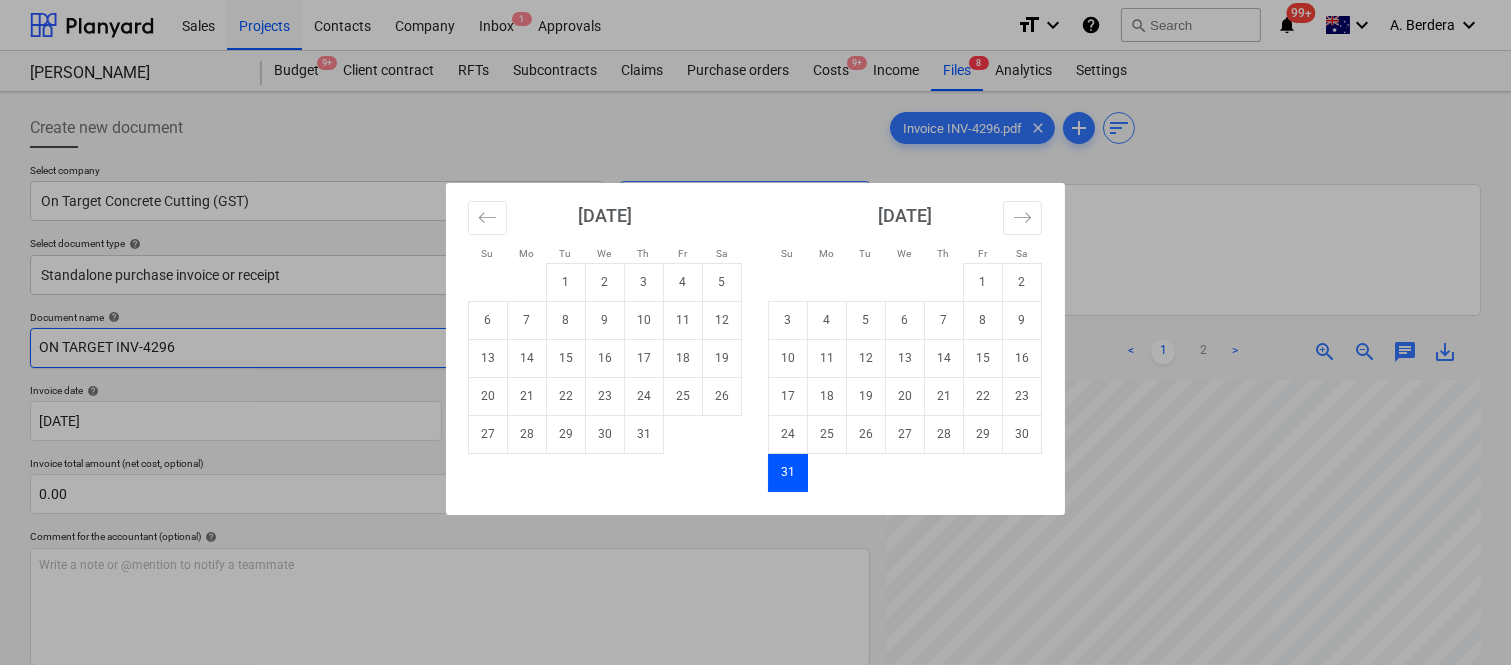 type on "[DATE]" 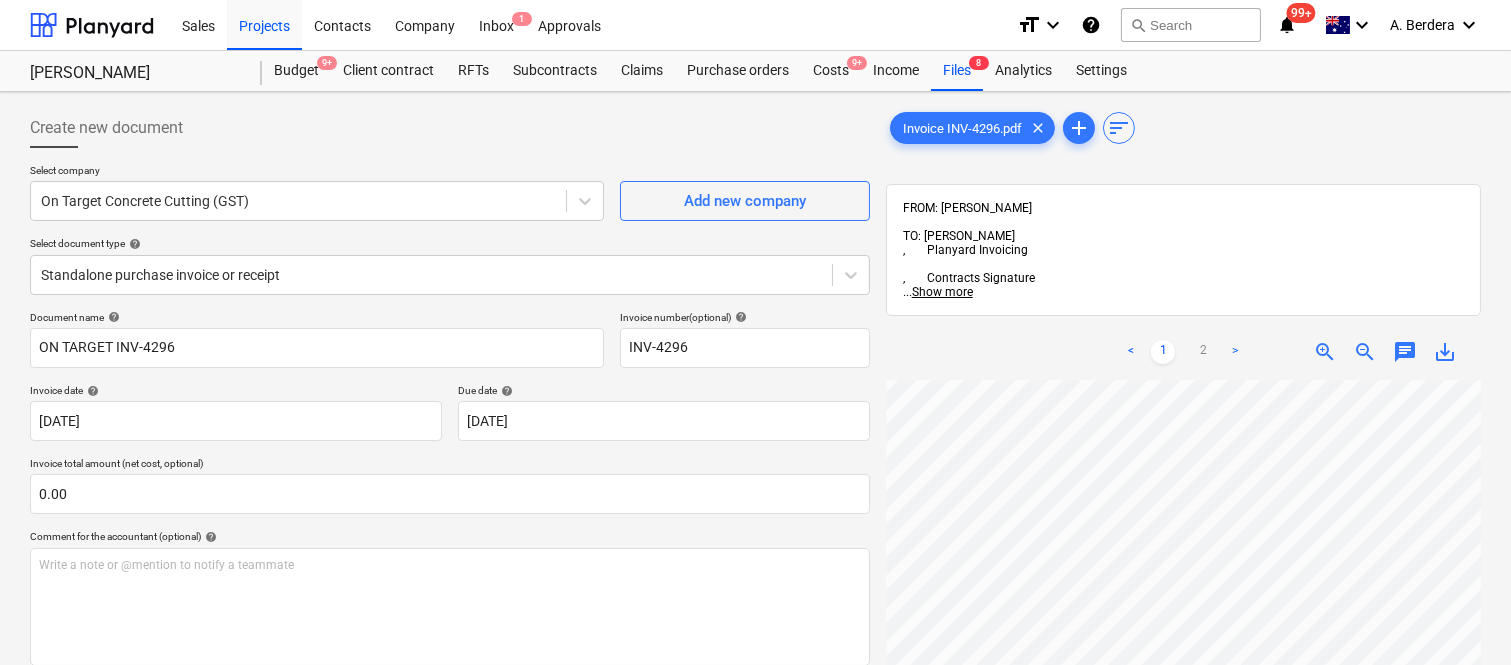 scroll, scrollTop: 432, scrollLeft: 158, axis: both 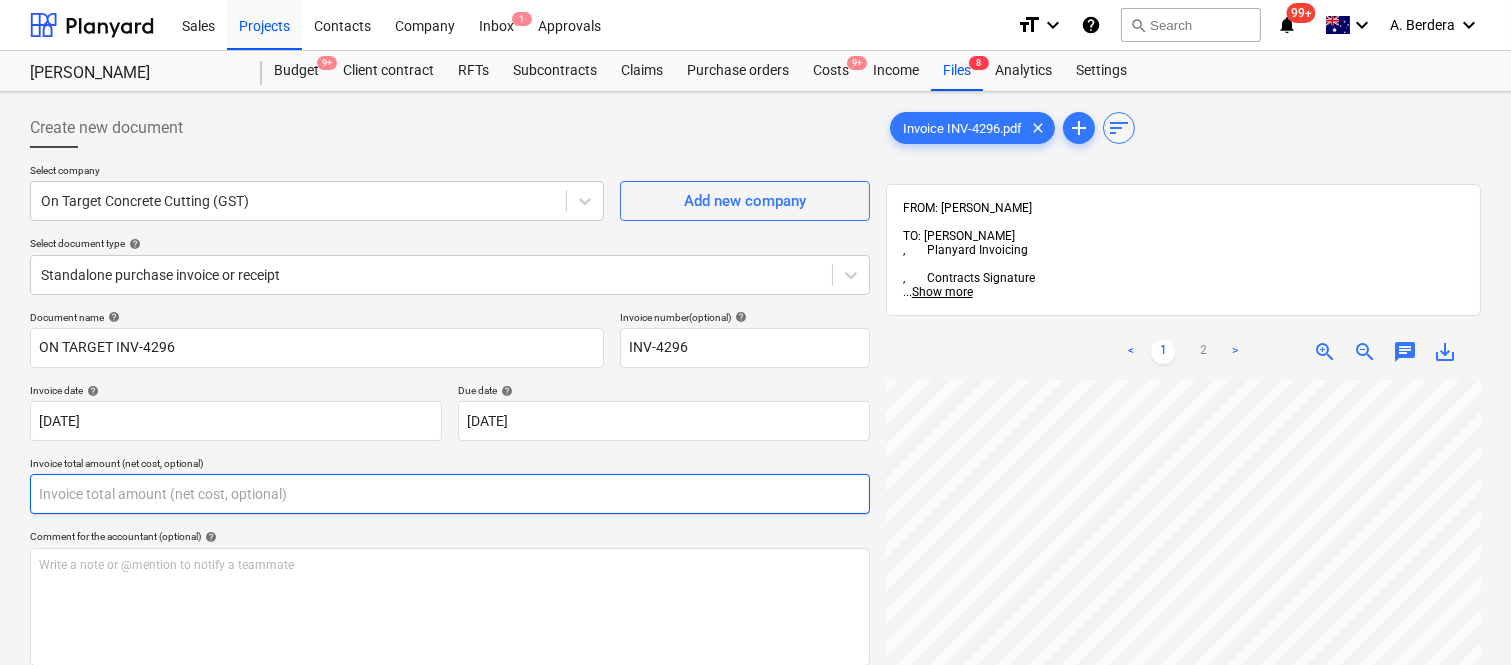 click at bounding box center (450, 494) 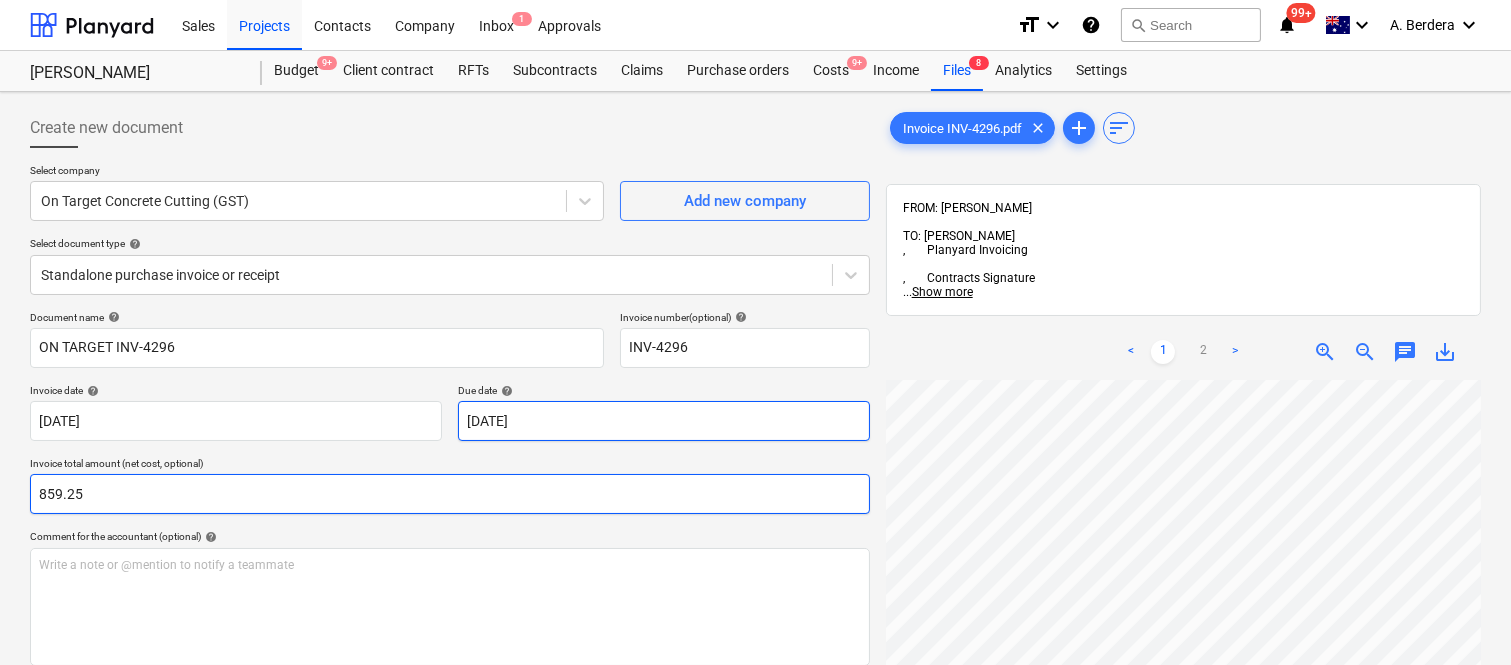 scroll, scrollTop: 456, scrollLeft: 158, axis: both 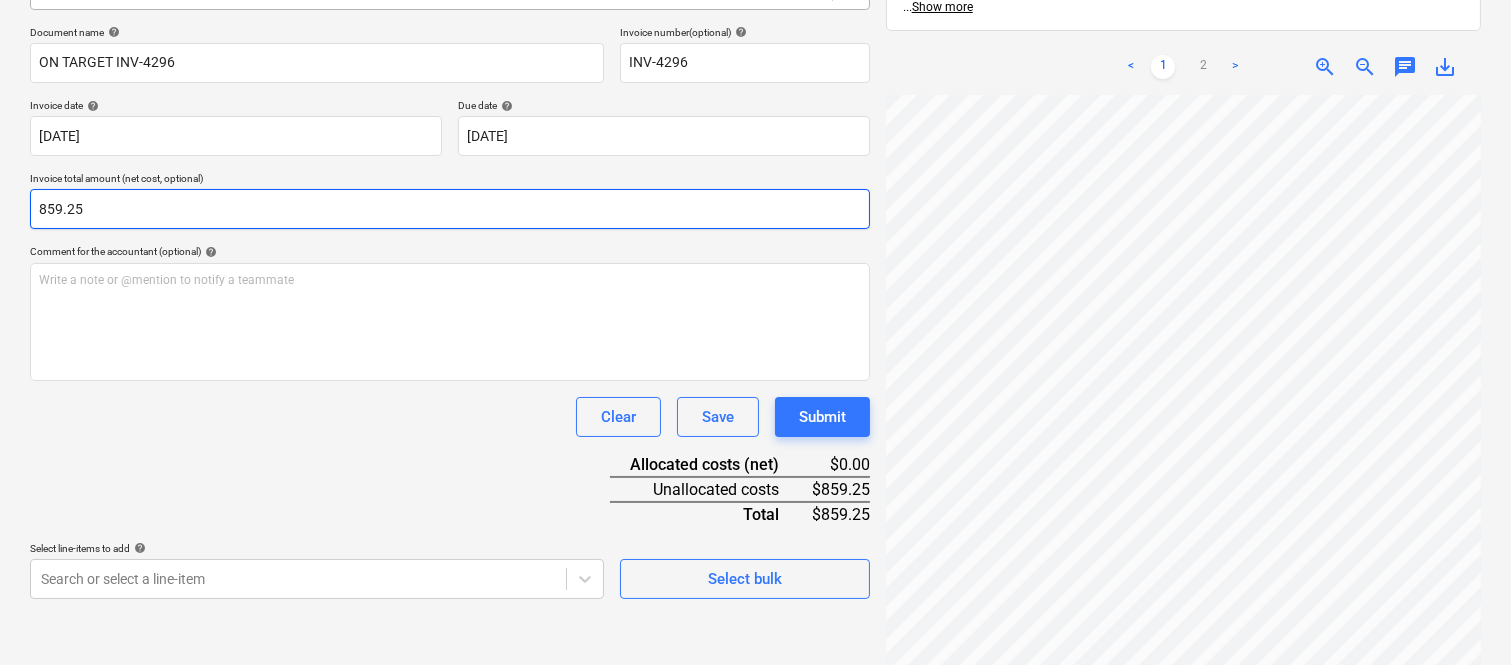 type on "859.25" 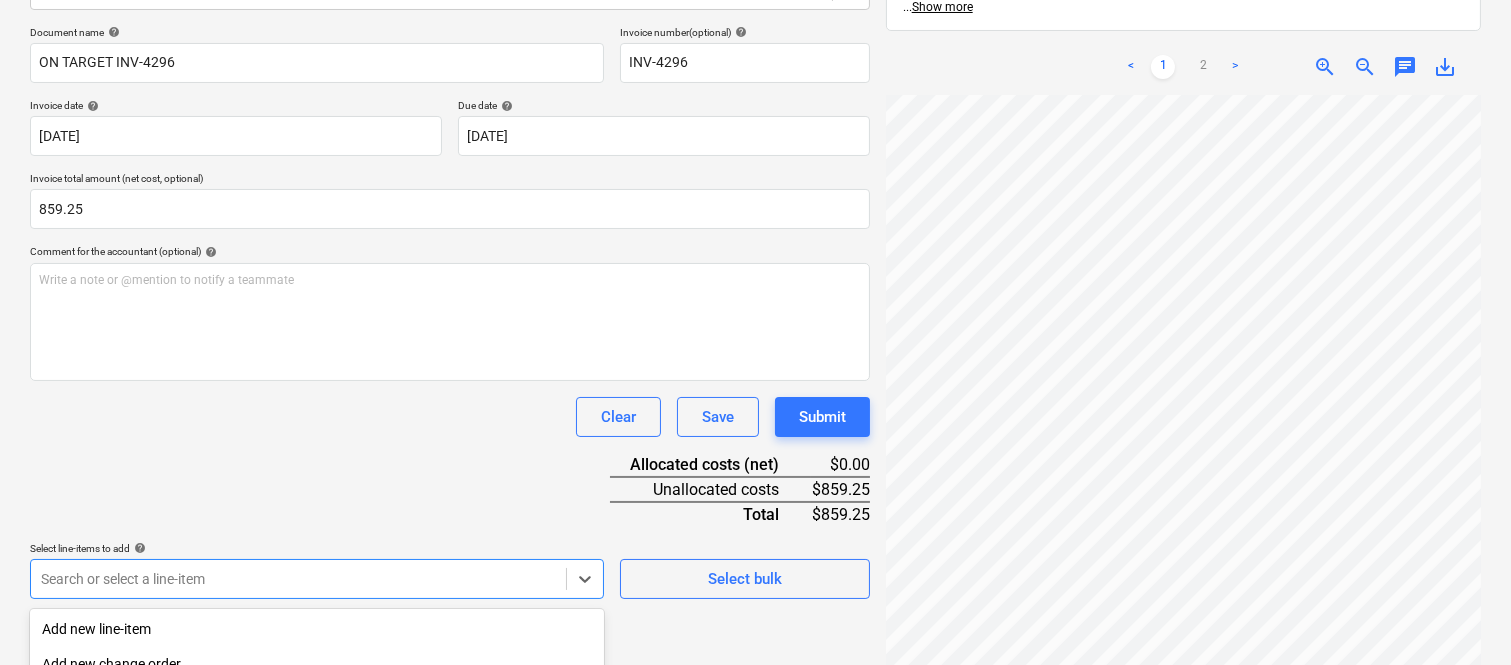 scroll, scrollTop: 532, scrollLeft: 0, axis: vertical 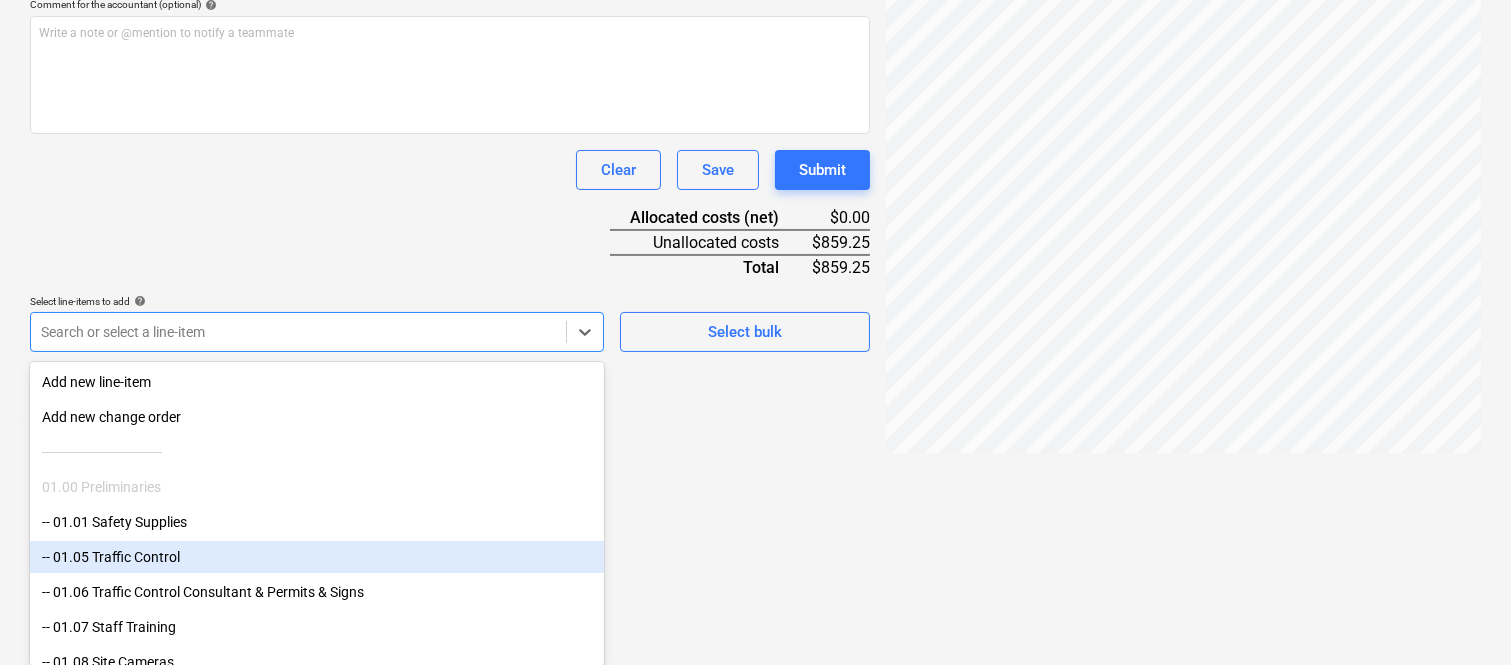 click on "Sales Projects Contacts Company Inbox 1 Approvals format_size keyboard_arrow_down help search Search notifications 99+ keyboard_arrow_down A. Berdera keyboard_arrow_down [PERSON_NAME] Budget 9+ Client contract RFTs Subcontracts Claims Purchase orders Costs 9+ Income Files 8 Analytics Settings Create new document Select company On Target Concrete Cutting (GST)   Add new company Select document type help Standalone purchase invoice or receipt Document name help ON TARGET INV-4296 Invoice number  (optional) help INV-4296 Invoice date help [DATE] 07.07.2025 Press the down arrow key to interact with the calendar and
select a date. Press the question mark key to get the keyboard shortcuts for changing dates. Due date help [DATE] [DATE] Press the down arrow key to interact with the calendar and
select a date. Press the question mark key to get the keyboard shortcuts for changing dates. Invoice total amount (net cost, optional) 859.25 Comment for the accountant (optional) help ﻿ Clear Save help" at bounding box center (755, -200) 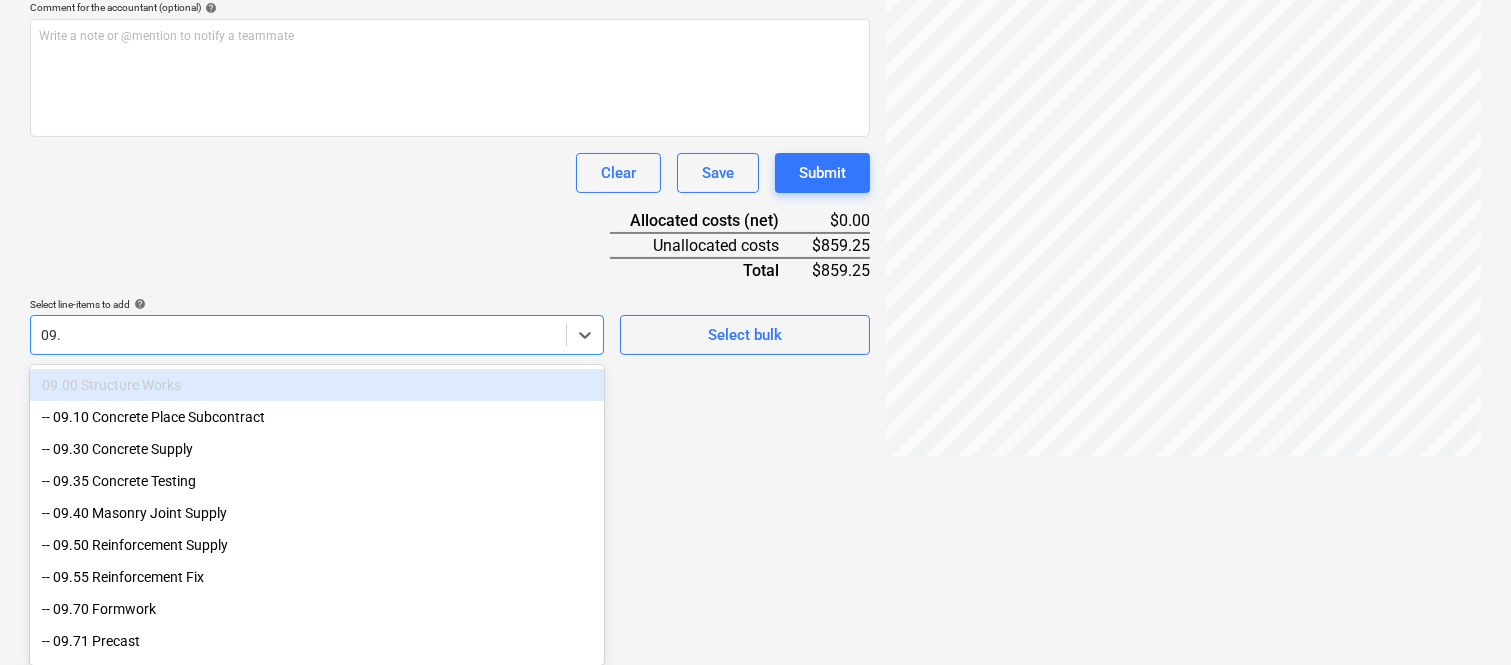 scroll, scrollTop: 527, scrollLeft: 0, axis: vertical 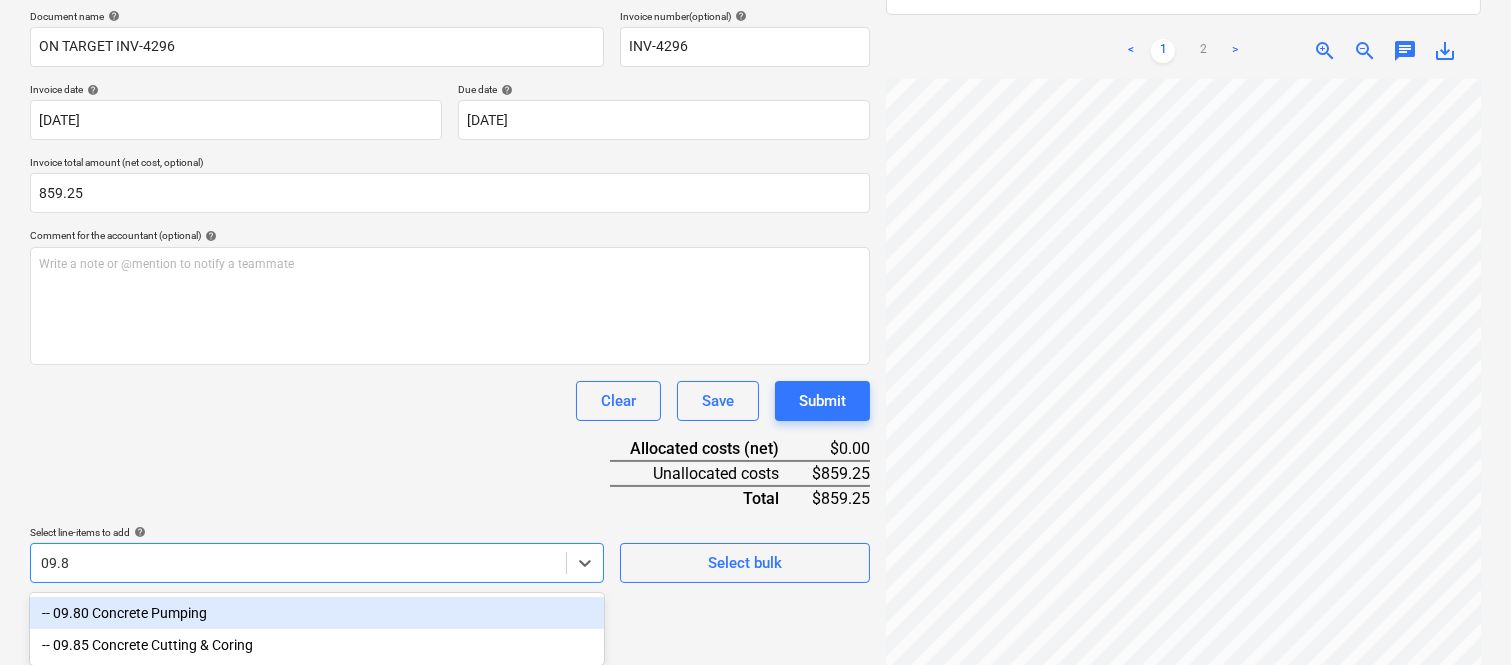 type on "09.85" 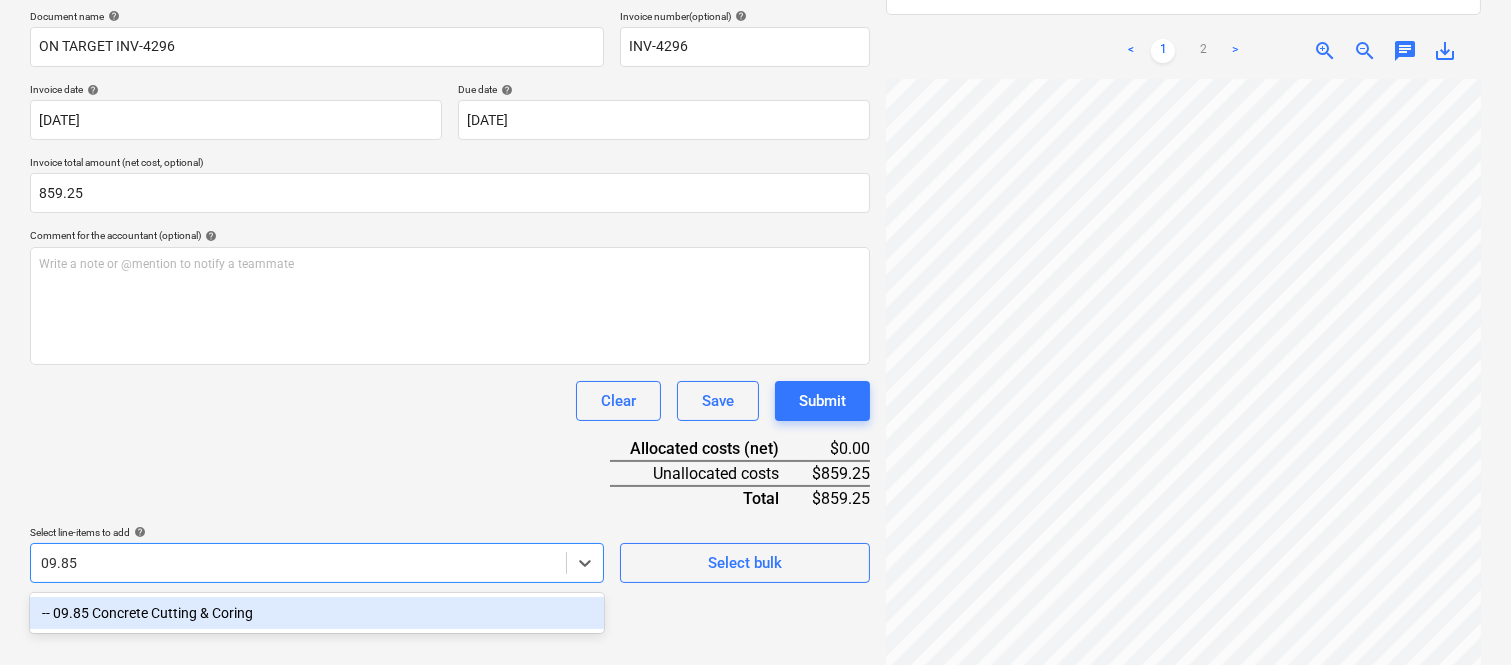 scroll, scrollTop: 285, scrollLeft: 0, axis: vertical 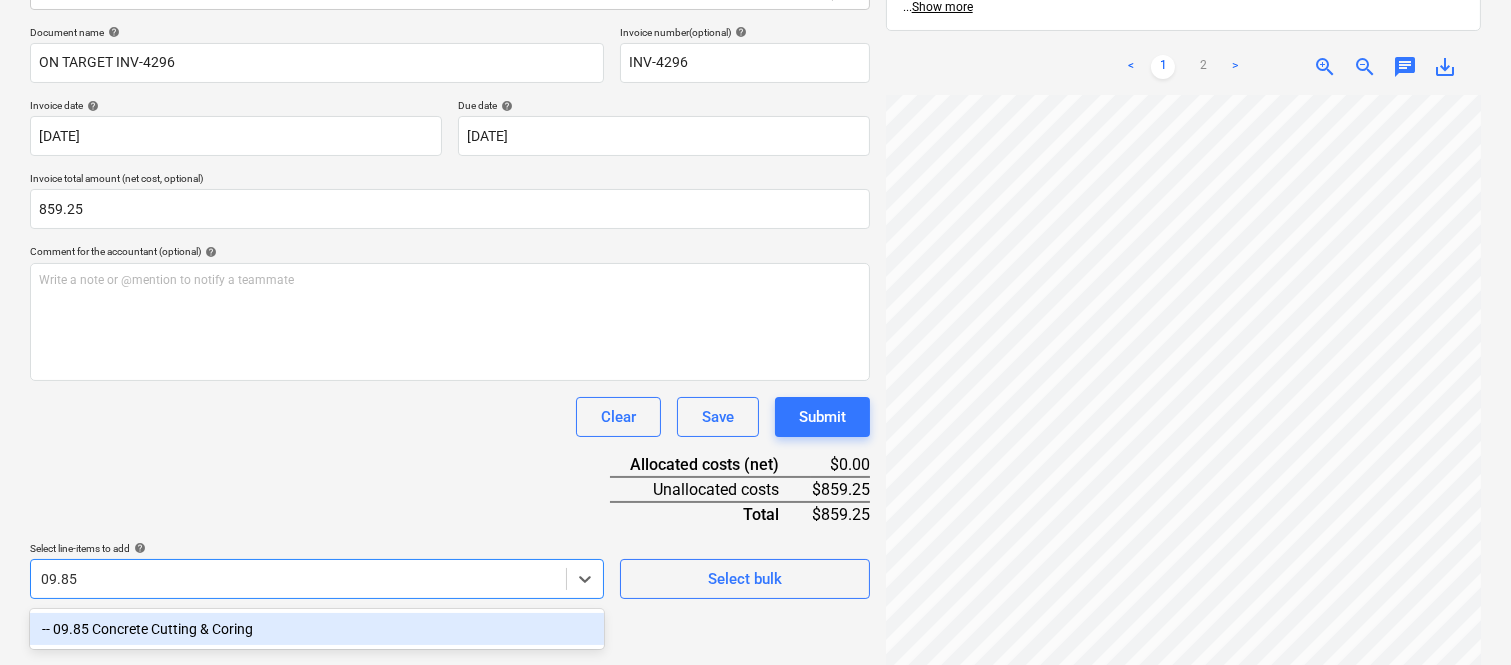 click on "--  09.85 Concrete Cutting & Coring" at bounding box center [317, 629] 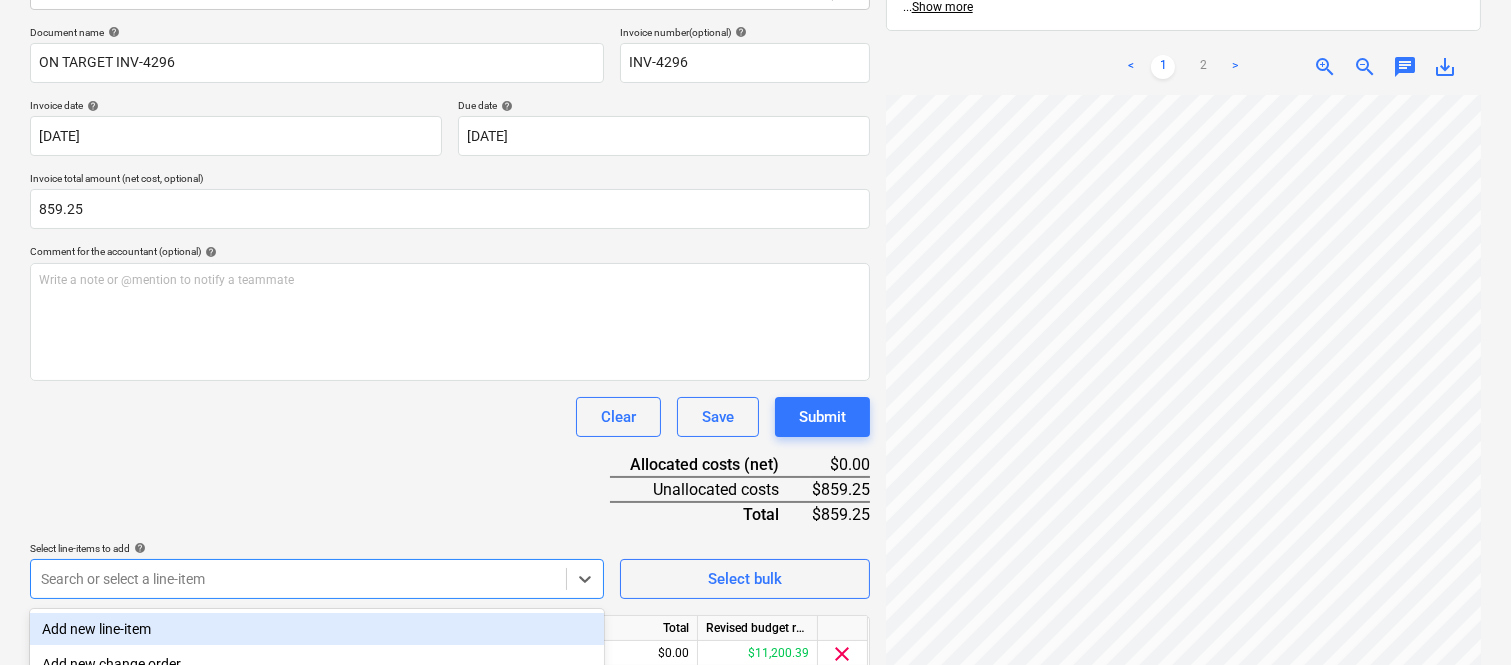 click on "Clear Save Submit" at bounding box center (450, 417) 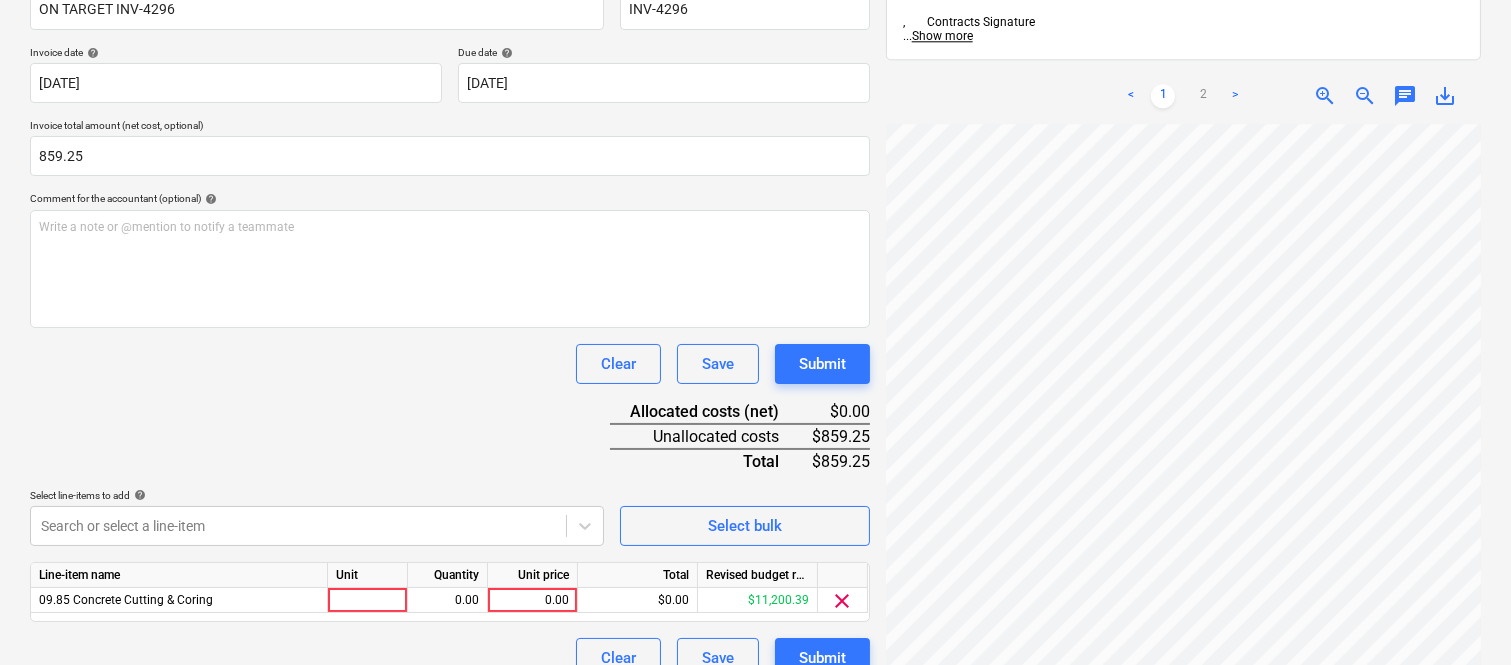 scroll, scrollTop: 367, scrollLeft: 0, axis: vertical 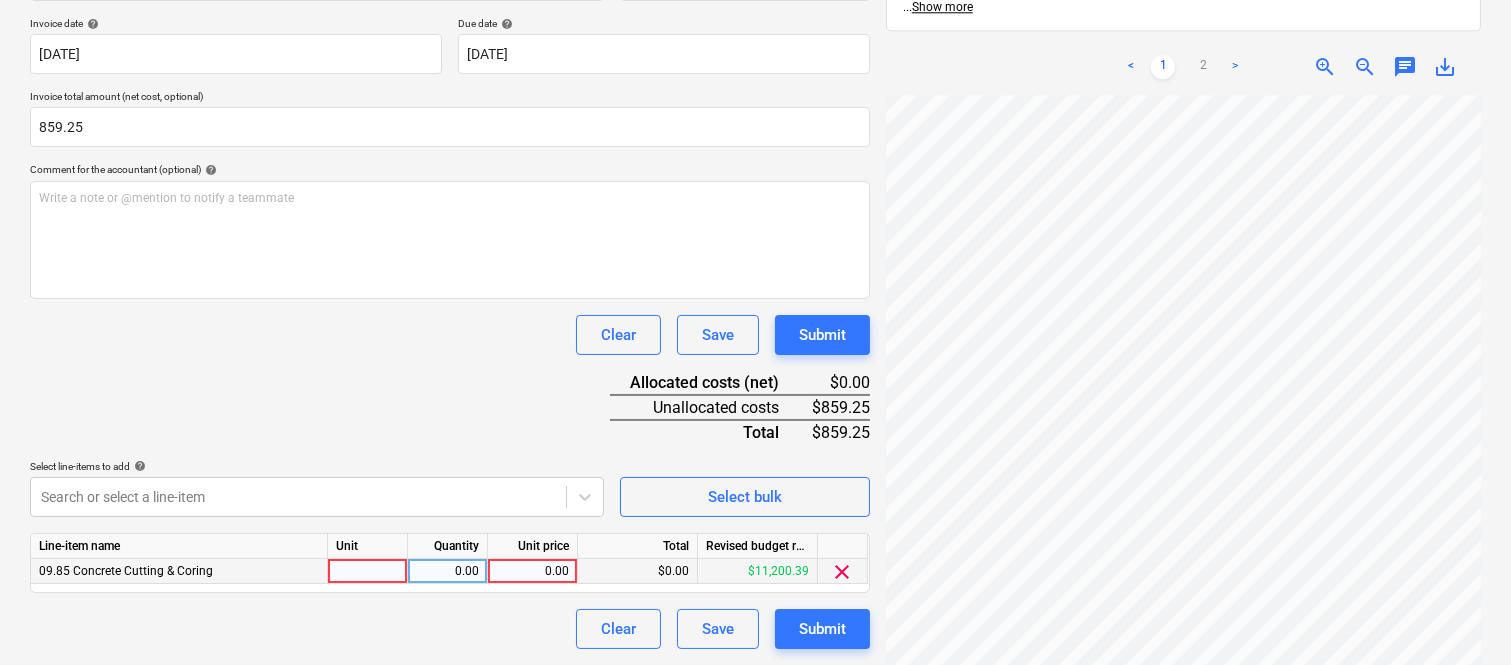 click at bounding box center (368, 571) 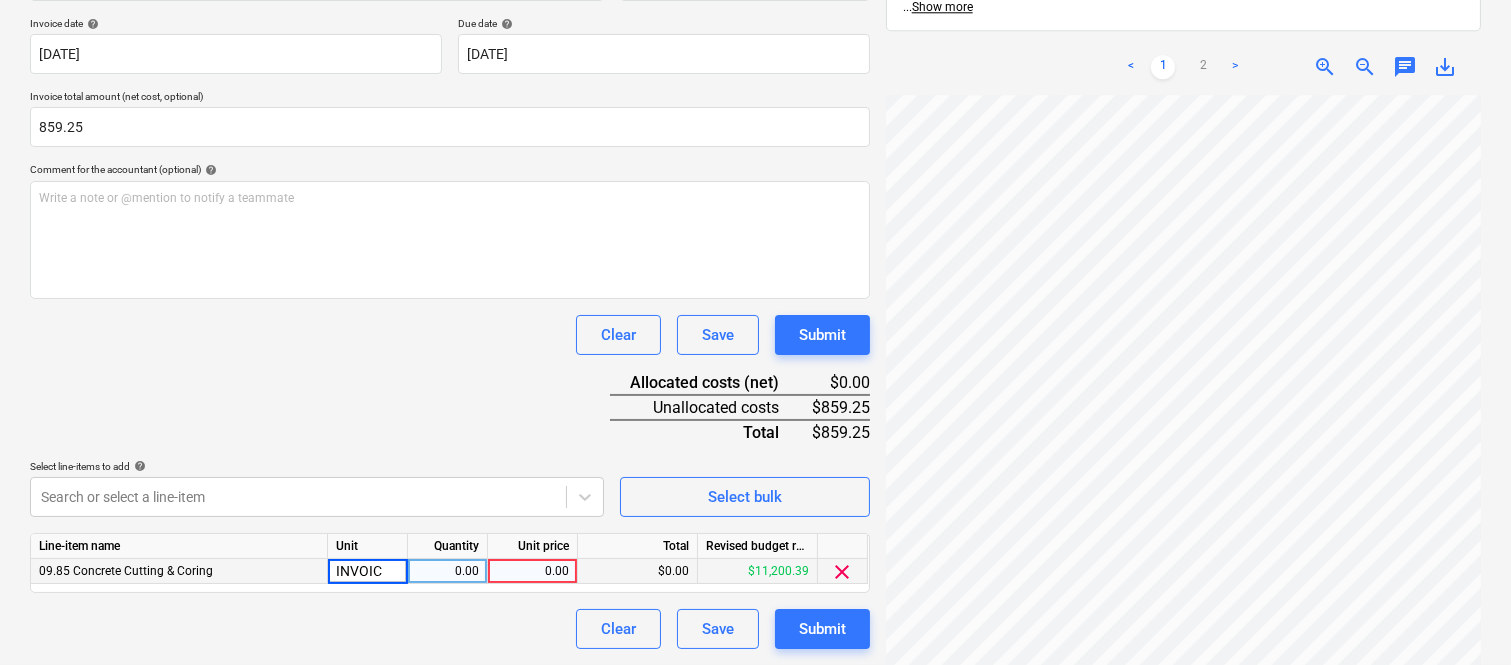 type on "INVOICE" 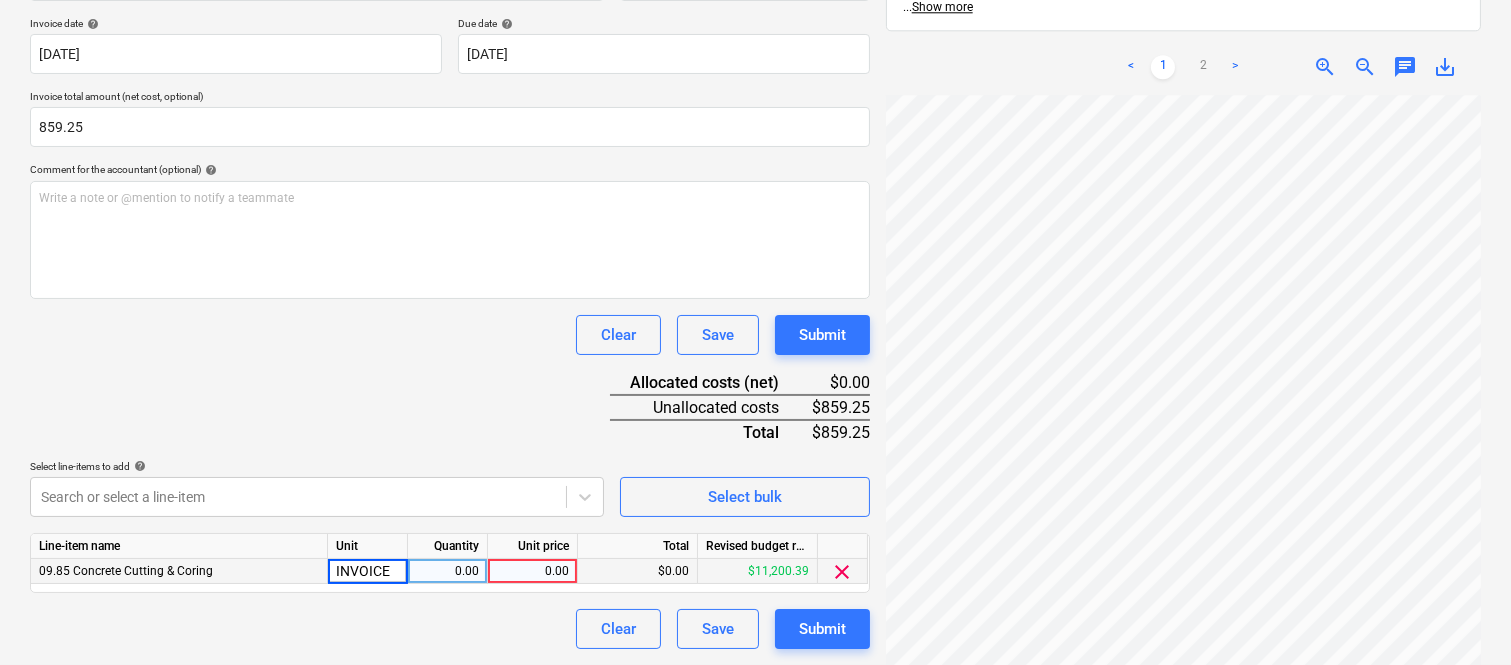 click on "0.00" at bounding box center [447, 571] 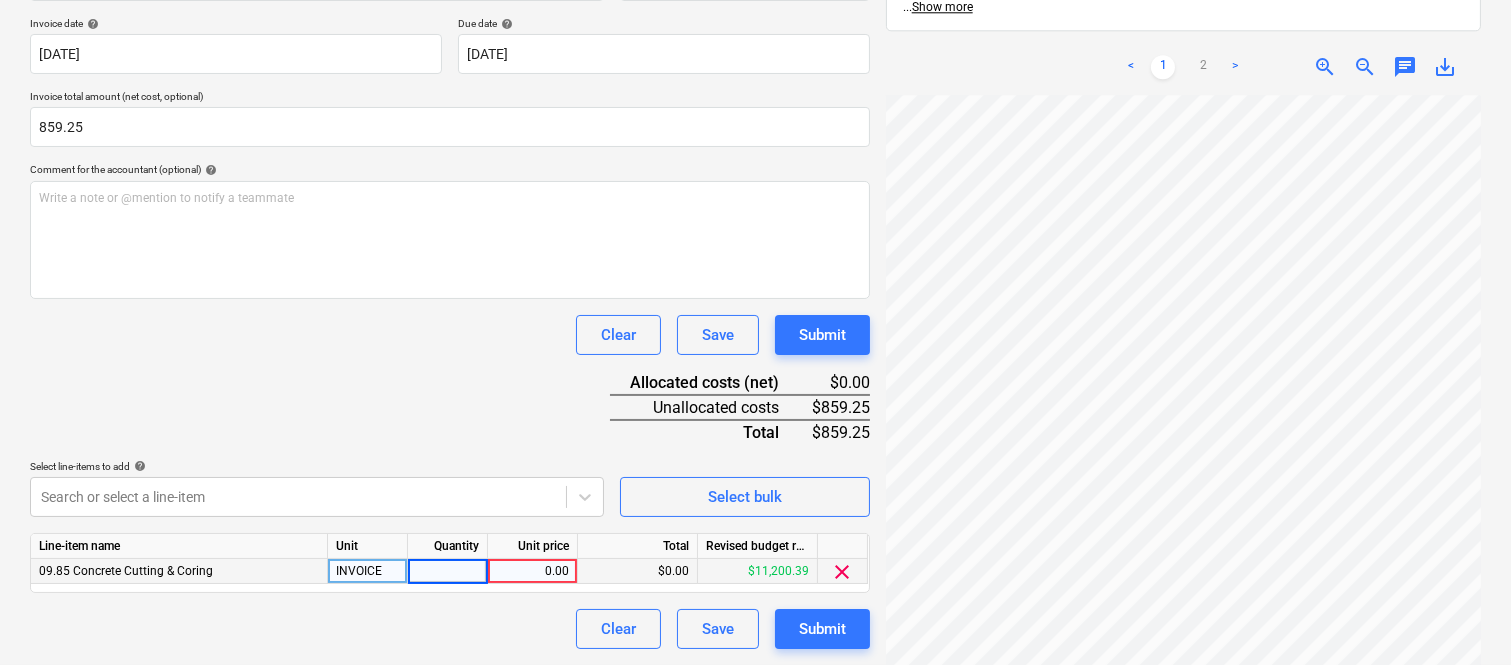 type on "1" 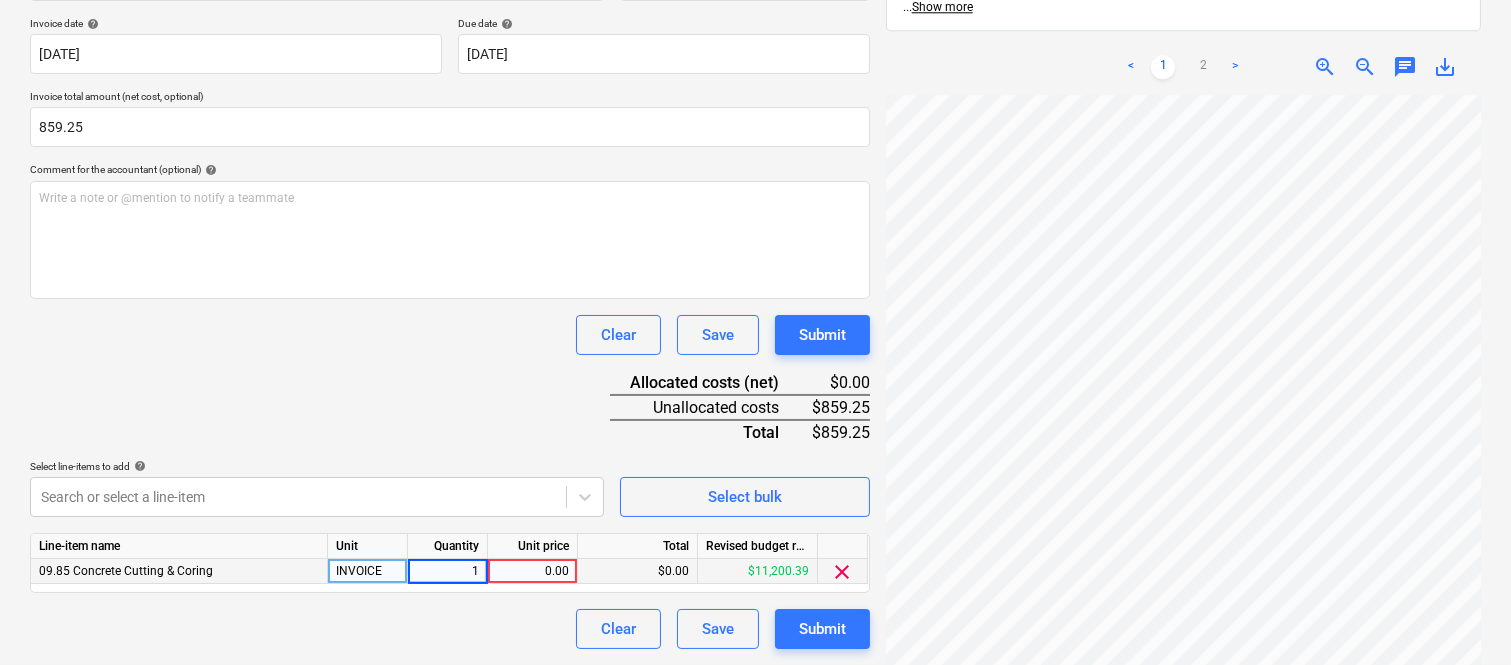 click on "0.00" at bounding box center (532, 571) 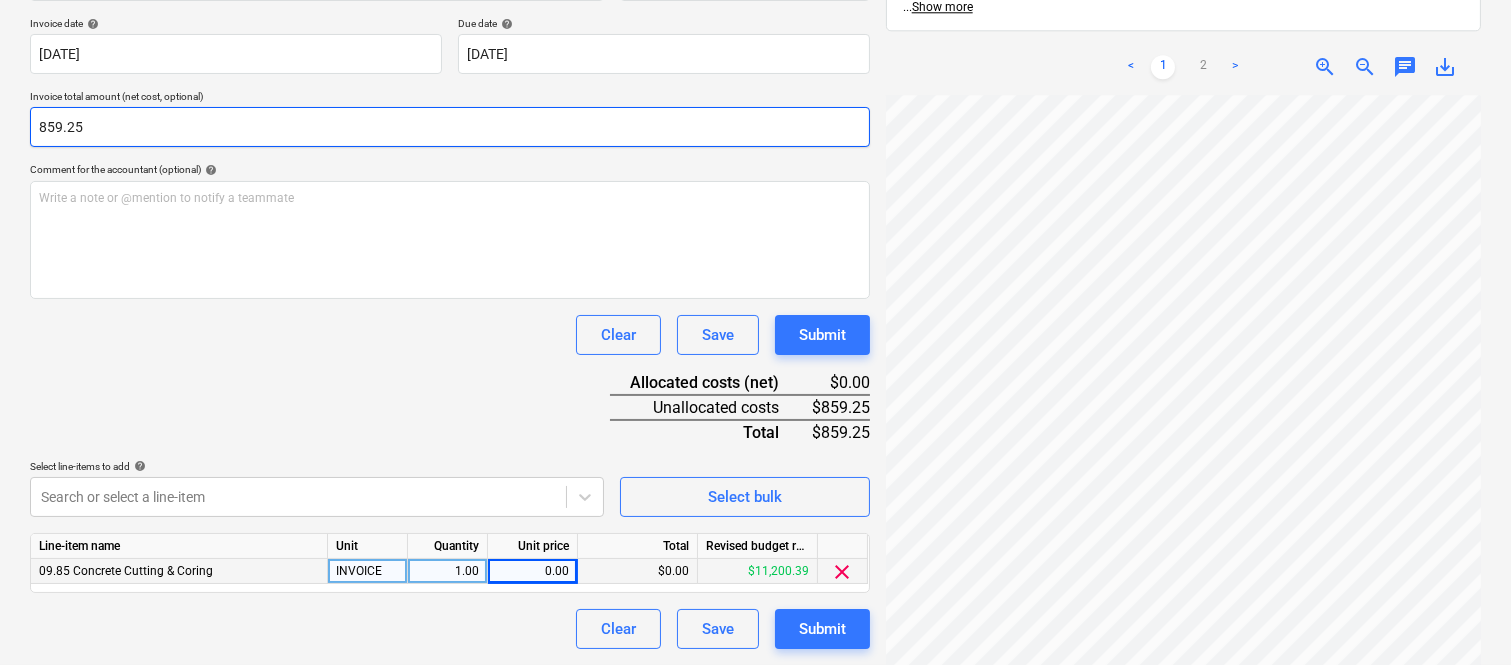 click on "859.25" at bounding box center (450, 127) 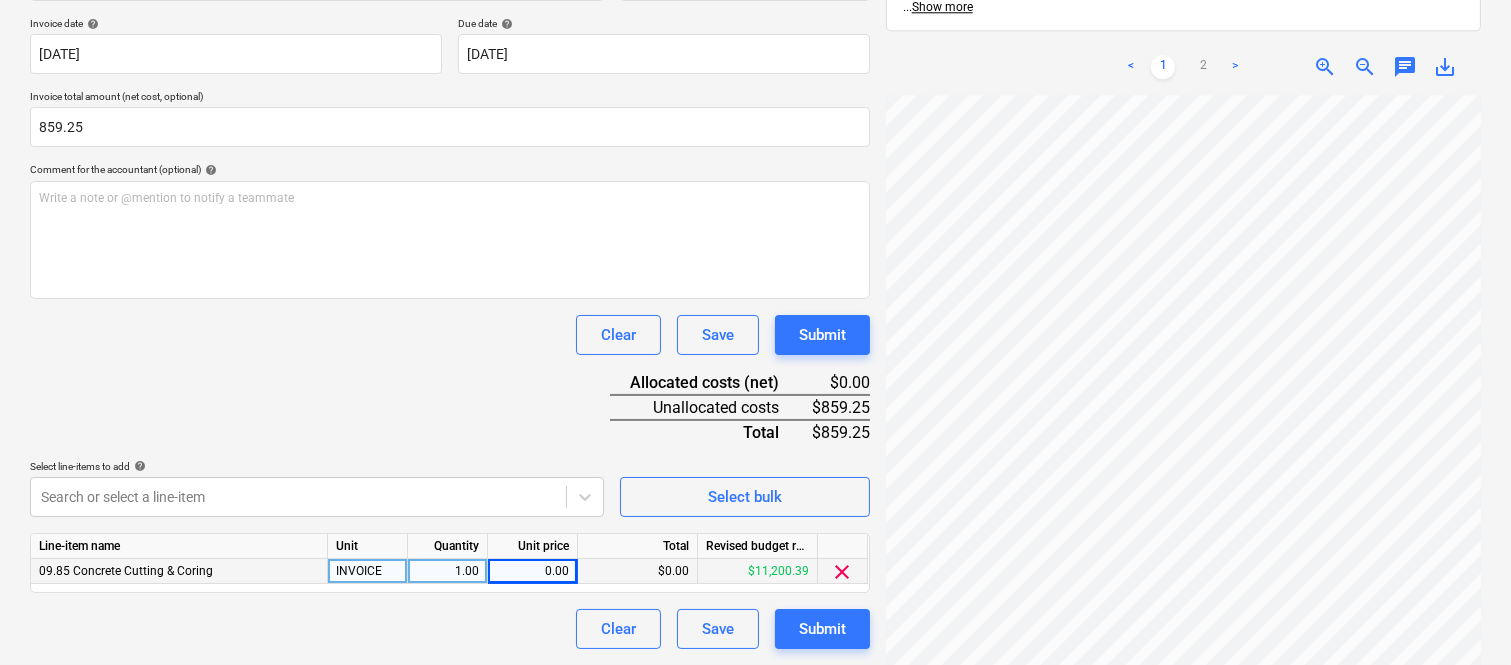 click on "0.00" at bounding box center (532, 571) 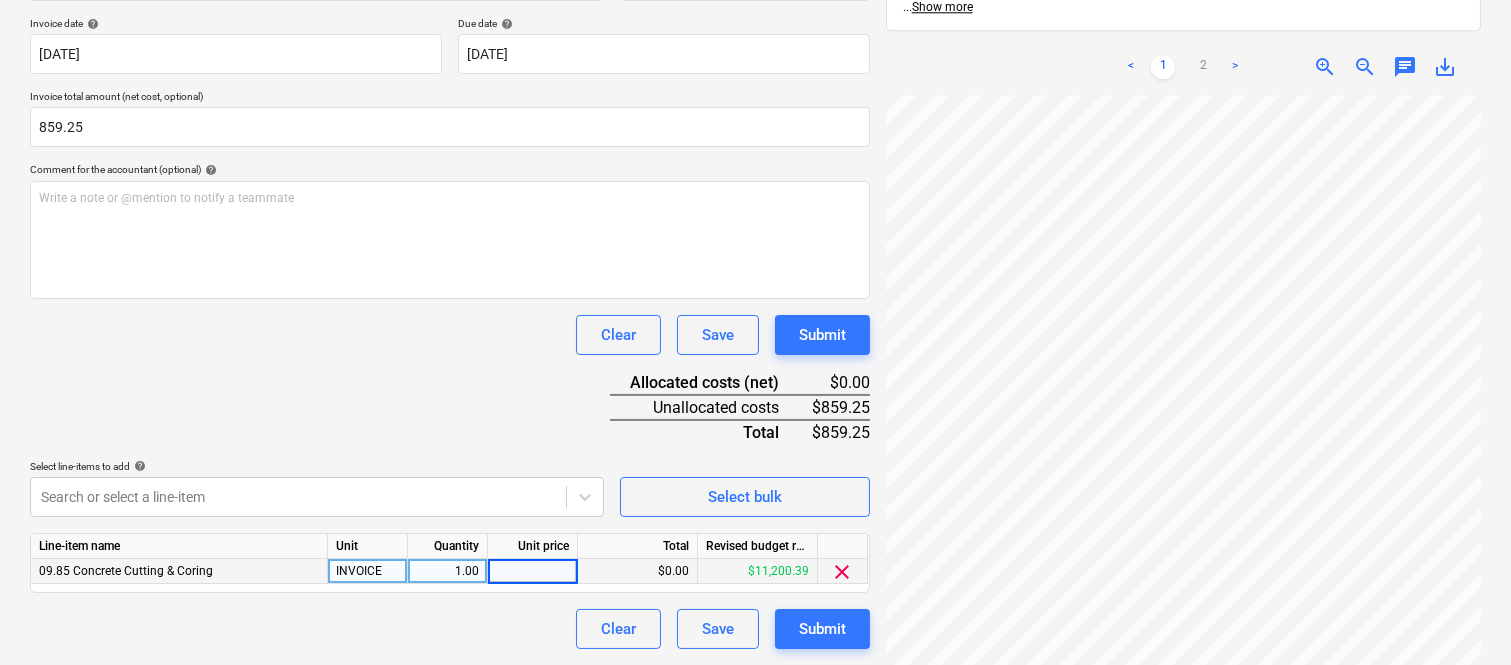 type on "859.25" 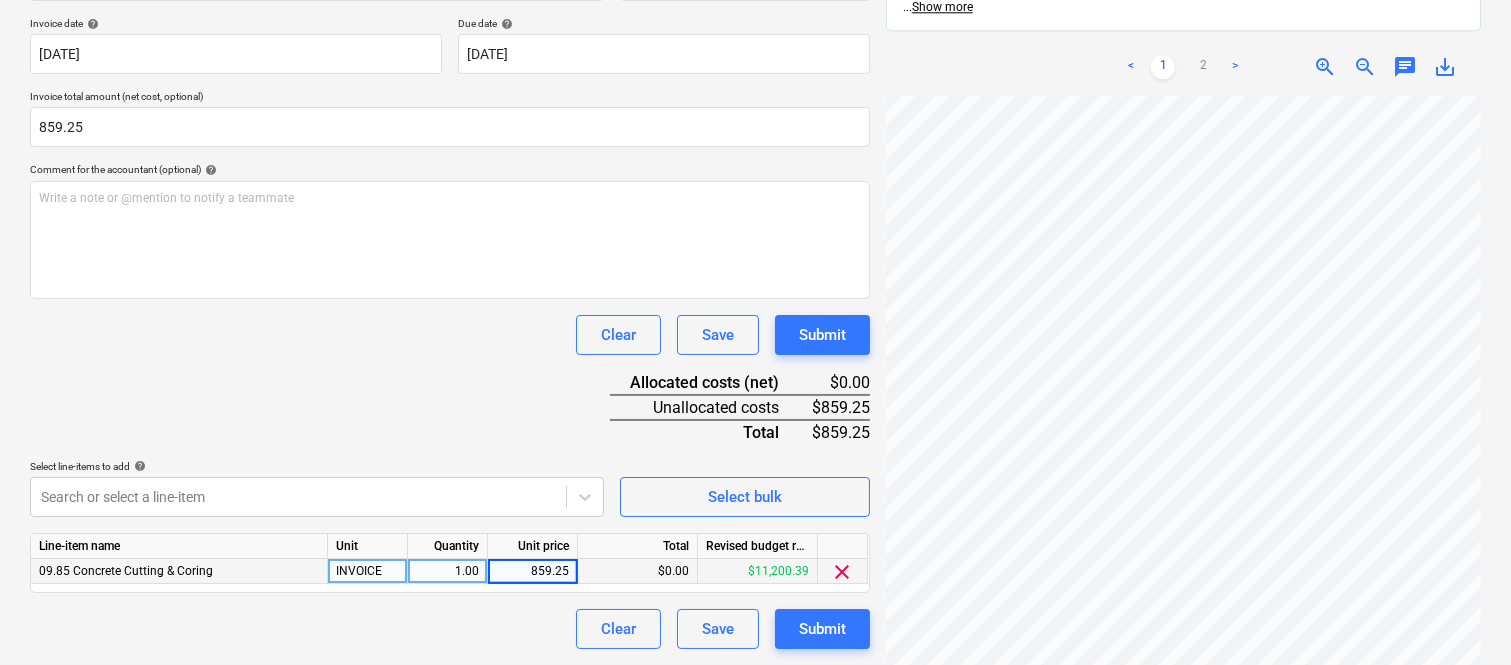 click on "Clear Save Submit" at bounding box center (450, 629) 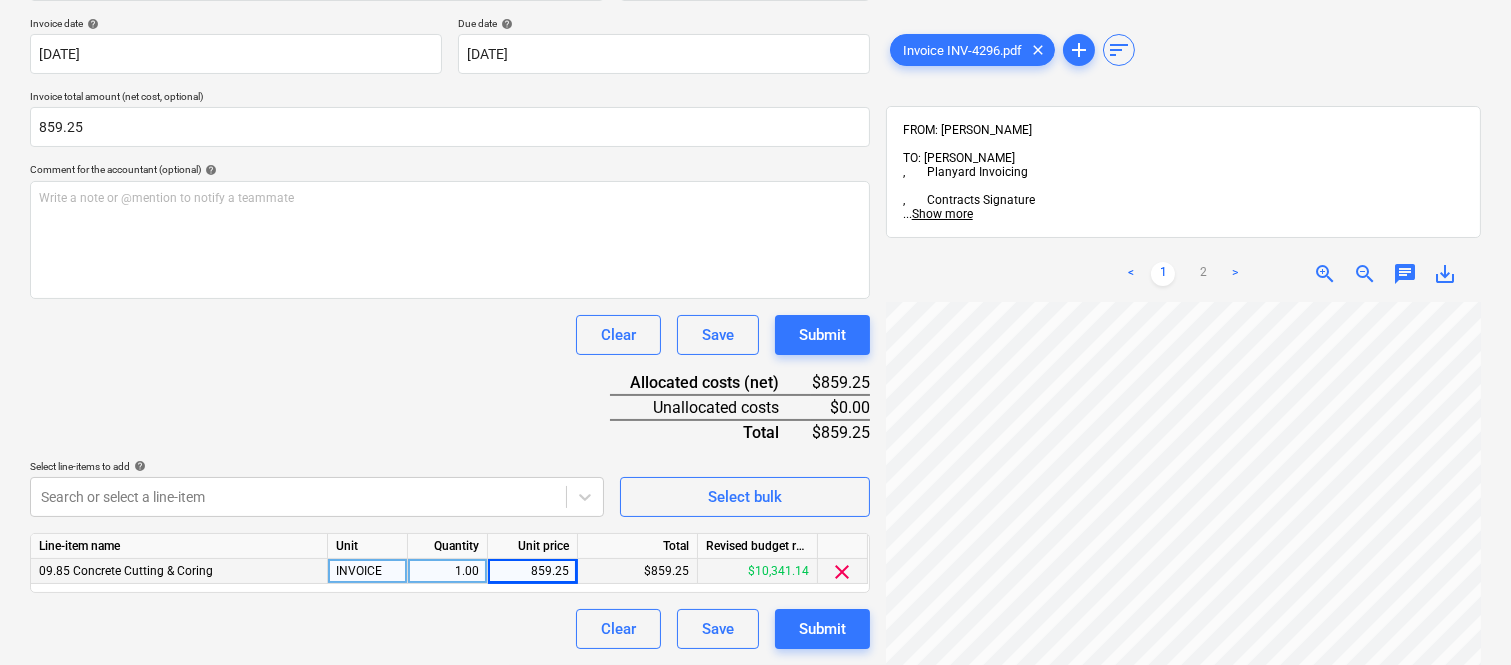 scroll, scrollTop: 0, scrollLeft: 0, axis: both 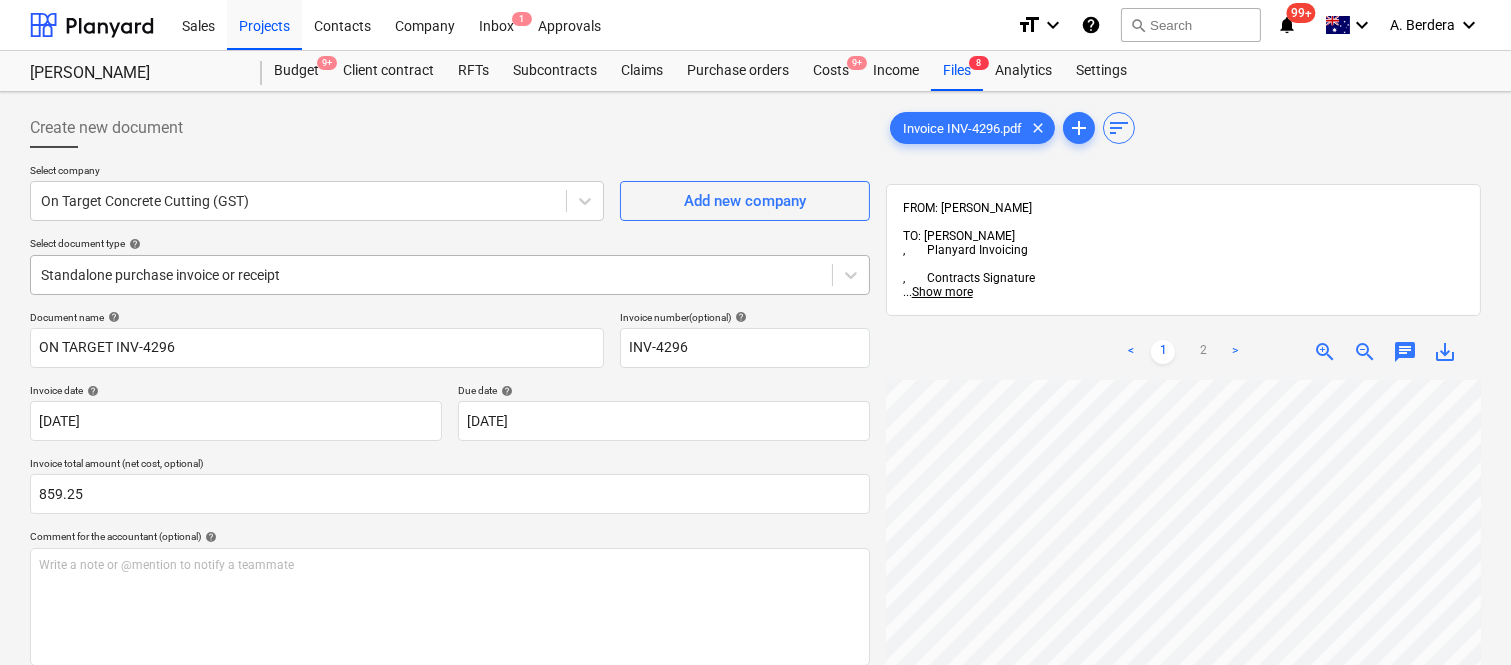 click at bounding box center [431, 275] 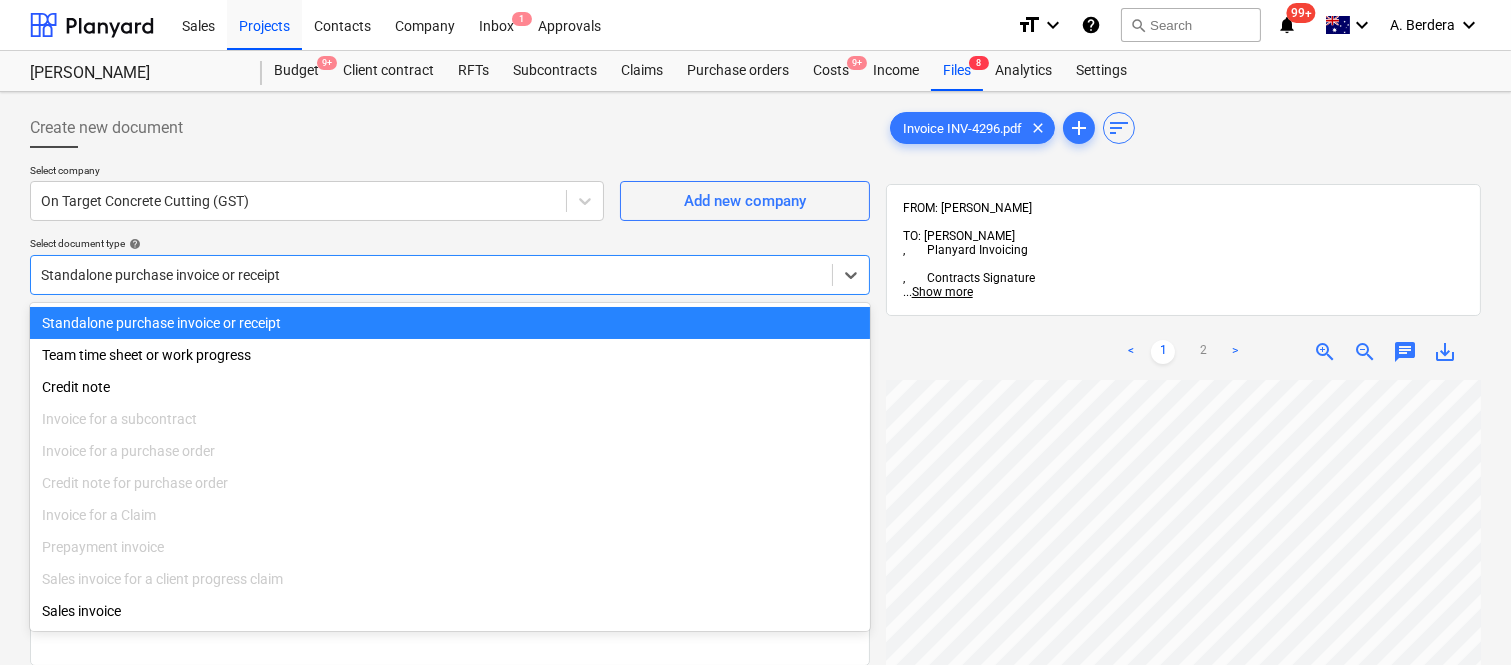 click on "Standalone purchase invoice or receipt" at bounding box center [450, 323] 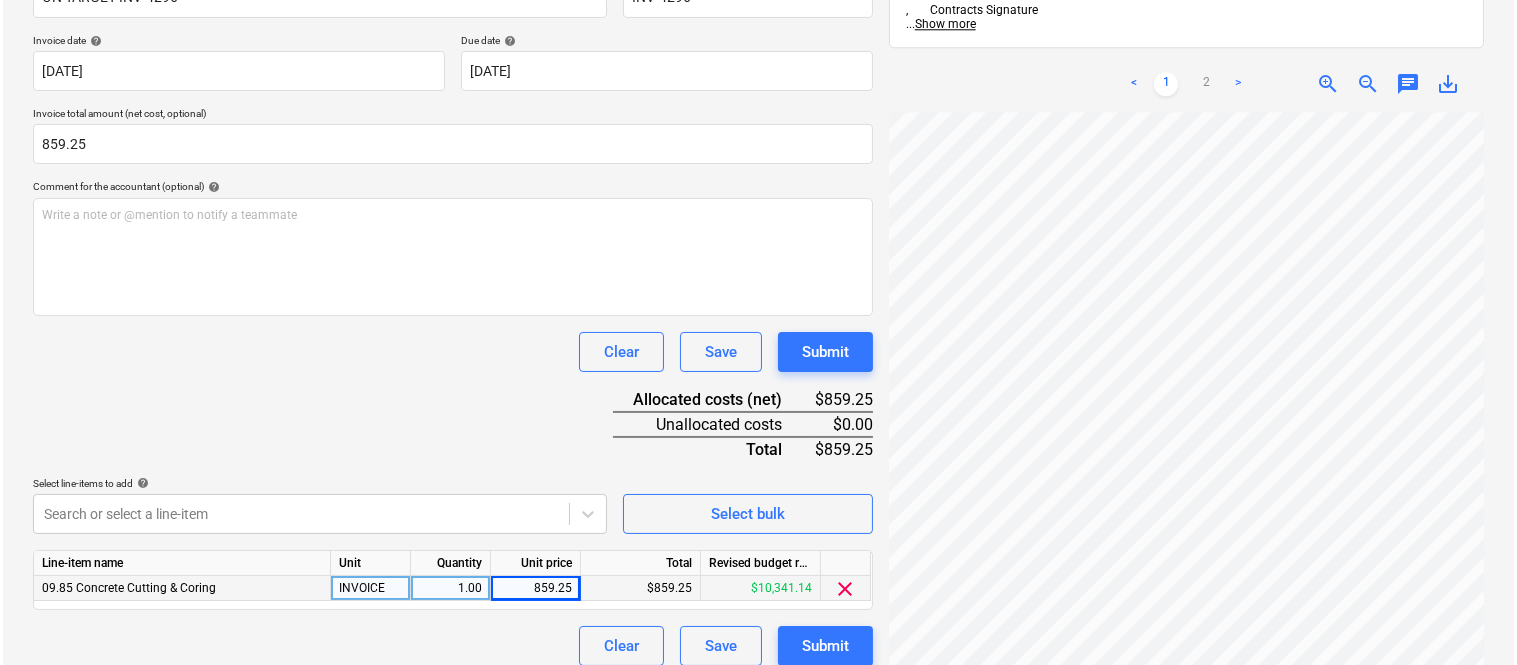 scroll, scrollTop: 367, scrollLeft: 0, axis: vertical 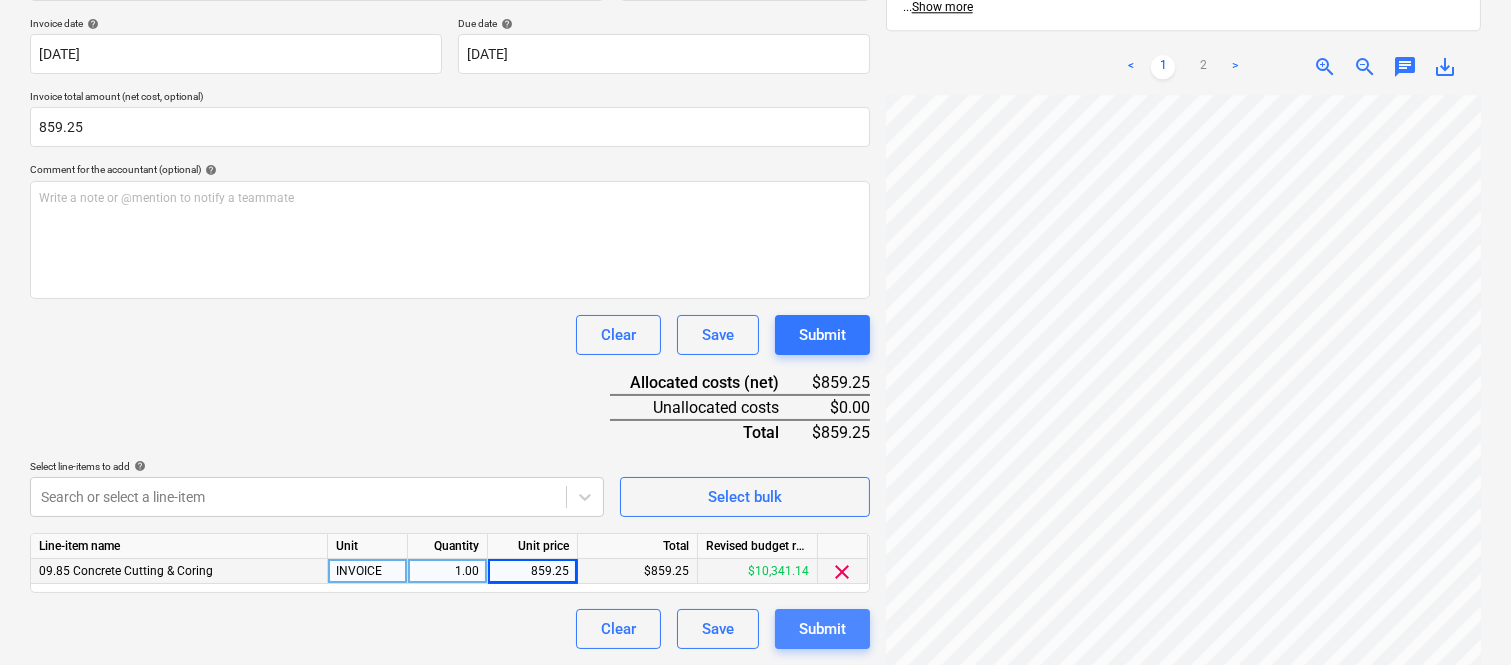 click on "Submit" at bounding box center [822, 629] 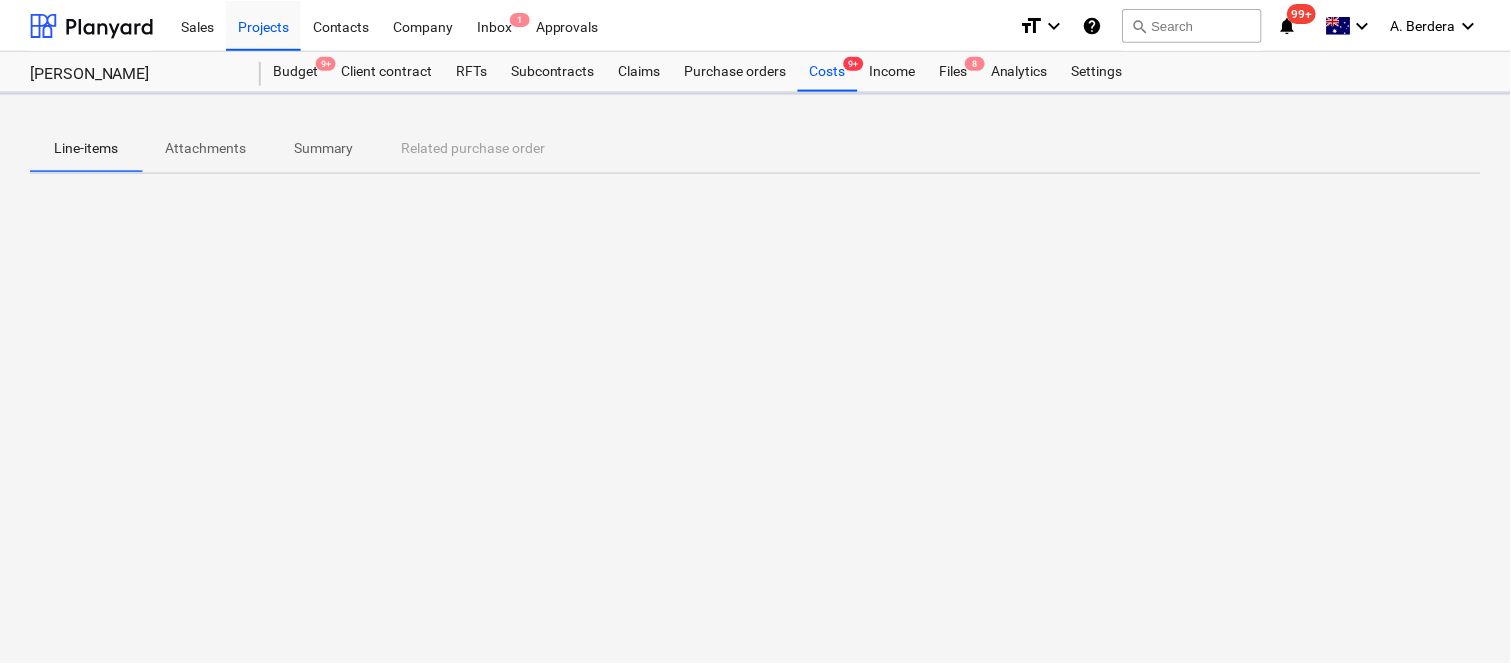 scroll, scrollTop: 0, scrollLeft: 0, axis: both 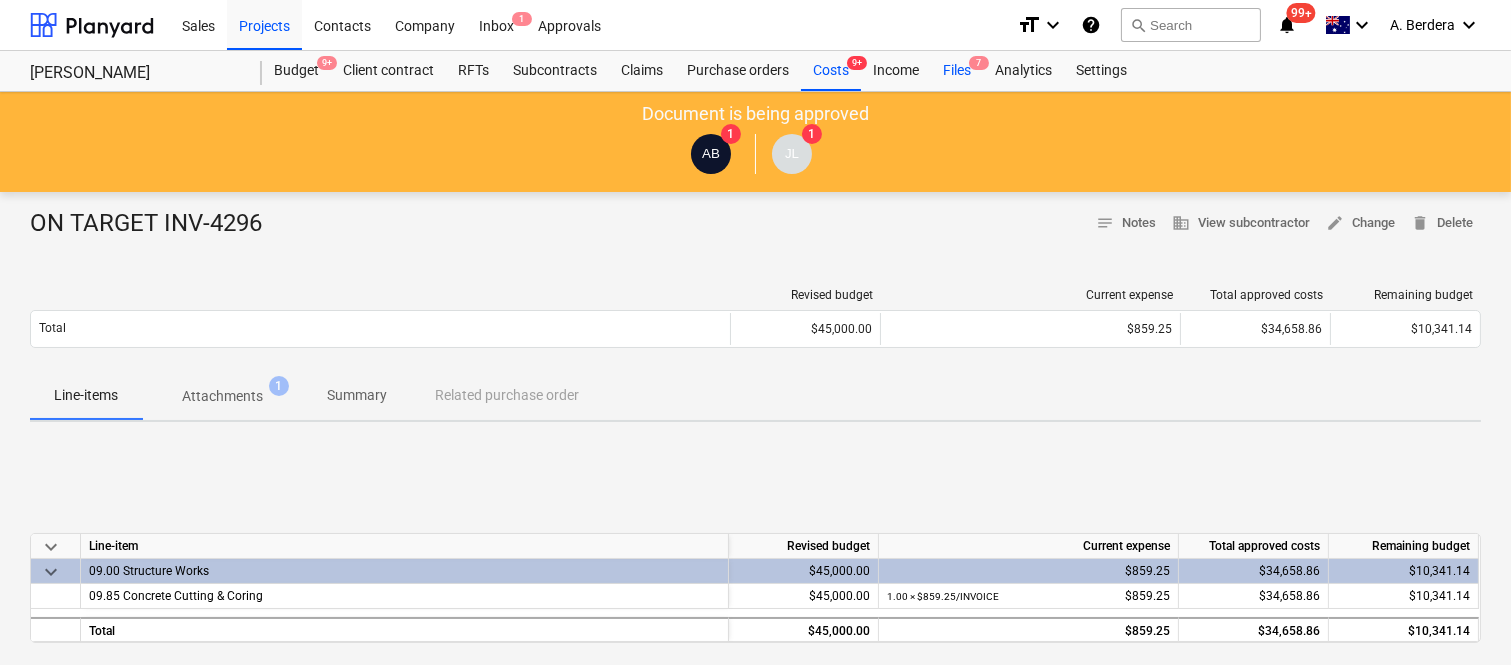 click on "Files 7" at bounding box center [957, 71] 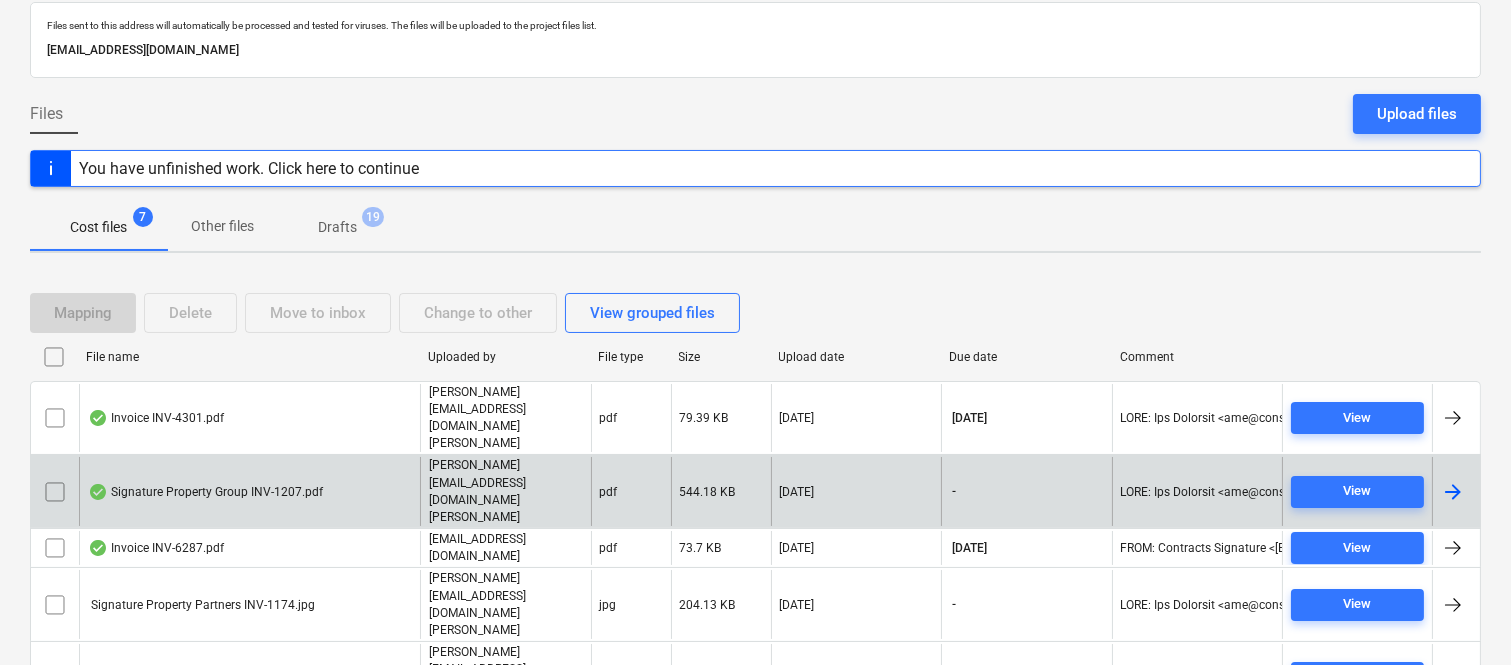 scroll, scrollTop: 154, scrollLeft: 0, axis: vertical 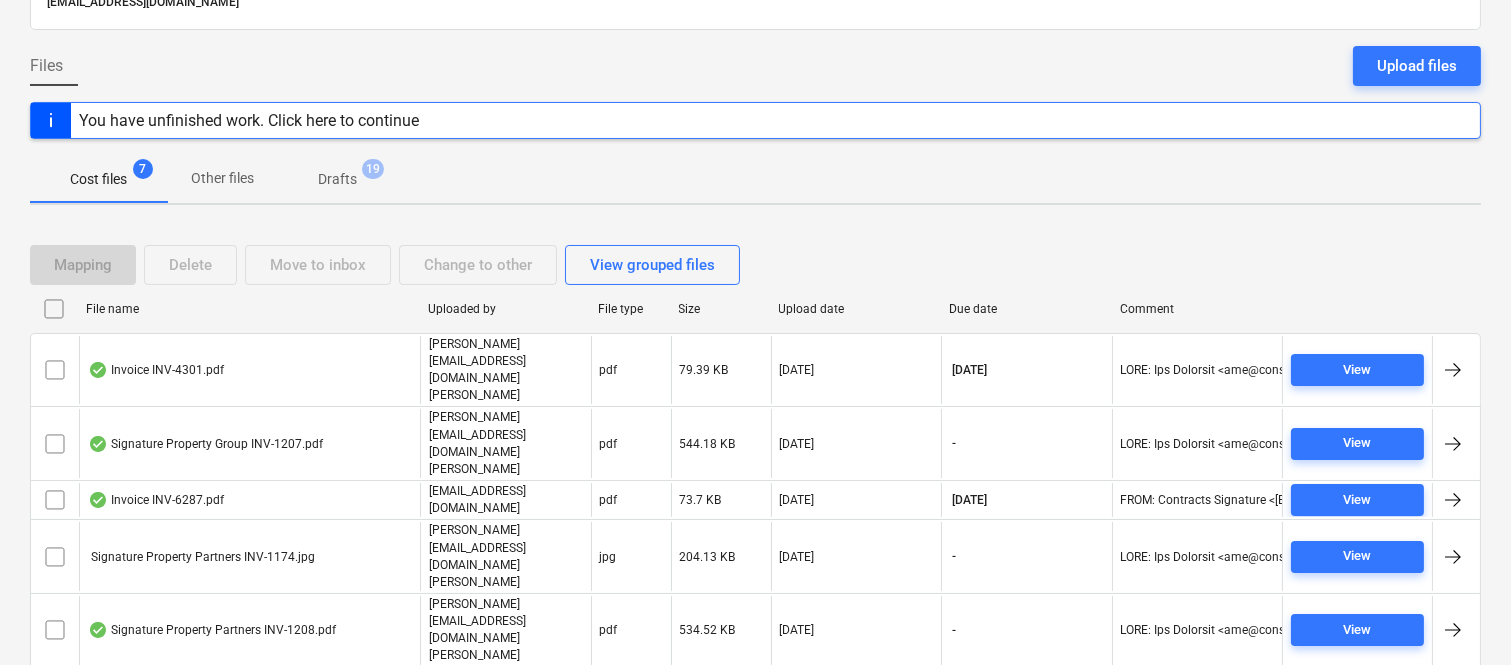 click on "Invoice 17717.pdf" at bounding box center [249, 704] 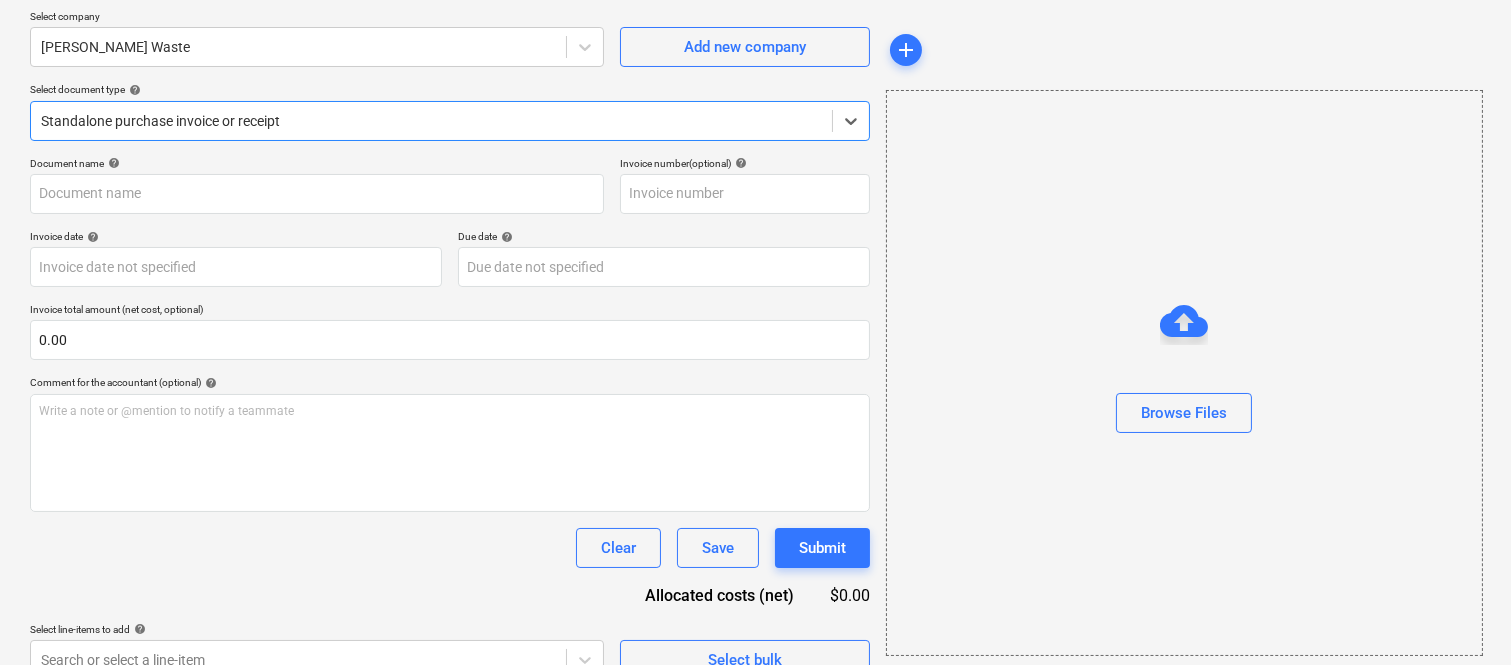 type on "17717" 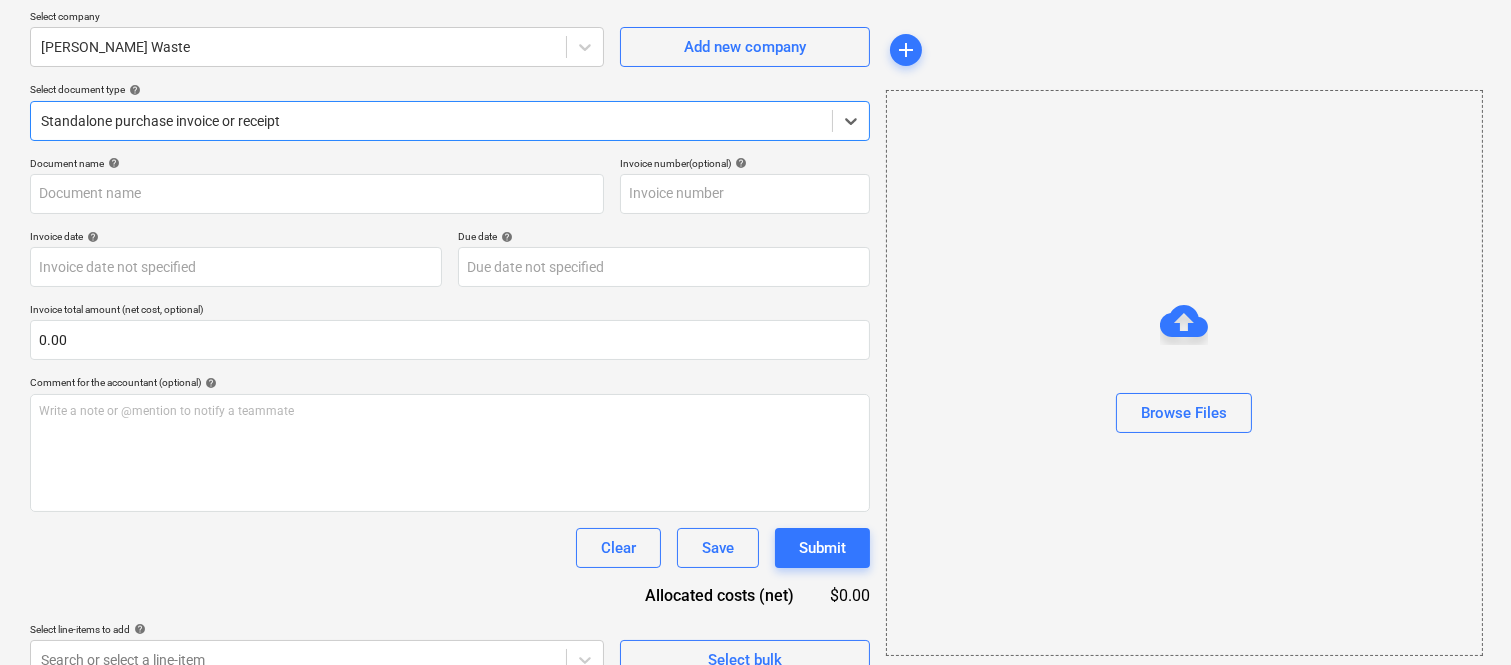 type on "17717" 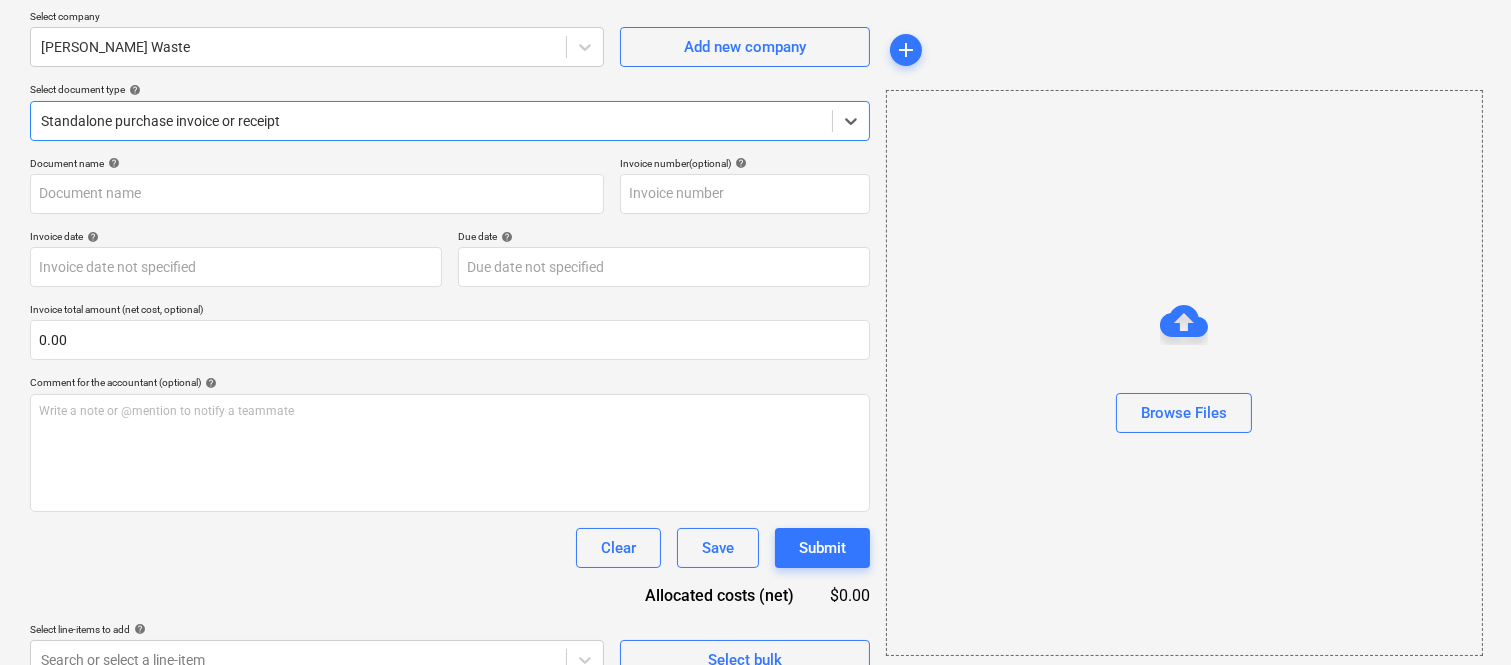 type on "[DATE]" 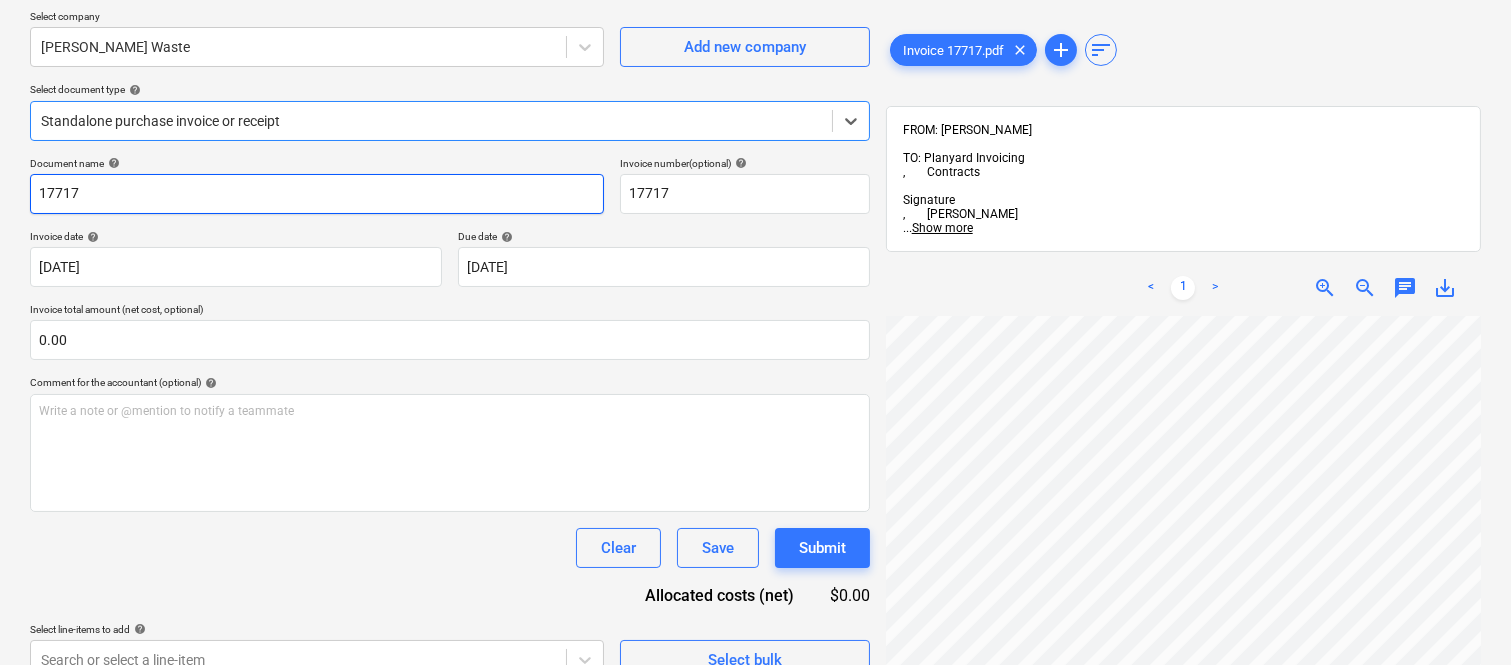 click on "17717" at bounding box center (317, 194) 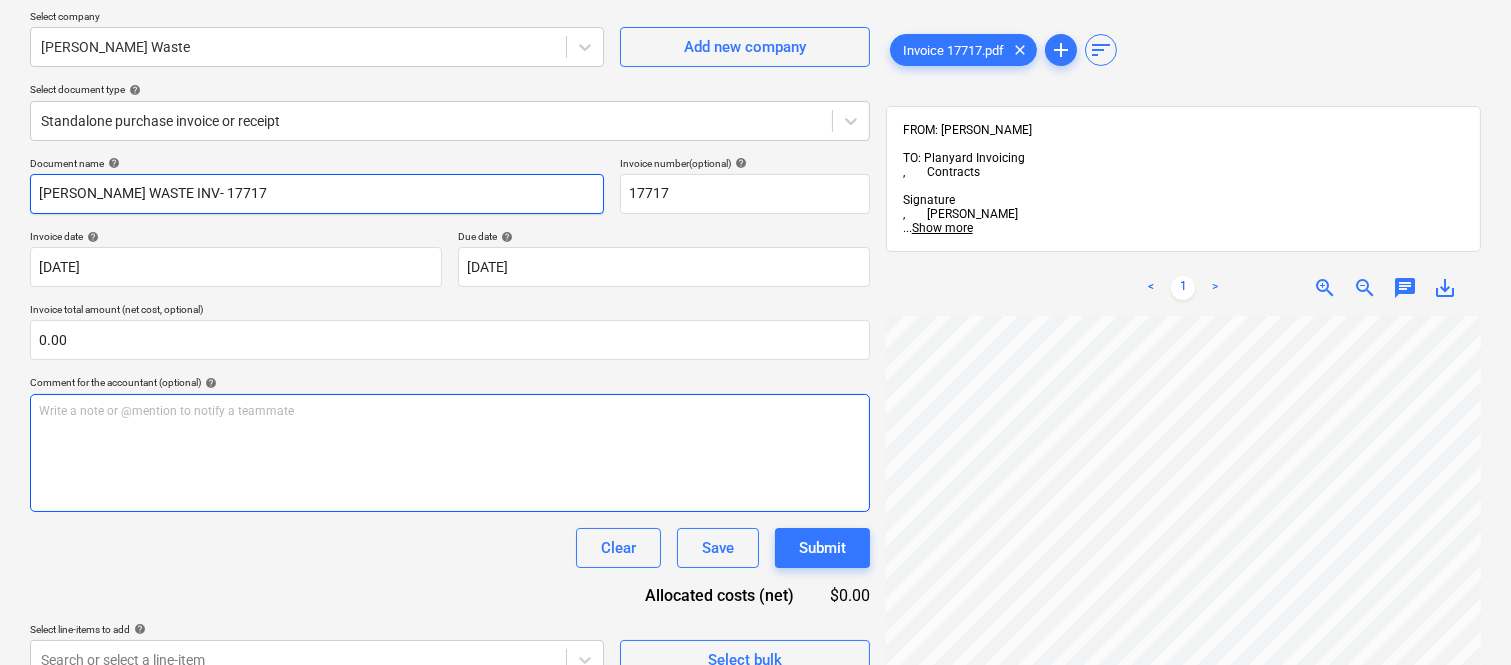 type on "[PERSON_NAME] WASTE INV- 17717" 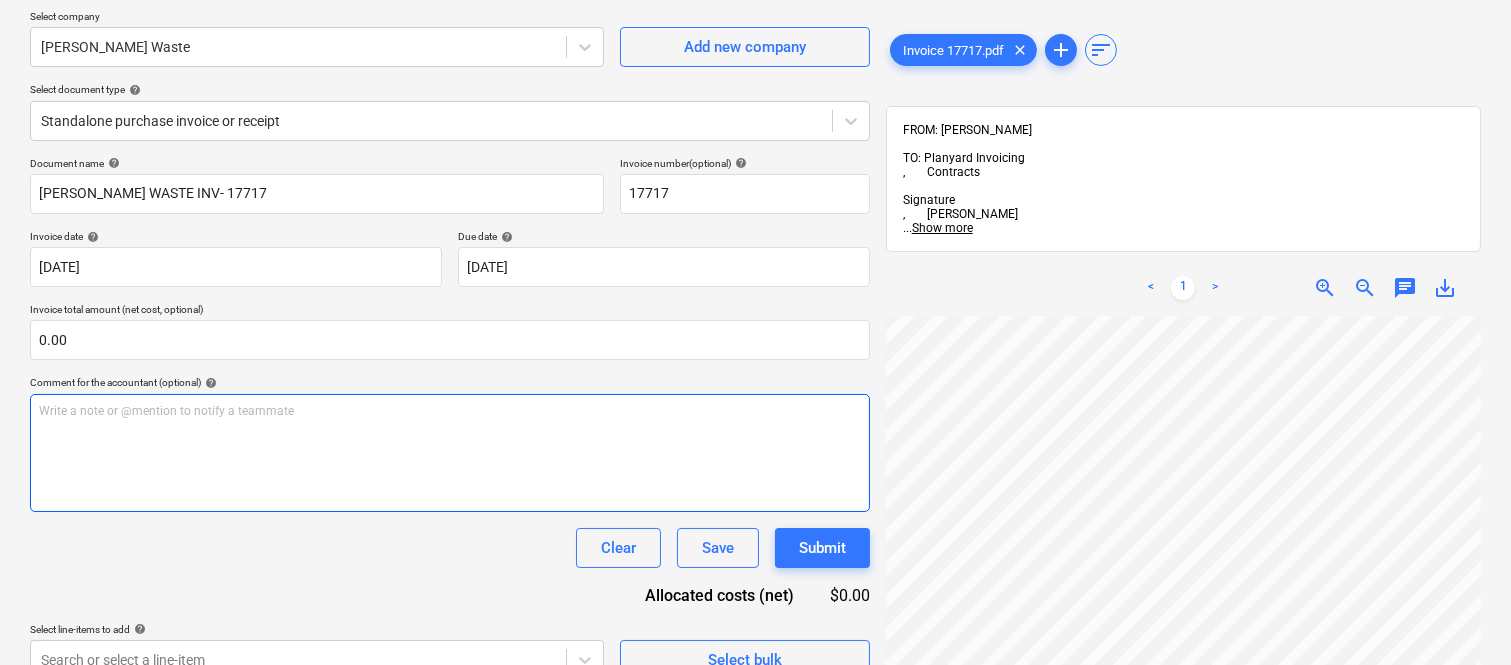 scroll, scrollTop: 88, scrollLeft: 158, axis: both 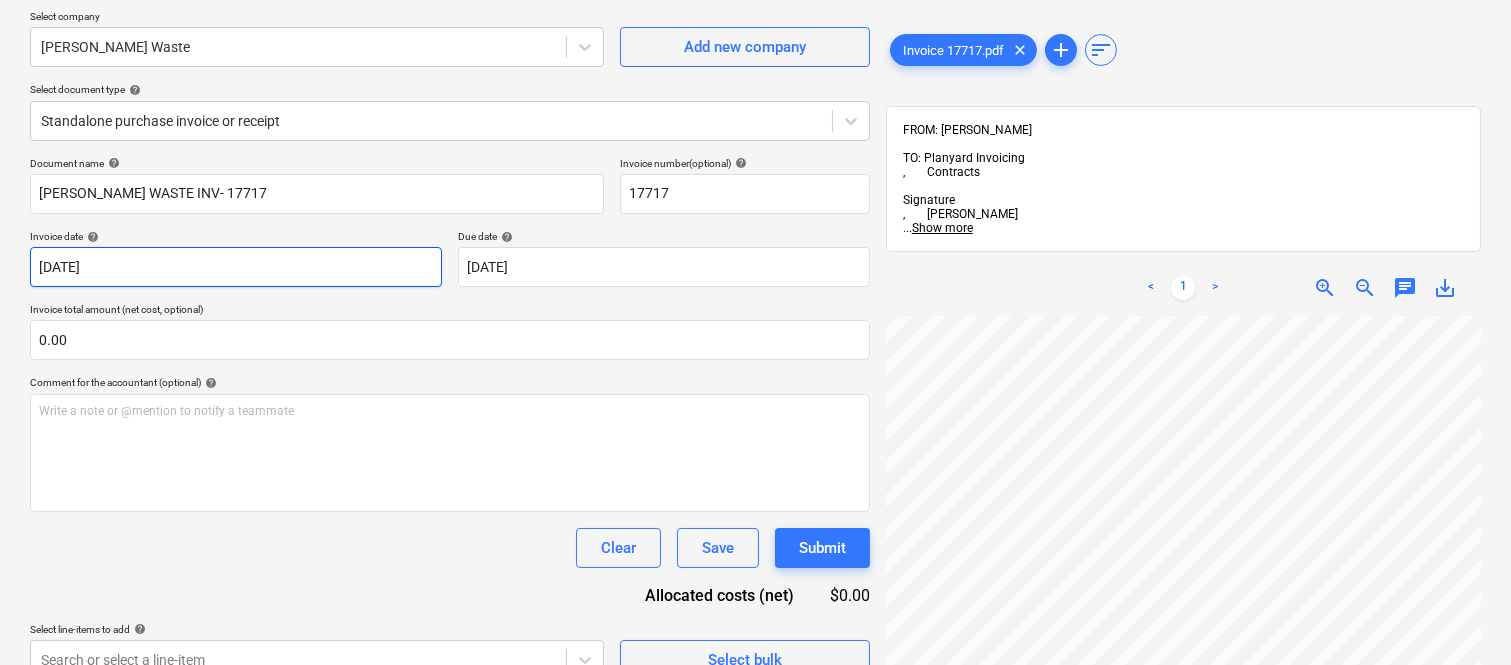 click on "Sales Projects Contacts Company Inbox 1 Approvals format_size keyboard_arrow_down help search Search notifications 99+ keyboard_arrow_down A. Berdera keyboard_arrow_down [PERSON_NAME] Budget 9+ Client contract RFTs Subcontracts Claims Purchase orders Costs 9+ Income Files 7 Analytics Settings Create new document Select company [PERSON_NAME] Waste   Add new company Select document type help Standalone purchase invoice or receipt Document name help [PERSON_NAME] WASTE INV- 17717 Invoice number  (optional) help 17717 Invoice date help [DATE] [DATE] Press the down arrow key to interact with the calendar and
select a date. Press the question mark key to get the keyboard shortcuts for changing dates. Due date help [DATE] [DATE] Press the down arrow key to interact with the calendar and
select a date. Press the question mark key to get the keyboard shortcuts for changing dates. Invoice total amount (net cost, optional) 0.00 Comment for the accountant (optional) help ﻿ Clear Save Submit $0.00 help <" at bounding box center [755, 178] 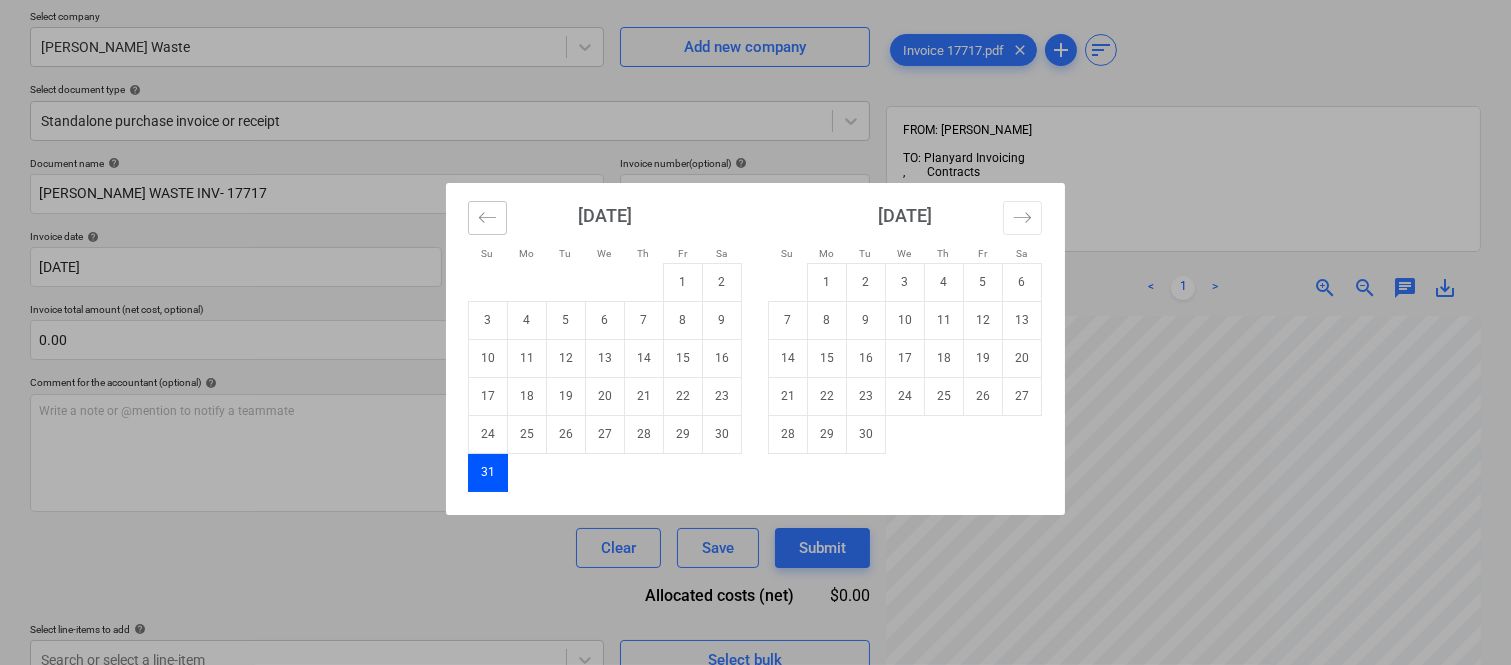 click 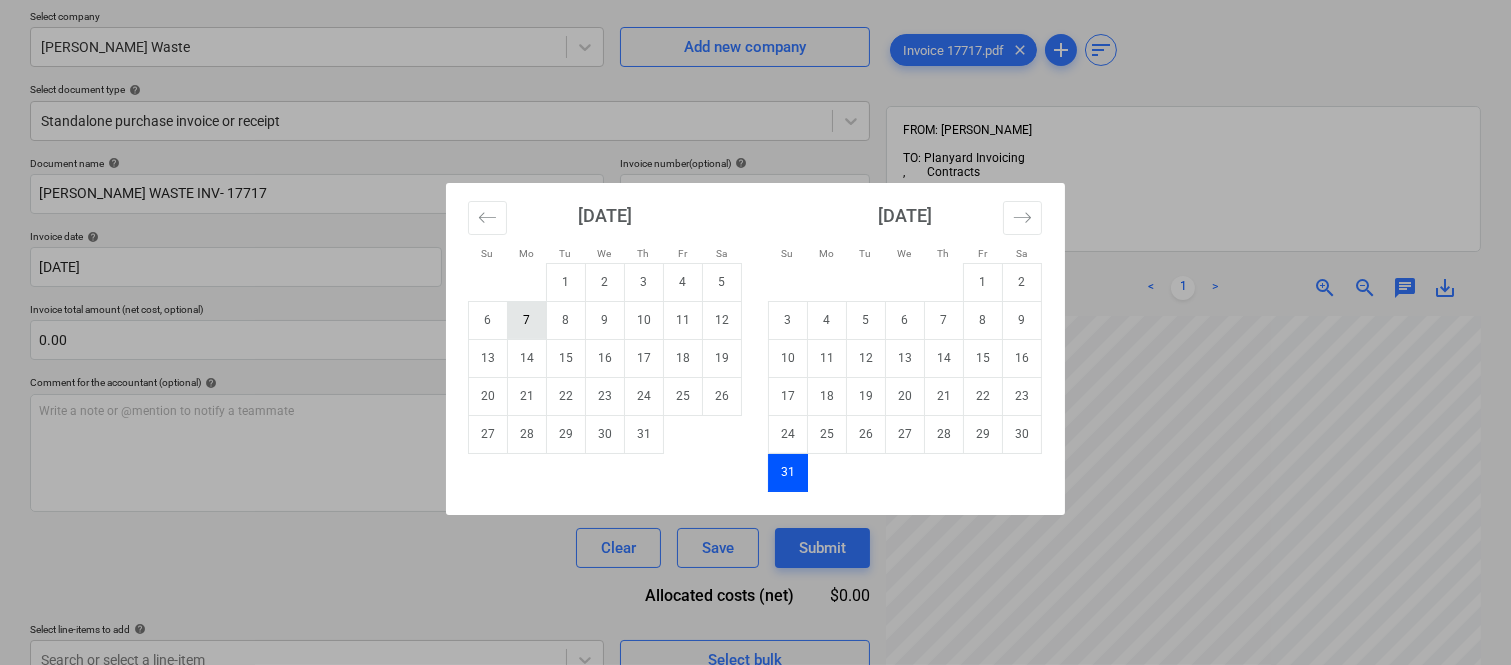click on "7" at bounding box center (527, 320) 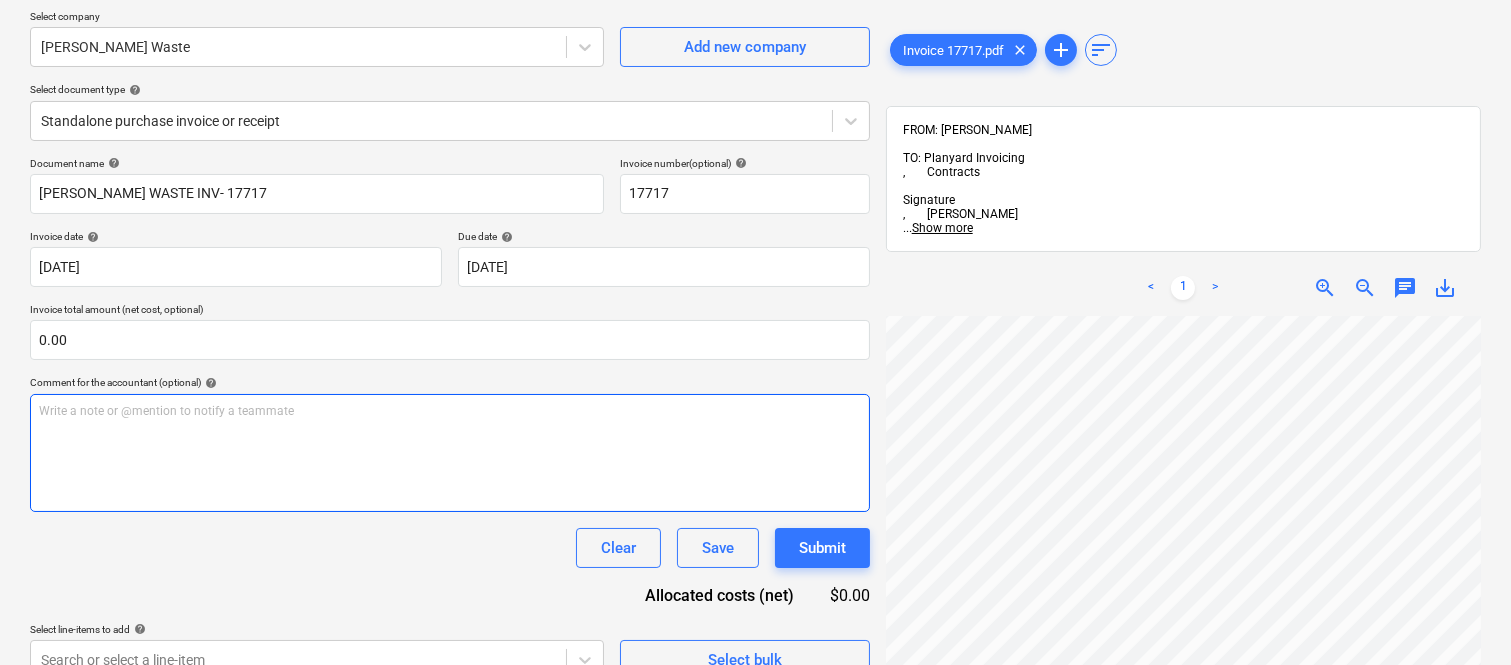 scroll, scrollTop: 350, scrollLeft: 158, axis: both 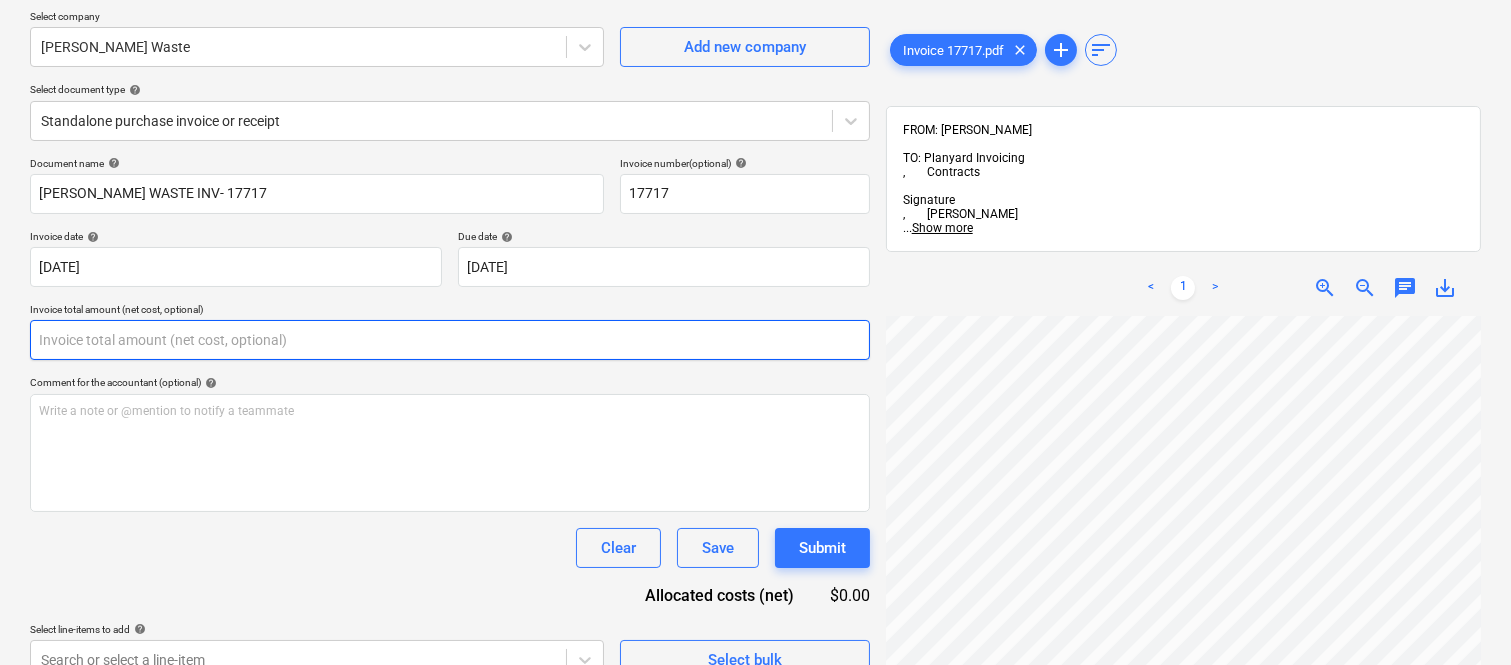 click at bounding box center (450, 340) 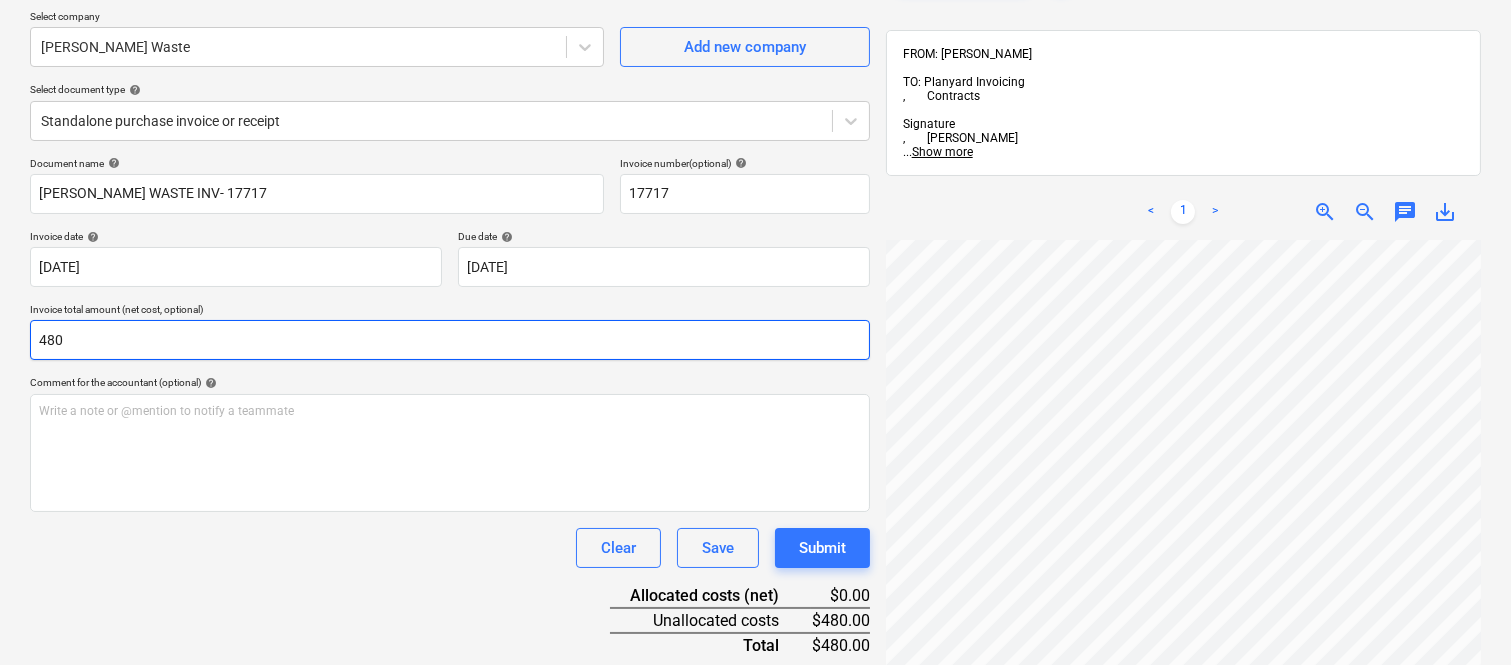 scroll, scrollTop: 235, scrollLeft: 0, axis: vertical 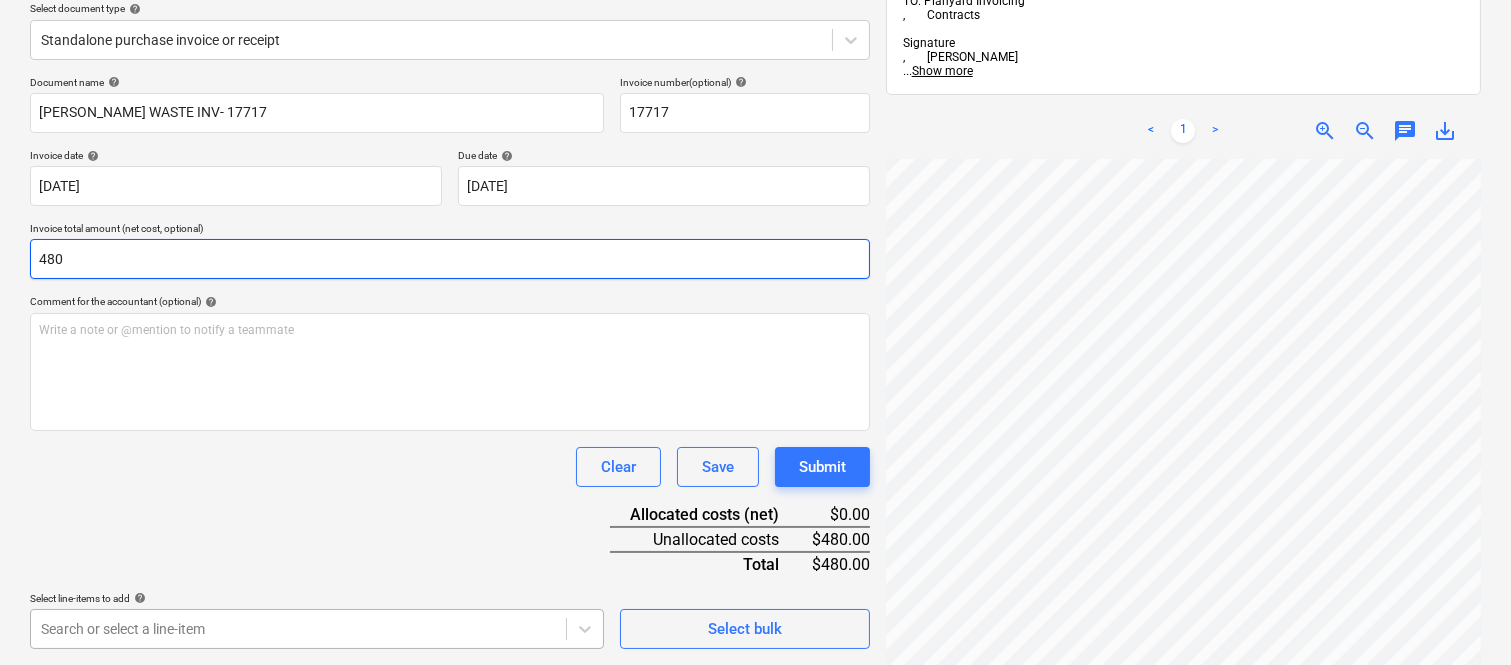 type on "480" 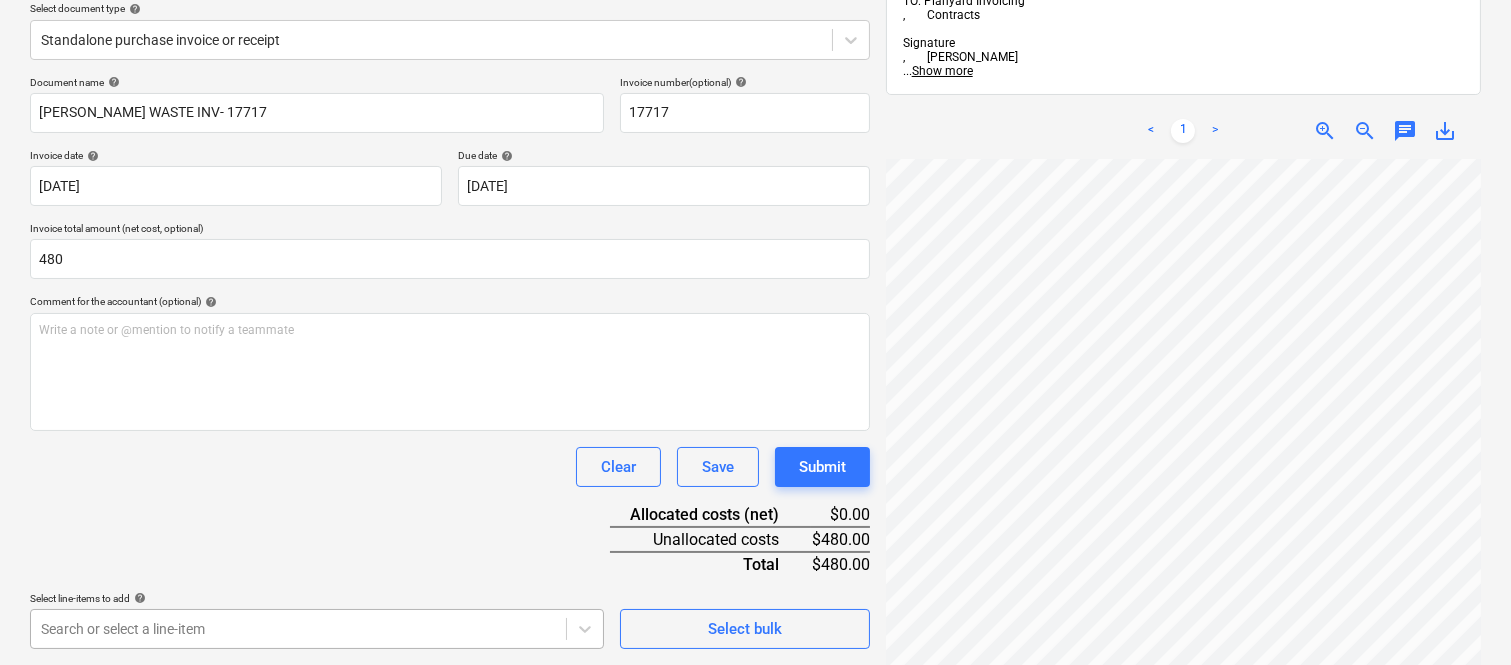 click on "Sales Projects Contacts Company Inbox 1 Approvals format_size keyboard_arrow_down help search Search notifications 99+ keyboard_arrow_down A. Berdera keyboard_arrow_down [PERSON_NAME] Budget 9+ Client contract RFTs Subcontracts Claims Purchase orders Costs 9+ Income Files 7 Analytics Settings Create new document Select company [PERSON_NAME] Waste   Add new company Select document type help Standalone purchase invoice or receipt Document name help [PERSON_NAME] WASTE INV- 17717 Invoice number  (optional) help 17717 Invoice date help [DATE] 07.07.2025 Press the down arrow key to interact with the calendar and
select a date. Press the question mark key to get the keyboard shortcuts for changing dates. Due date help [DATE] [DATE] Press the down arrow key to interact with the calendar and
select a date. Press the question mark key to get the keyboard shortcuts for changing dates. Invoice total amount (net cost, optional) 480 Comment for the accountant (optional) help ﻿ Clear Save Submit $0.00 $480.00" at bounding box center [755, 97] 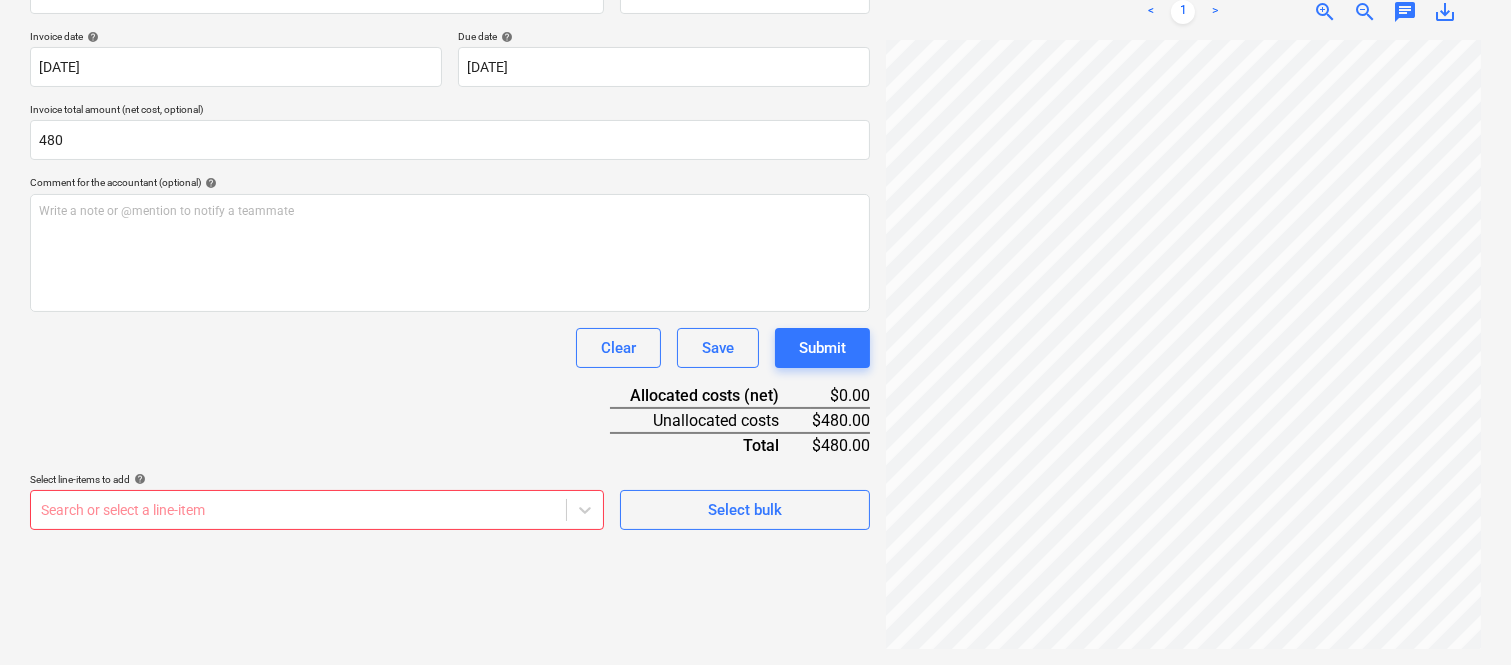 scroll, scrollTop: 285, scrollLeft: 0, axis: vertical 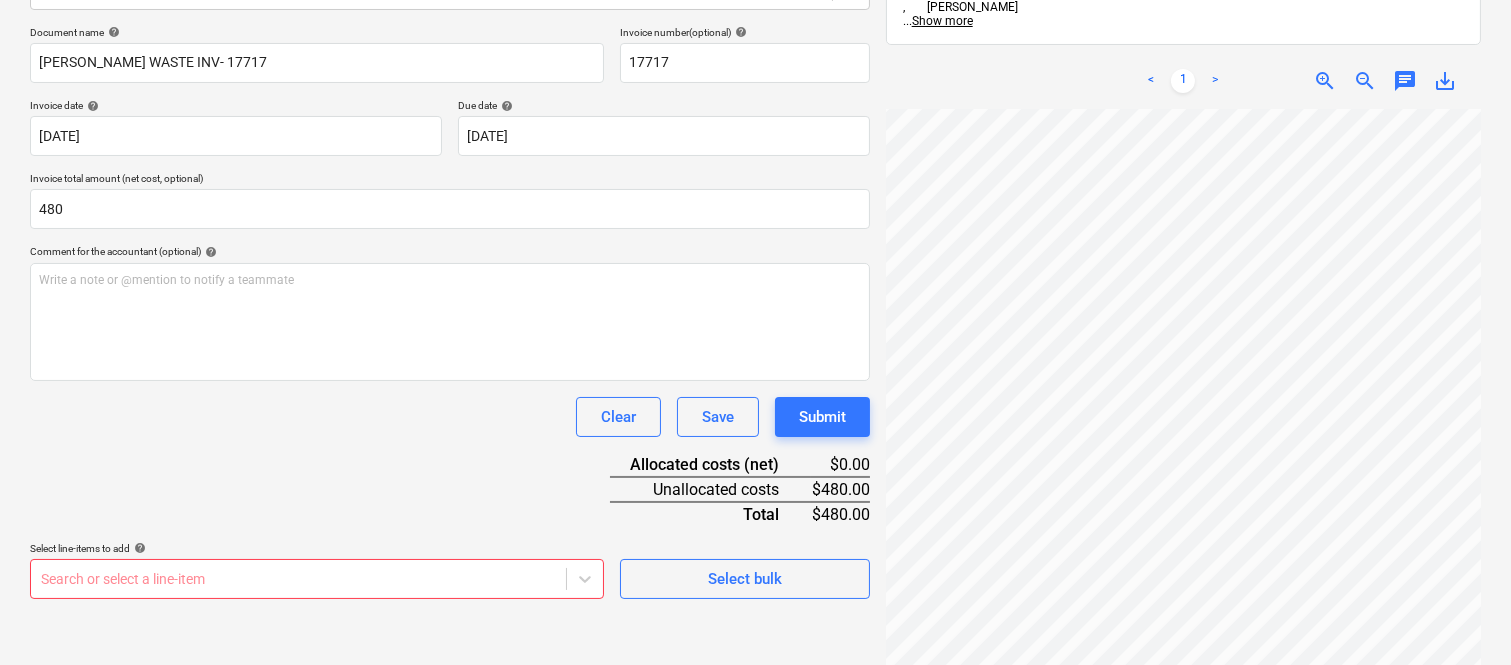 click on "Sales Projects Contacts Company Inbox 1 Approvals format_size keyboard_arrow_down help search Search notifications 99+ keyboard_arrow_down A. Berdera keyboard_arrow_down [PERSON_NAME] Budget 9+ Client contract RFTs Subcontracts Claims Purchase orders Costs 9+ Income Files 7 Analytics Settings Create new document Select company [PERSON_NAME] Waste   Add new company Select document type help Standalone purchase invoice or receipt Document name help [PERSON_NAME] WASTE INV- 17717 Invoice number  (optional) help 17717 Invoice date help [DATE] 07.07.2025 Press the down arrow key to interact with the calendar and
select a date. Press the question mark key to get the keyboard shortcuts for changing dates. Due date help [DATE] [DATE] Press the down arrow key to interact with the calendar and
select a date. Press the question mark key to get the keyboard shortcuts for changing dates. Invoice total amount (net cost, optional) 480 Comment for the accountant (optional) help ﻿ Clear Save Submit $0.00 $480.00" at bounding box center [755, 47] 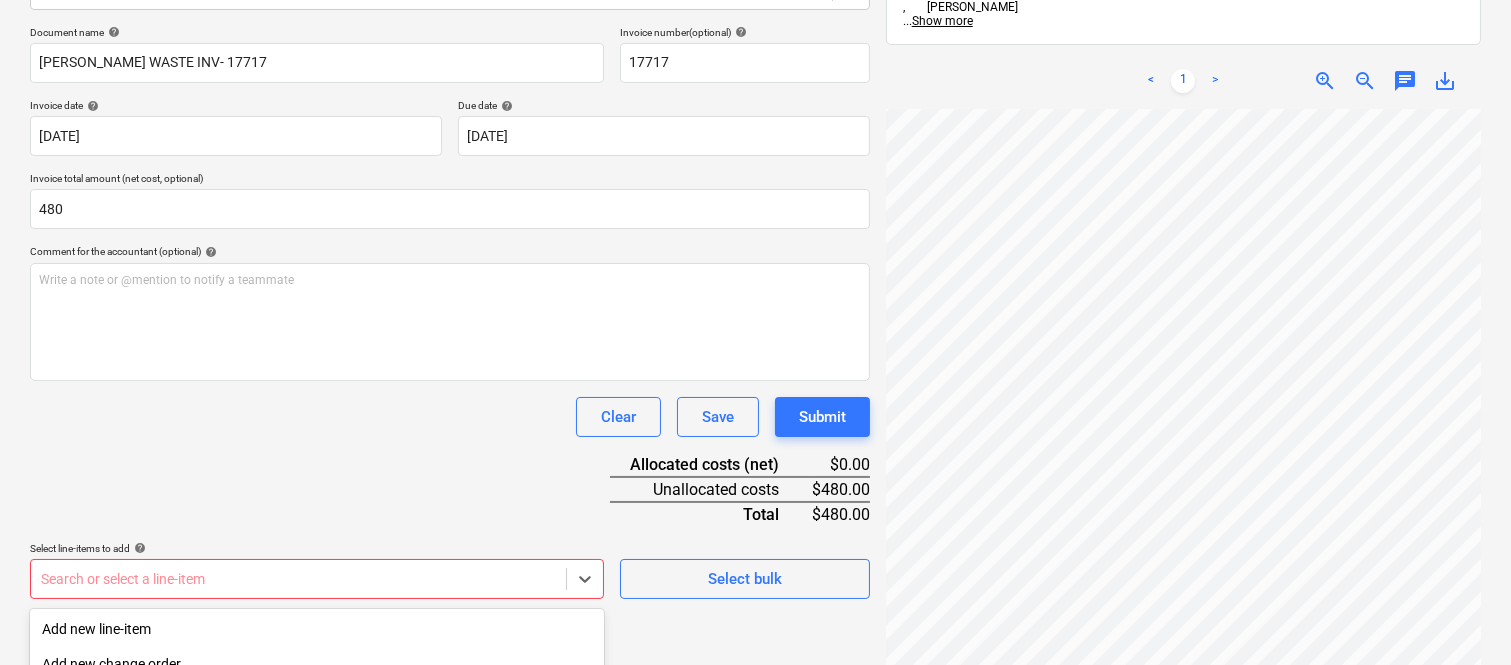 scroll, scrollTop: 532, scrollLeft: 0, axis: vertical 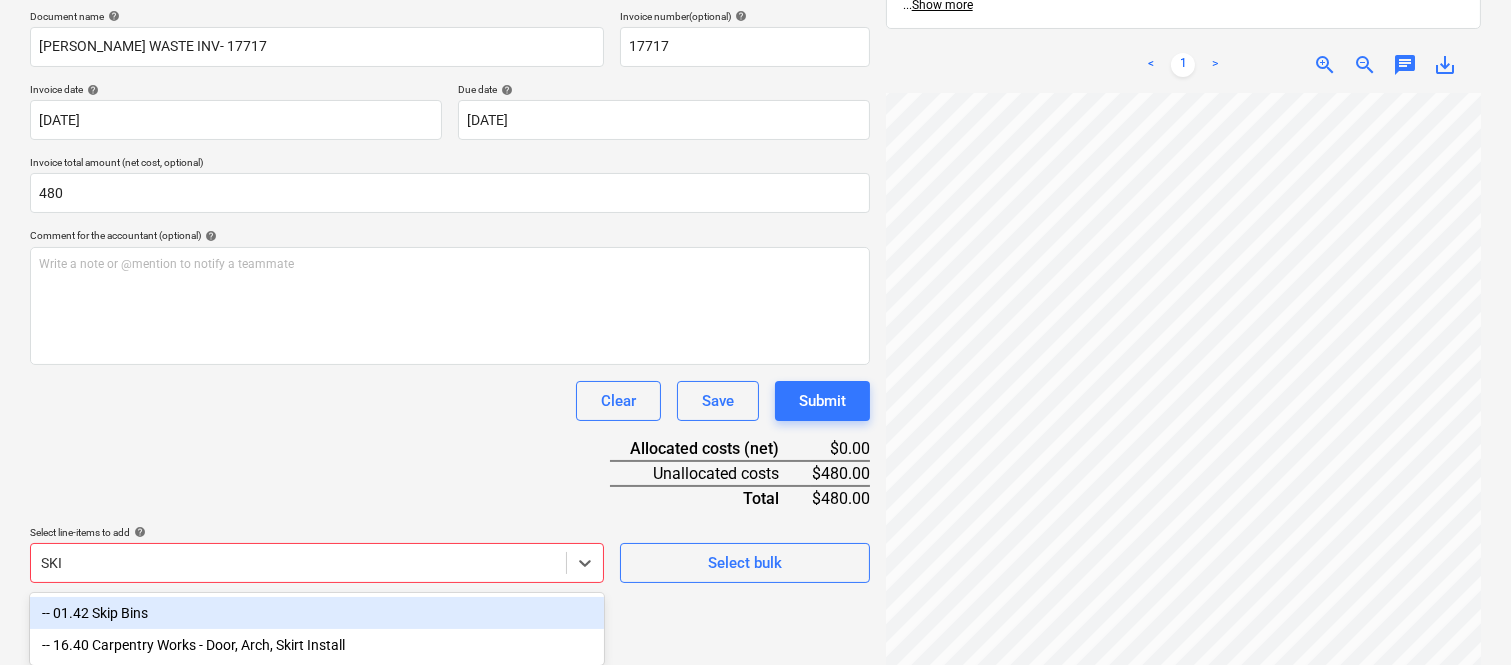 type on "SKIP" 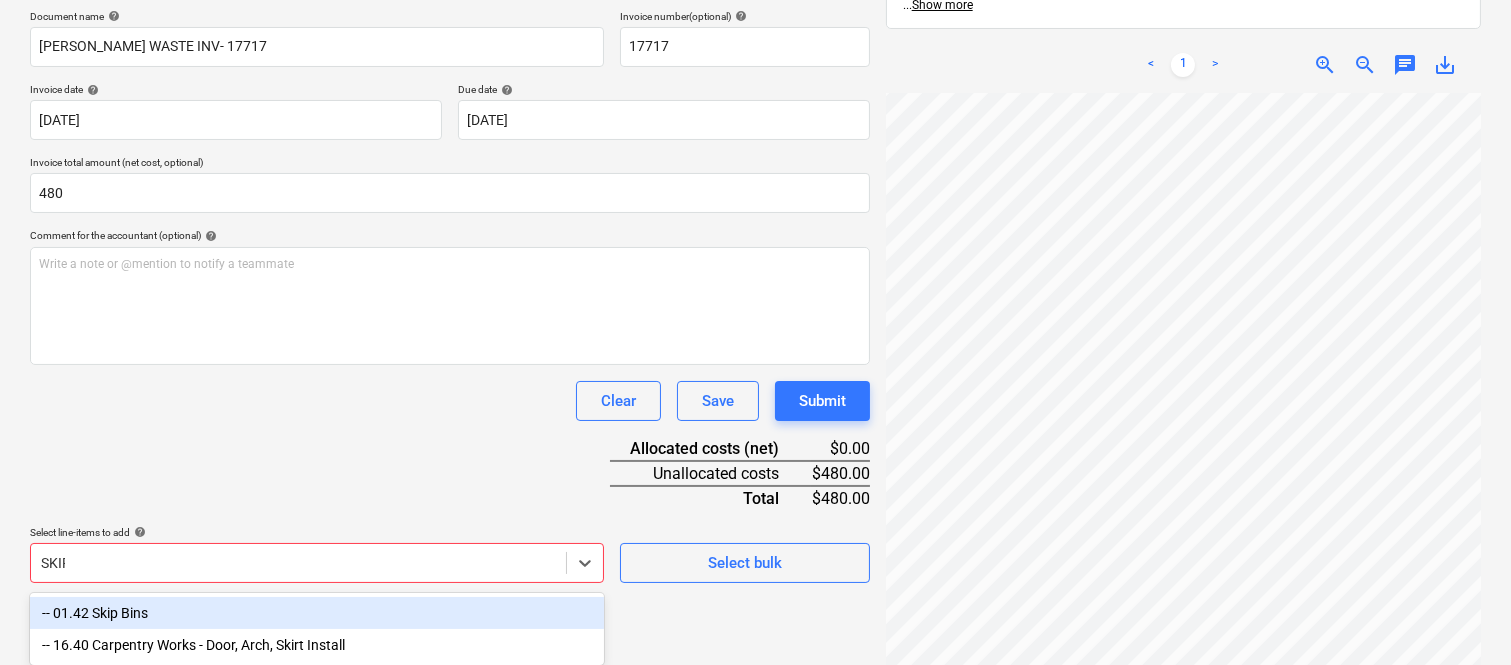 scroll, scrollTop: 285, scrollLeft: 0, axis: vertical 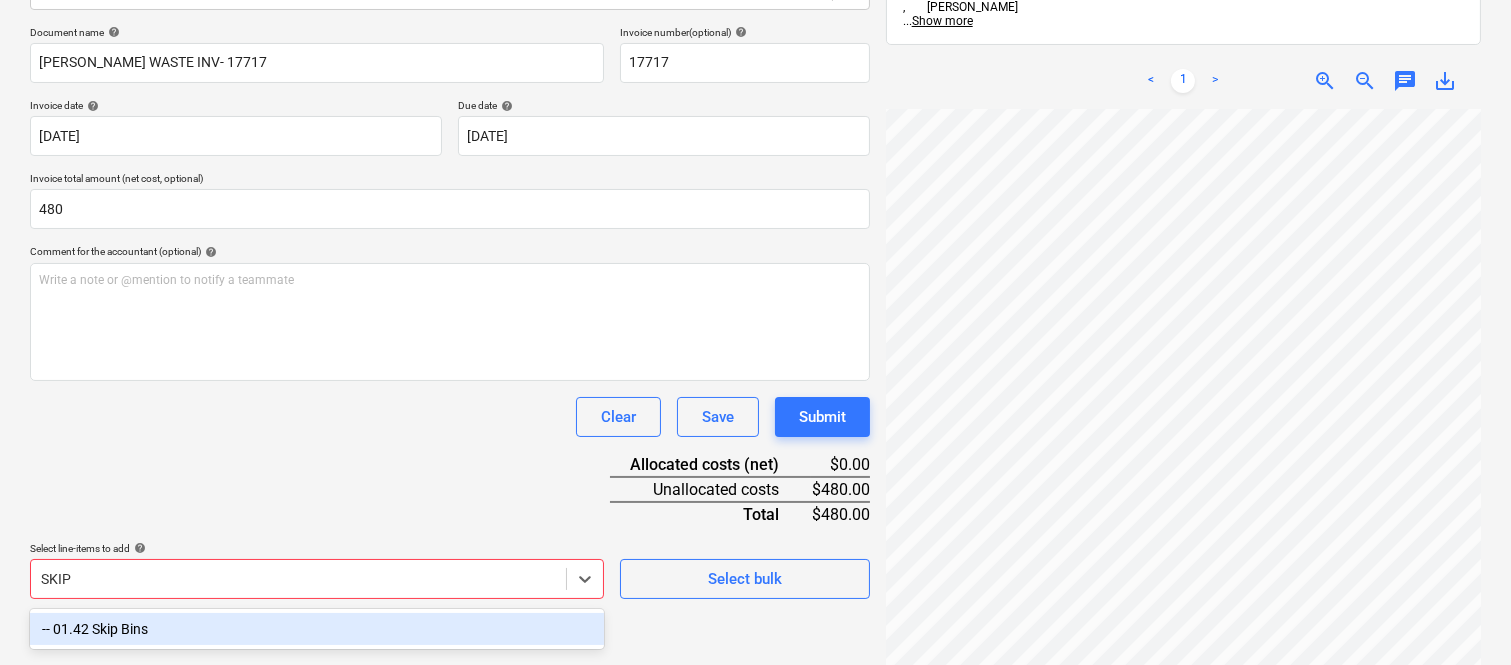click on "--  01.42 Skip Bins" at bounding box center (317, 629) 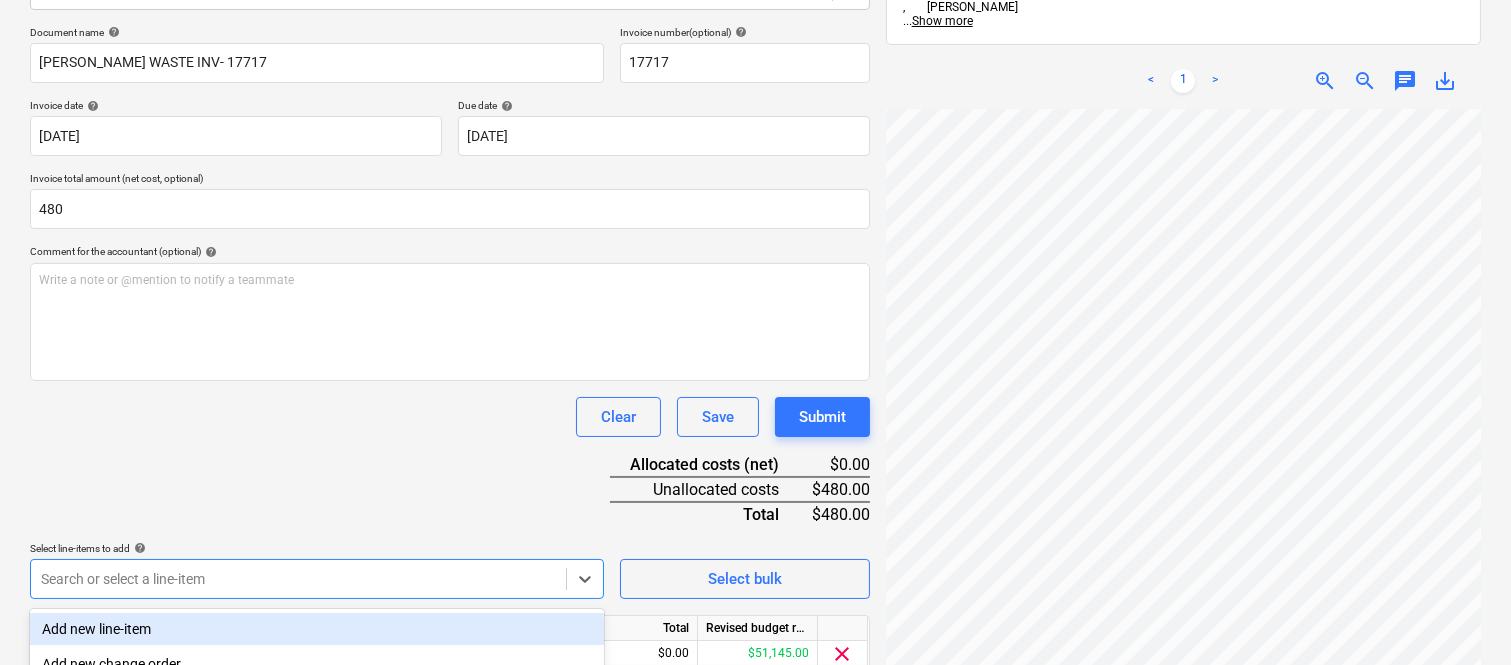 click on "Document name help [PERSON_NAME] WASTE INV- 17717 Invoice number  (optional) help 17717 Invoice date help [DATE] 07.07.2025 Press the down arrow key to interact with the calendar and
select a date. Press the question mark key to get the keyboard shortcuts for changing dates. Due date help [DATE] [DATE] Press the down arrow key to interact with the calendar and
select a date. Press the question mark key to get the keyboard shortcuts for changing dates. Invoice total amount (net cost, optional) 480 Comment for the accountant (optional) help Write a note or @mention to notify a teammate ﻿ Clear Save Submit Allocated costs (net) $0.00 Unallocated costs $480.00 Total $480.00 Select line-items to add help option --  01.42 Skip Bins, selected. option Add new line-item focused, 1 of 182. 182 results available. Use Up and Down to choose options, press Enter to select the currently focused option, press Escape to exit the menu, press Tab to select the option and exit the menu. Select bulk Line-item name" at bounding box center (450, 378) 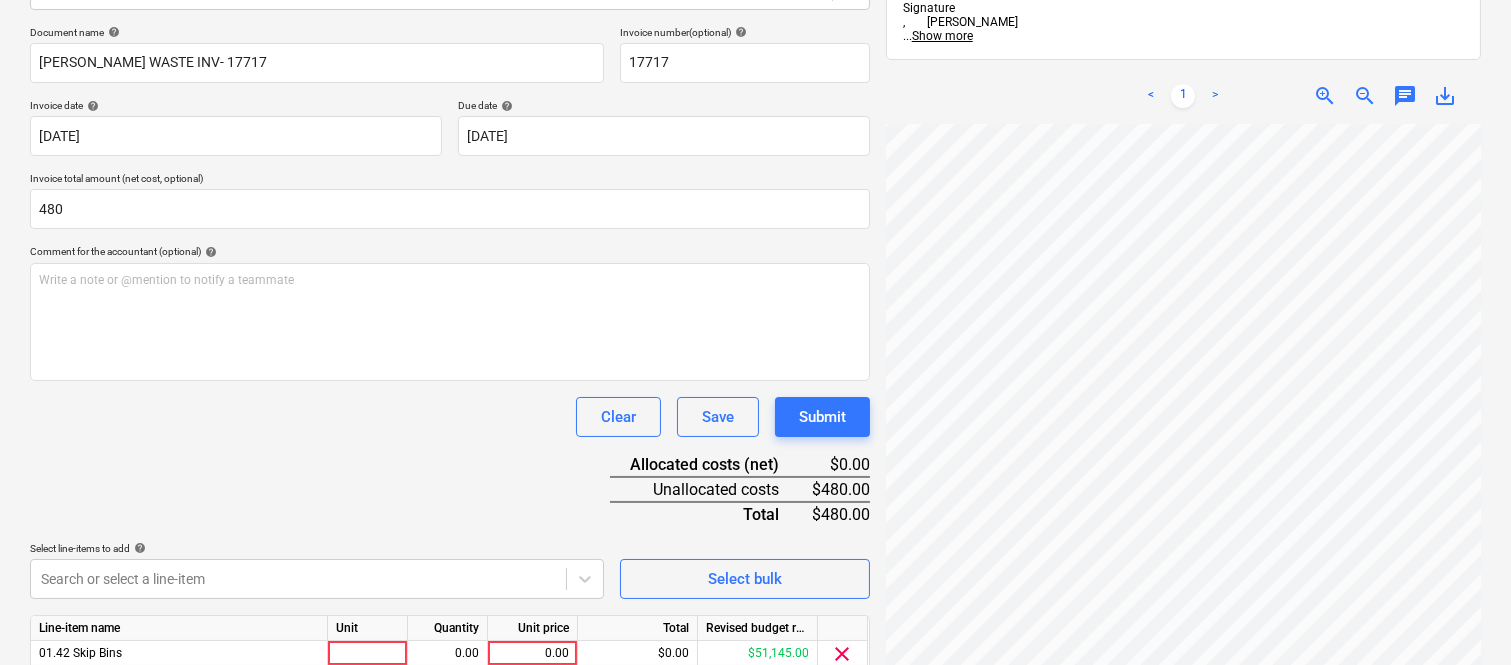 scroll, scrollTop: 367, scrollLeft: 0, axis: vertical 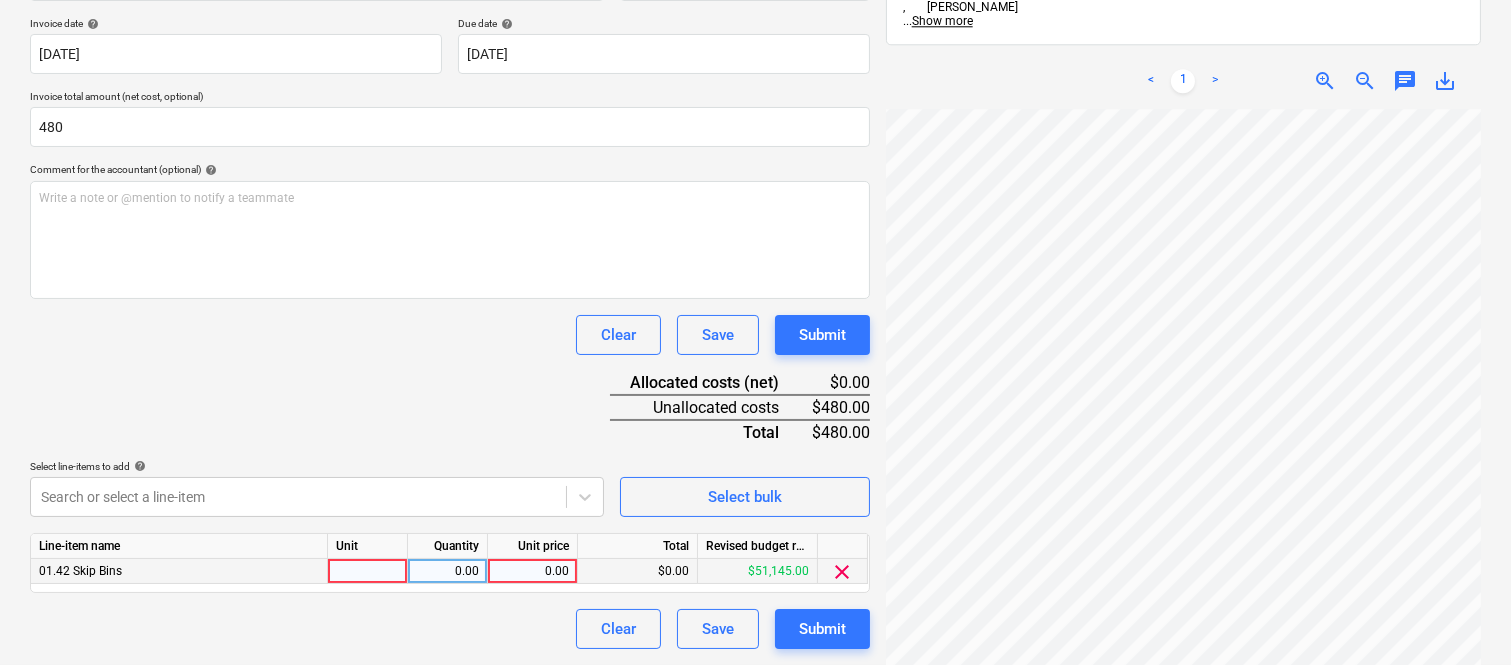 click at bounding box center [368, 571] 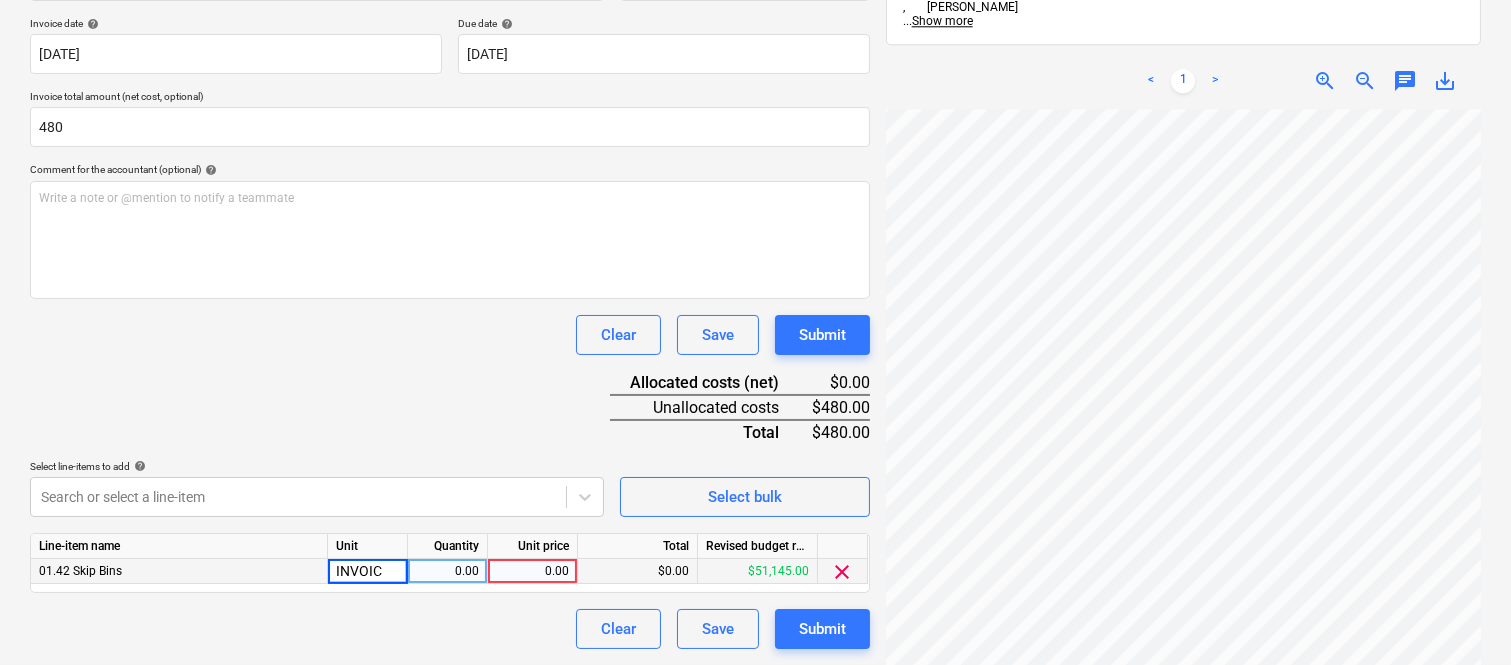 type on "INVOICE" 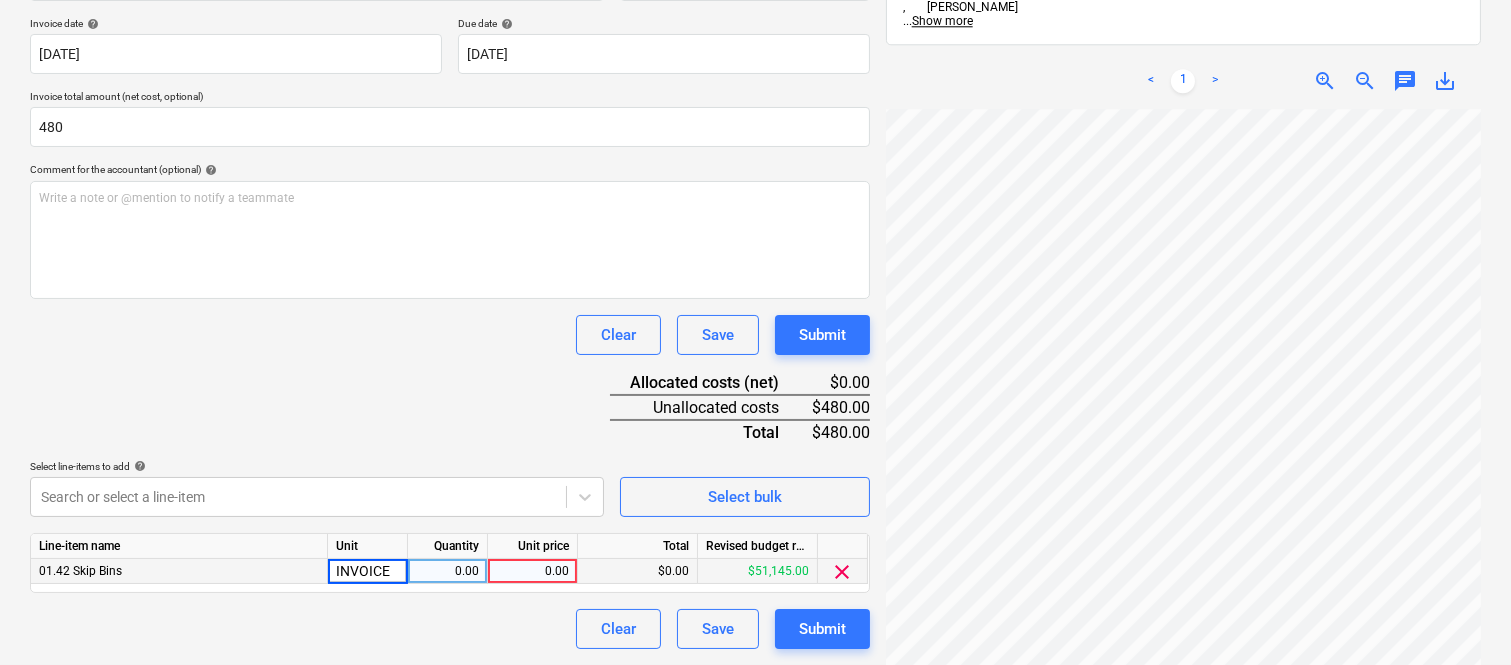 click on "0.00" at bounding box center (447, 571) 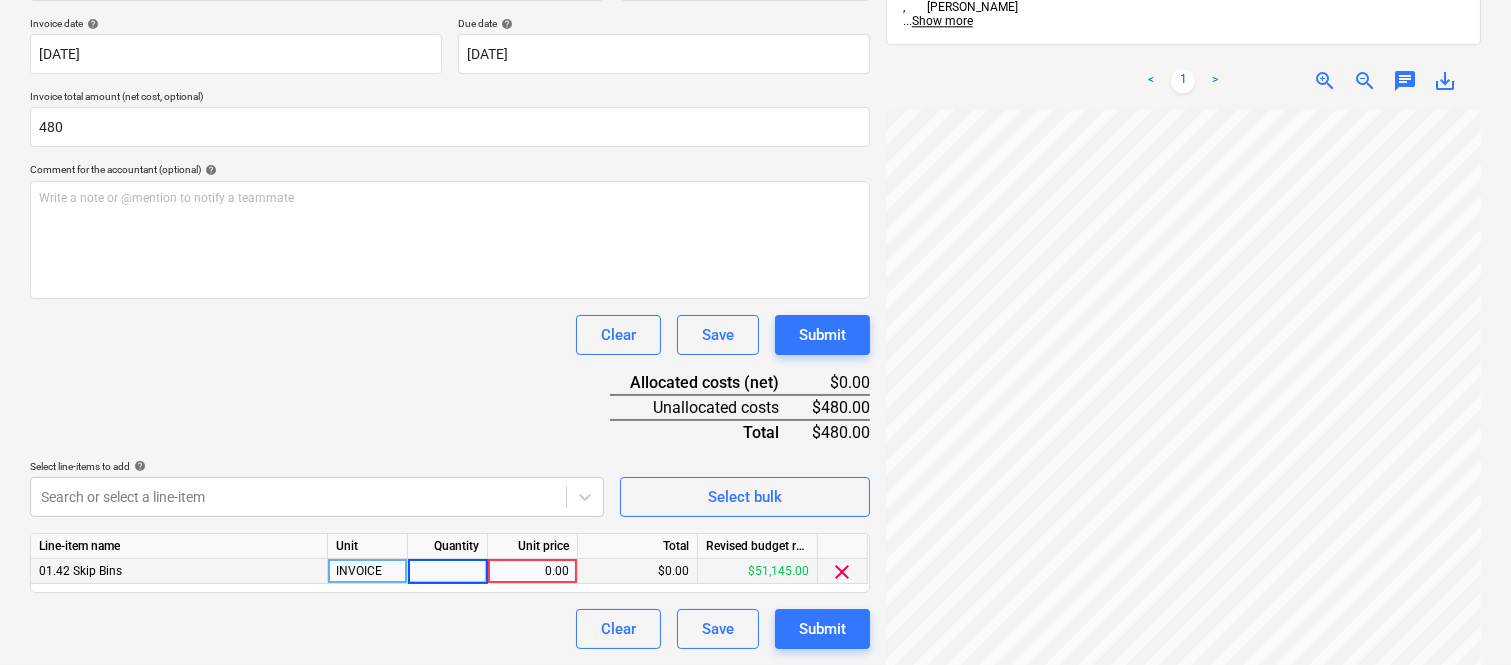 type on "1" 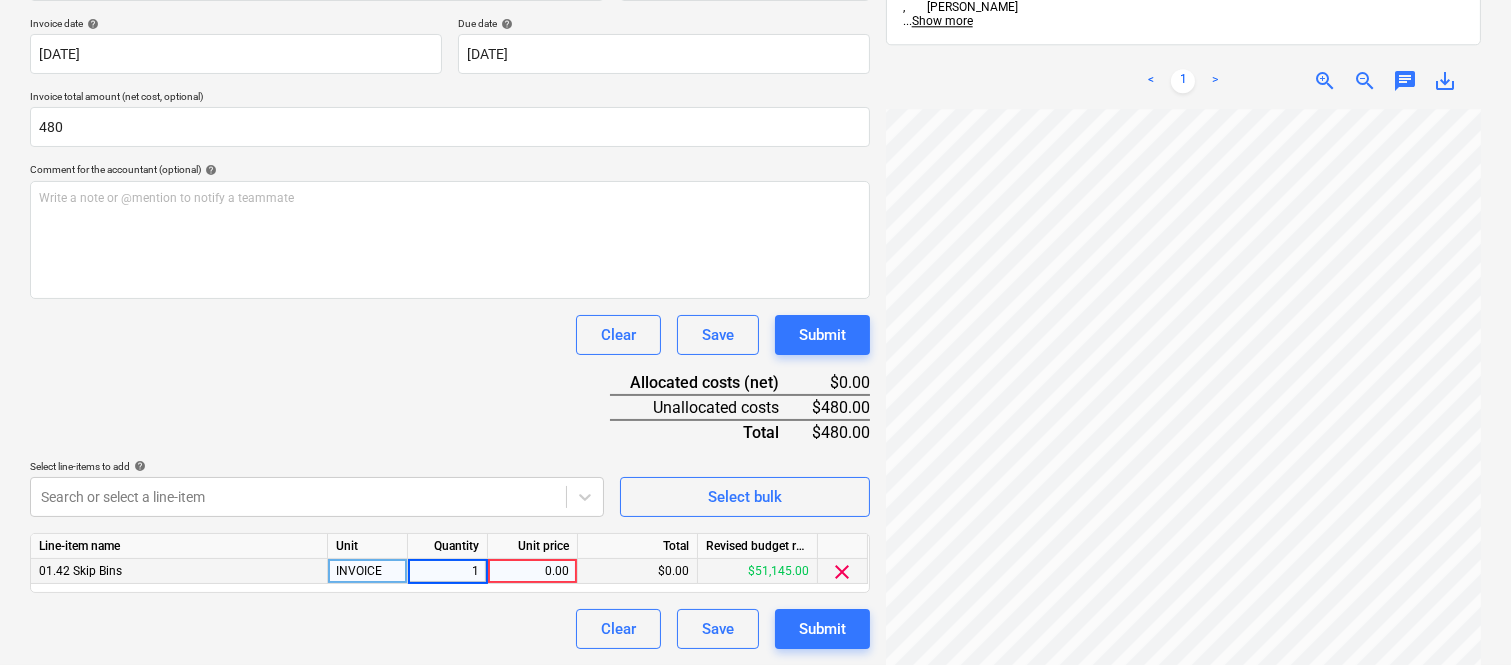 click on "0.00" at bounding box center (532, 571) 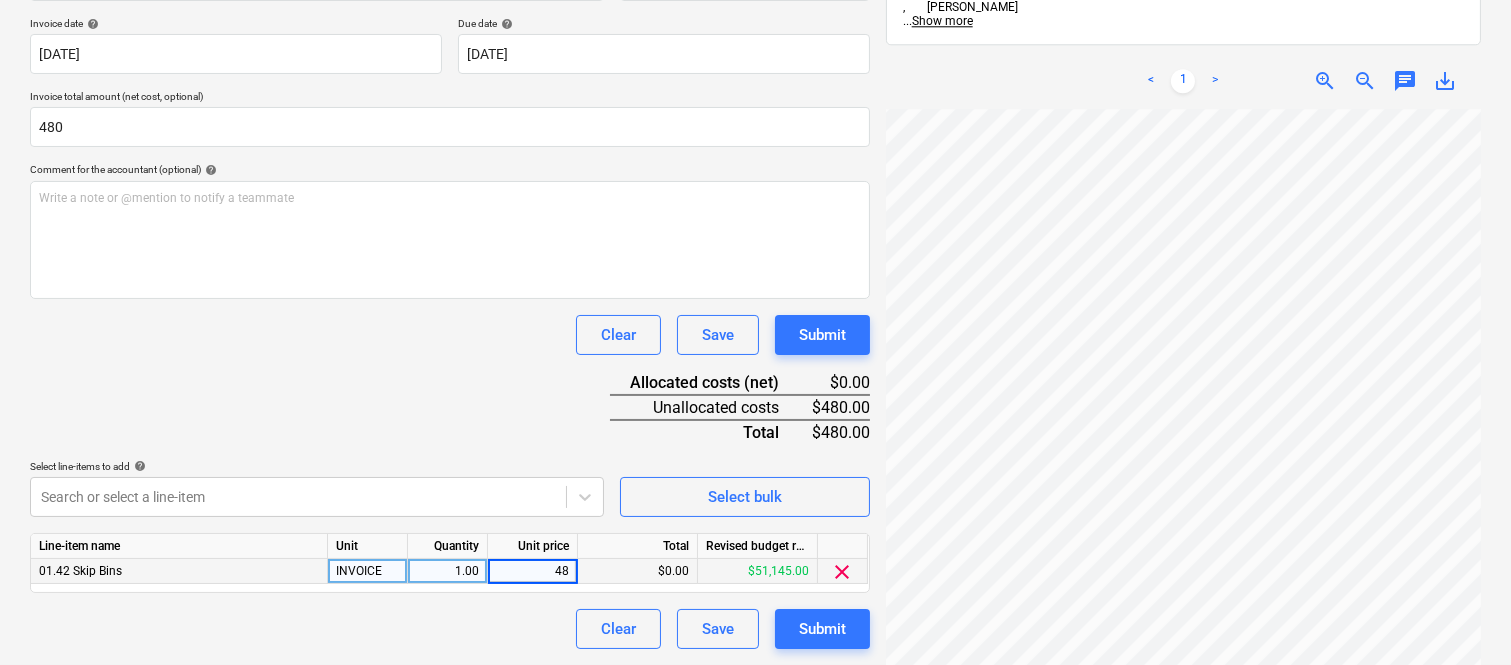type on "480" 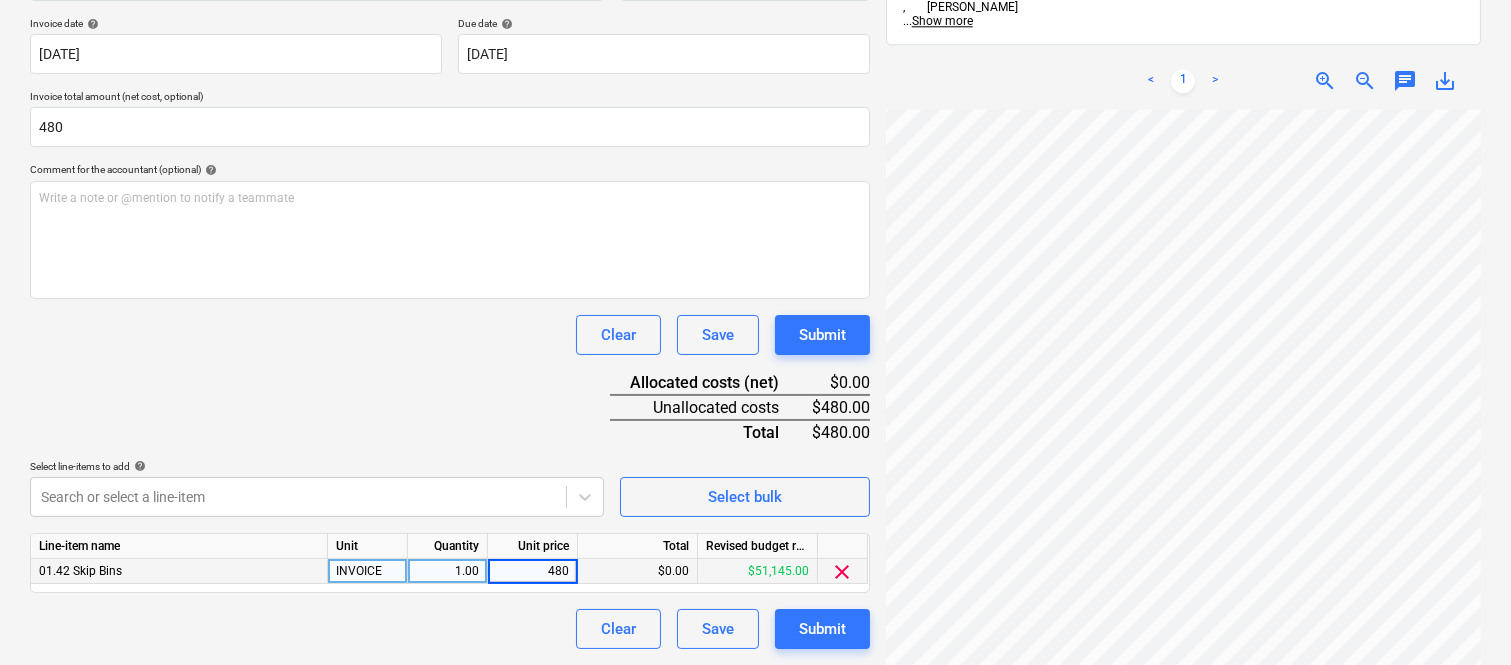 drag, startPoint x: 448, startPoint y: 618, endPoint x: 443, endPoint y: 607, distance: 12.083046 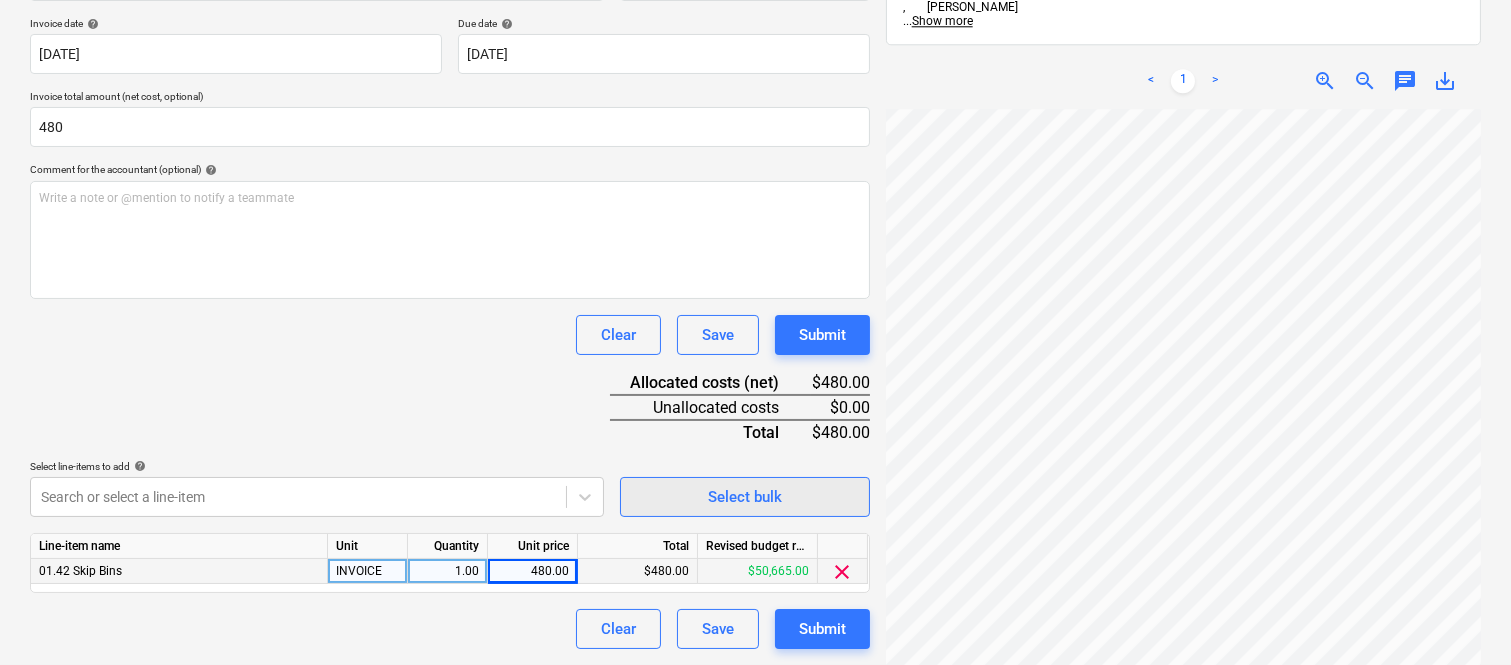 scroll, scrollTop: 148, scrollLeft: 158, axis: both 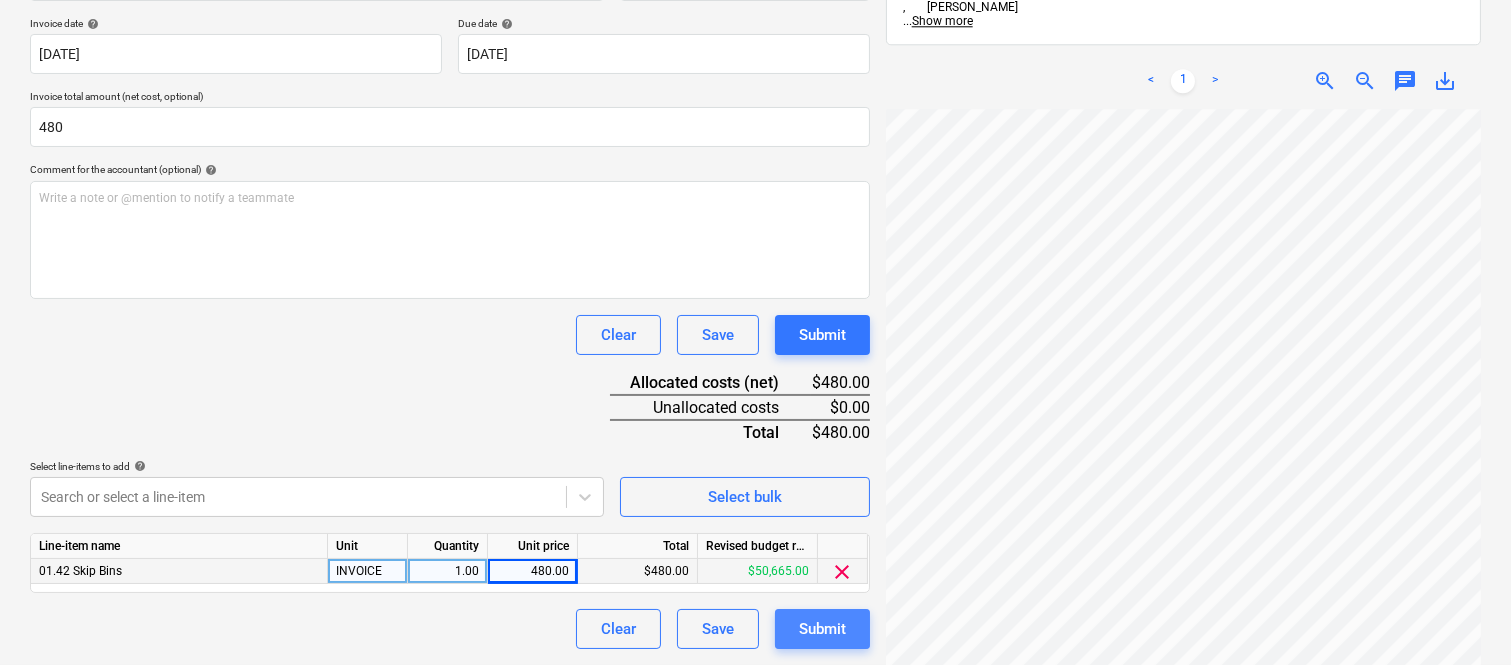 click on "Submit" at bounding box center (822, 629) 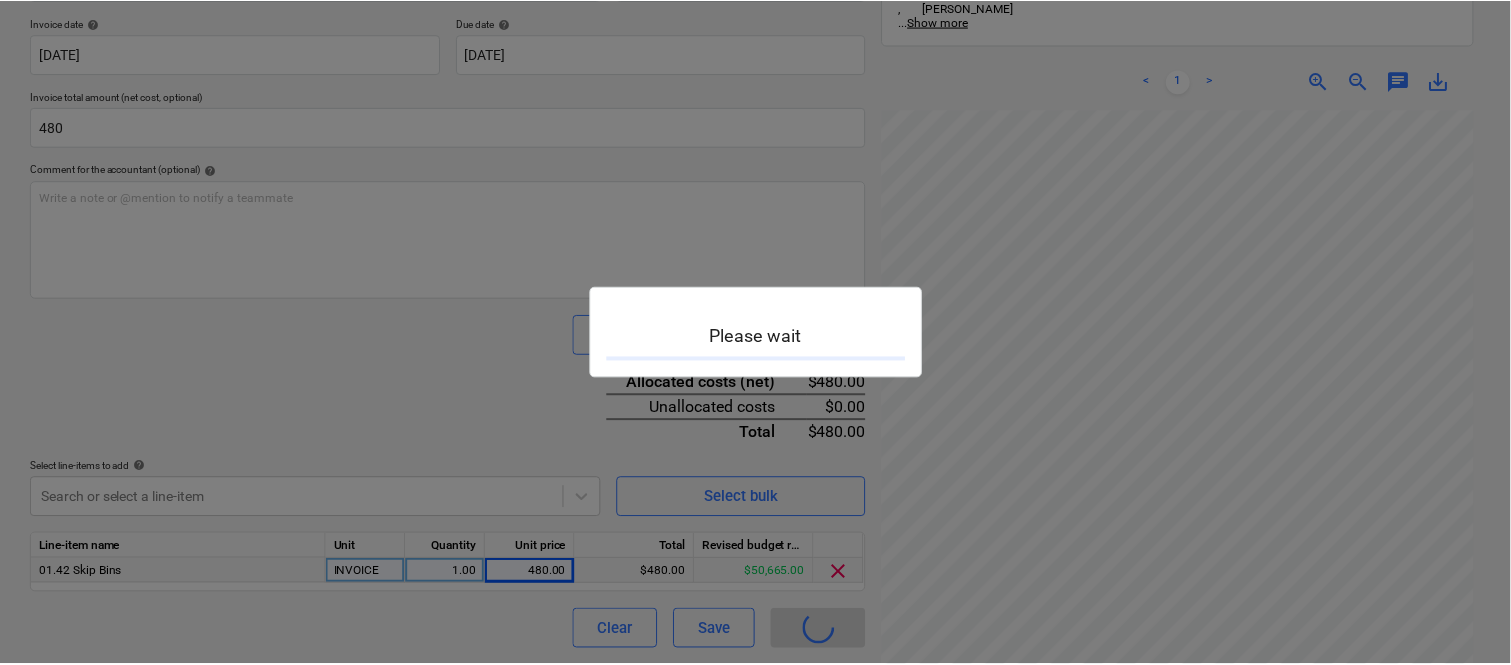 scroll, scrollTop: 0, scrollLeft: 0, axis: both 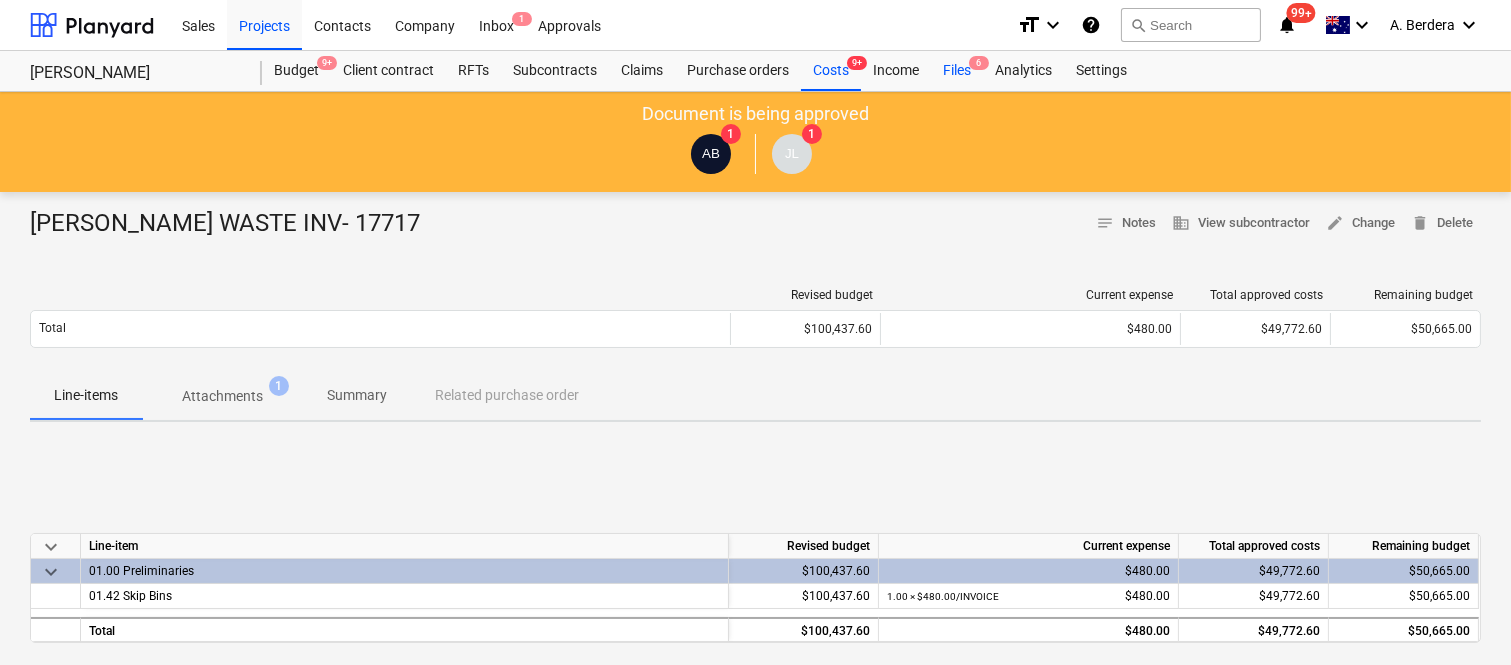 click on "Files 6" at bounding box center (957, 71) 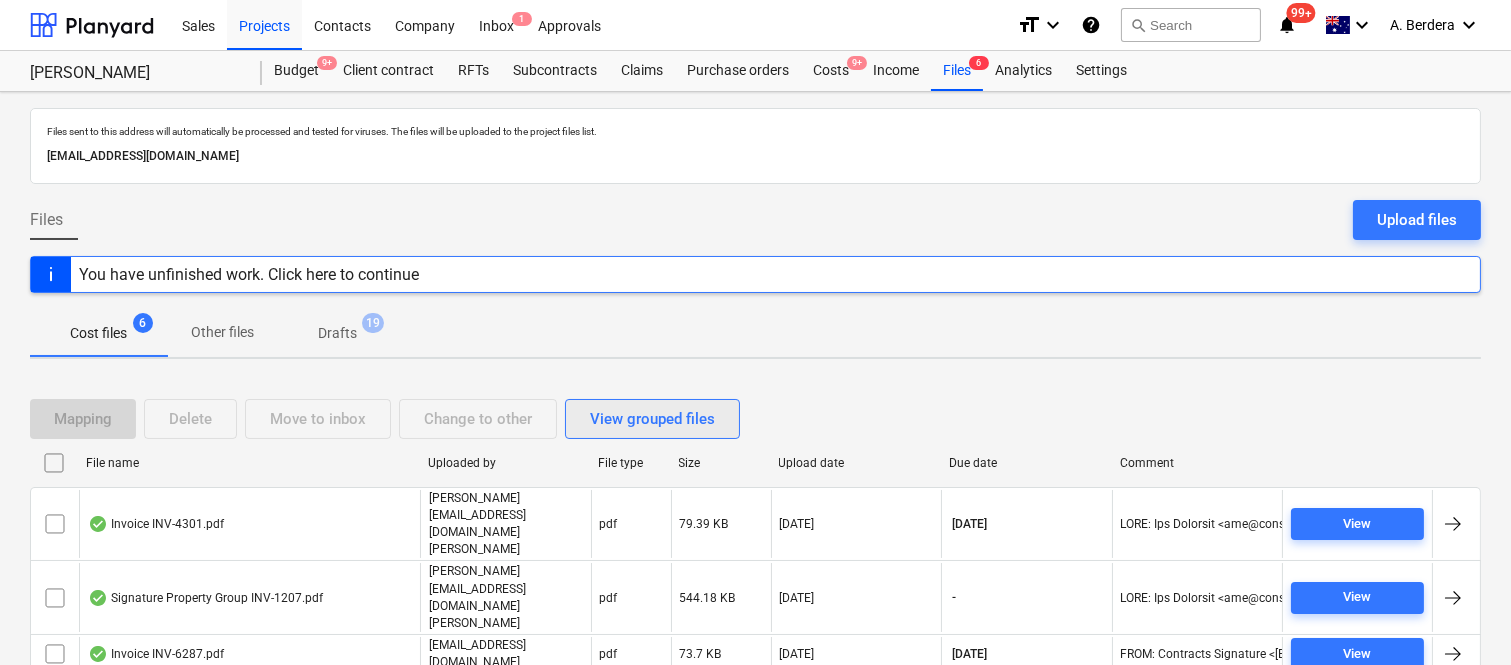 scroll, scrollTop: 116, scrollLeft: 0, axis: vertical 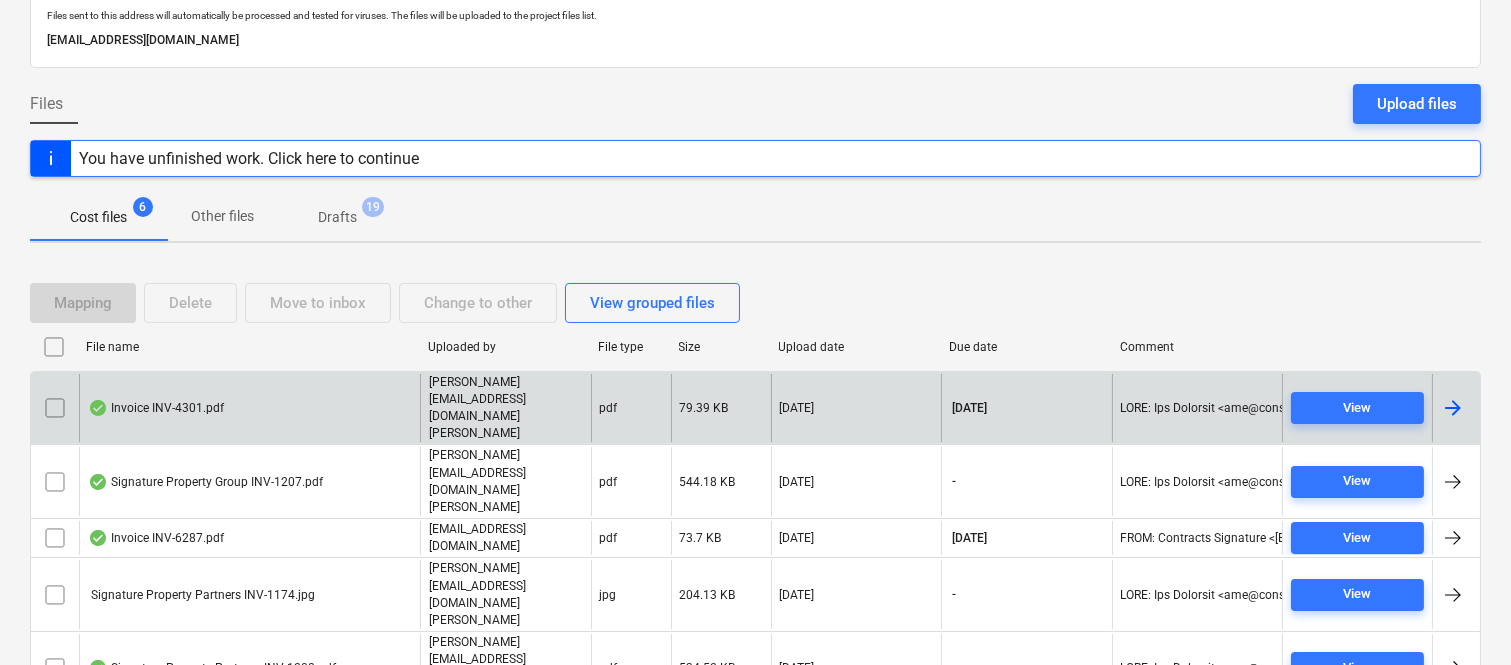 click on "Invoice INV-4301.pdf" at bounding box center [249, 408] 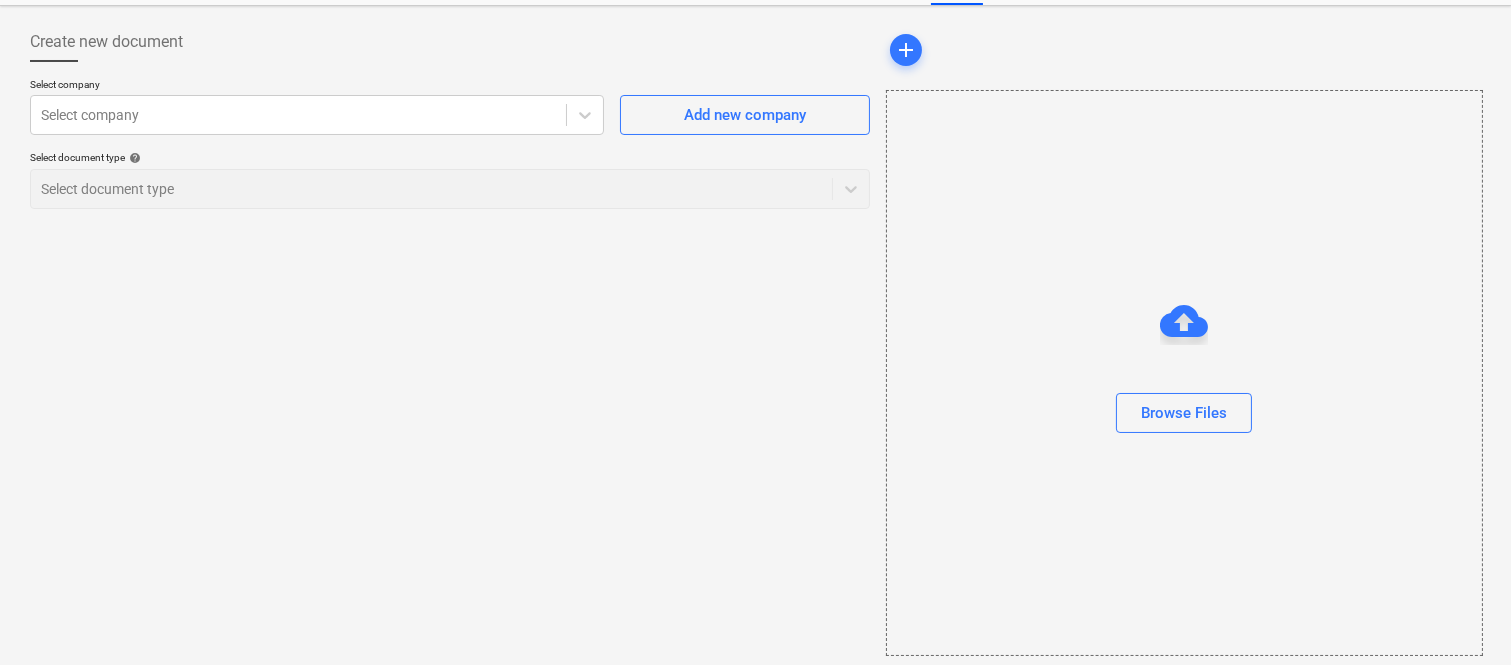 scroll, scrollTop: 85, scrollLeft: 0, axis: vertical 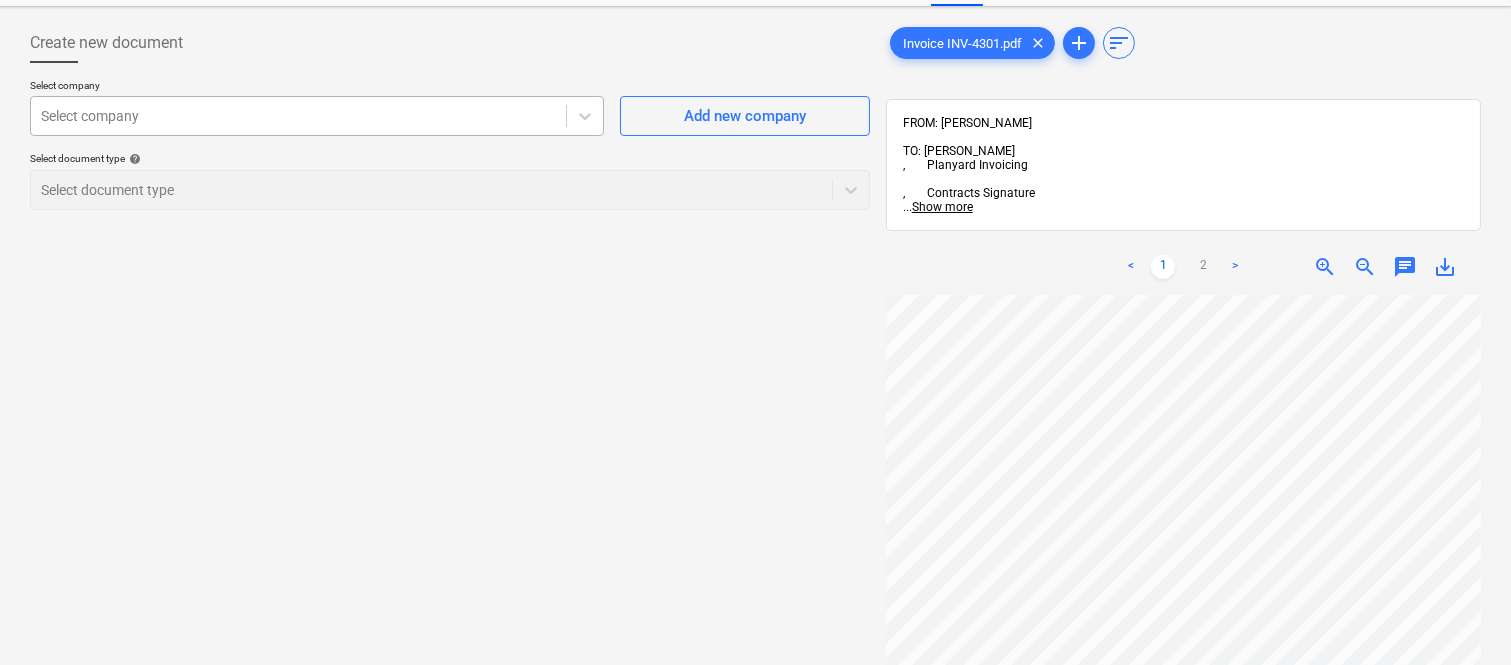 click at bounding box center [298, 116] 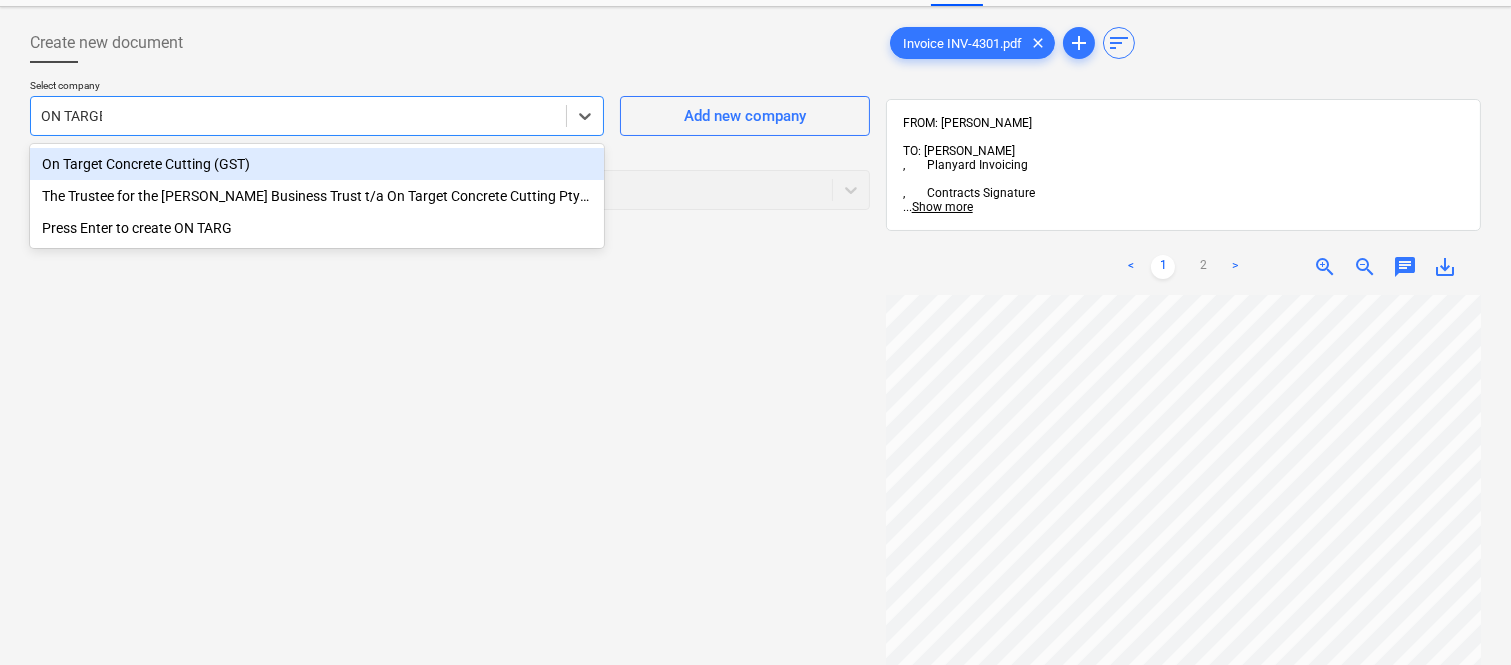 type on "ON TARGET" 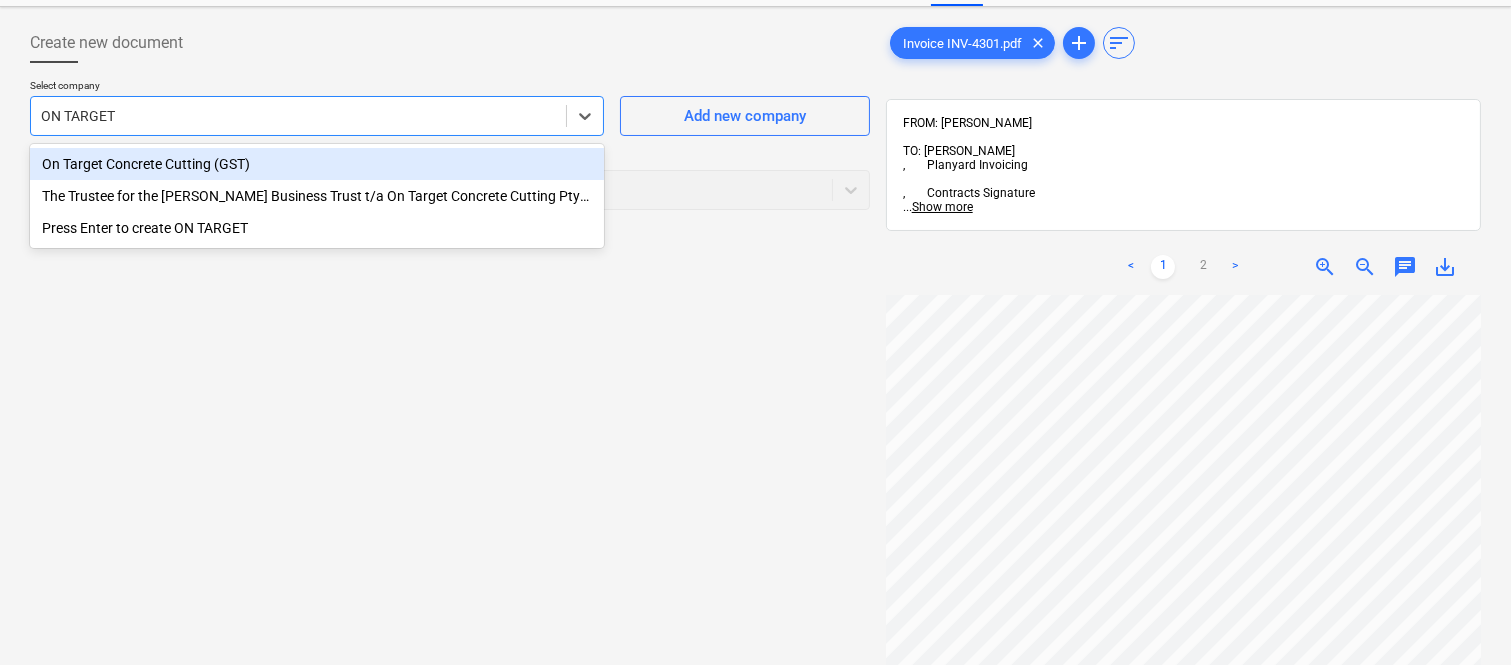 click on "On Target Concrete Cutting (GST)" at bounding box center (317, 164) 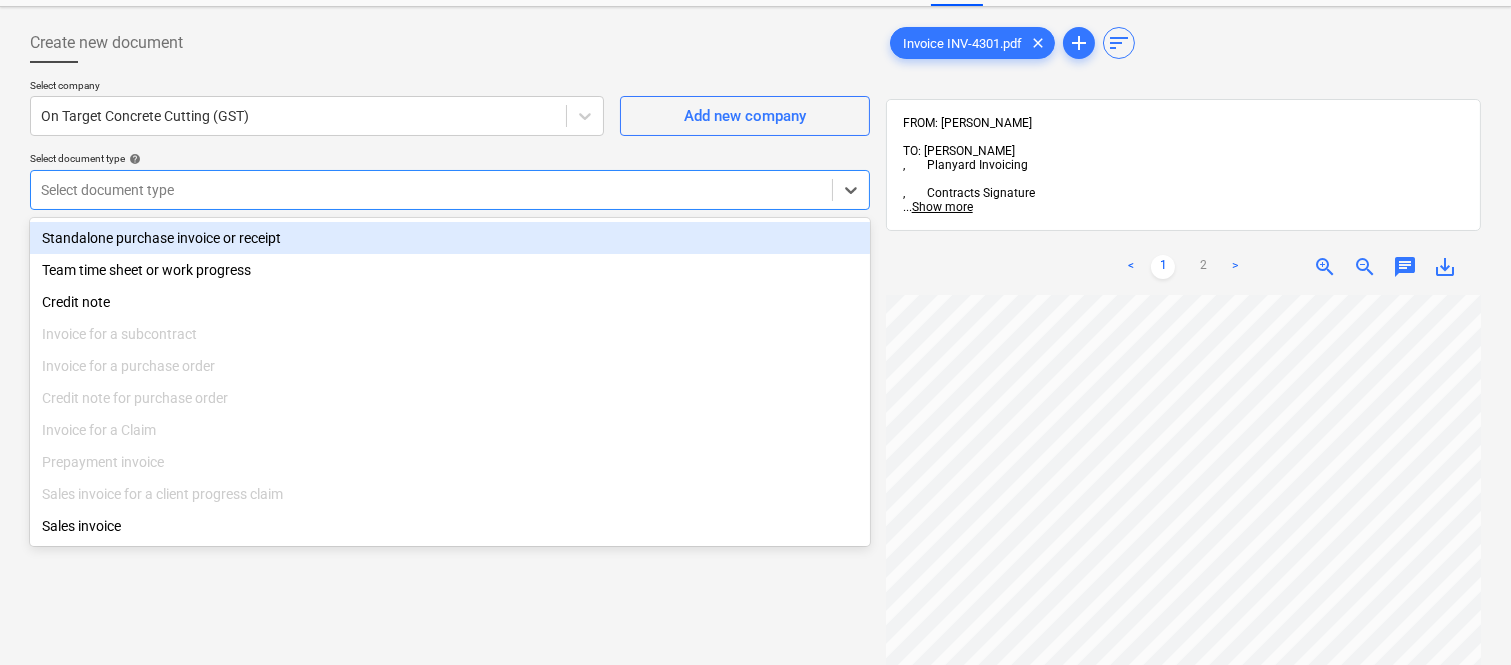 click at bounding box center (431, 190) 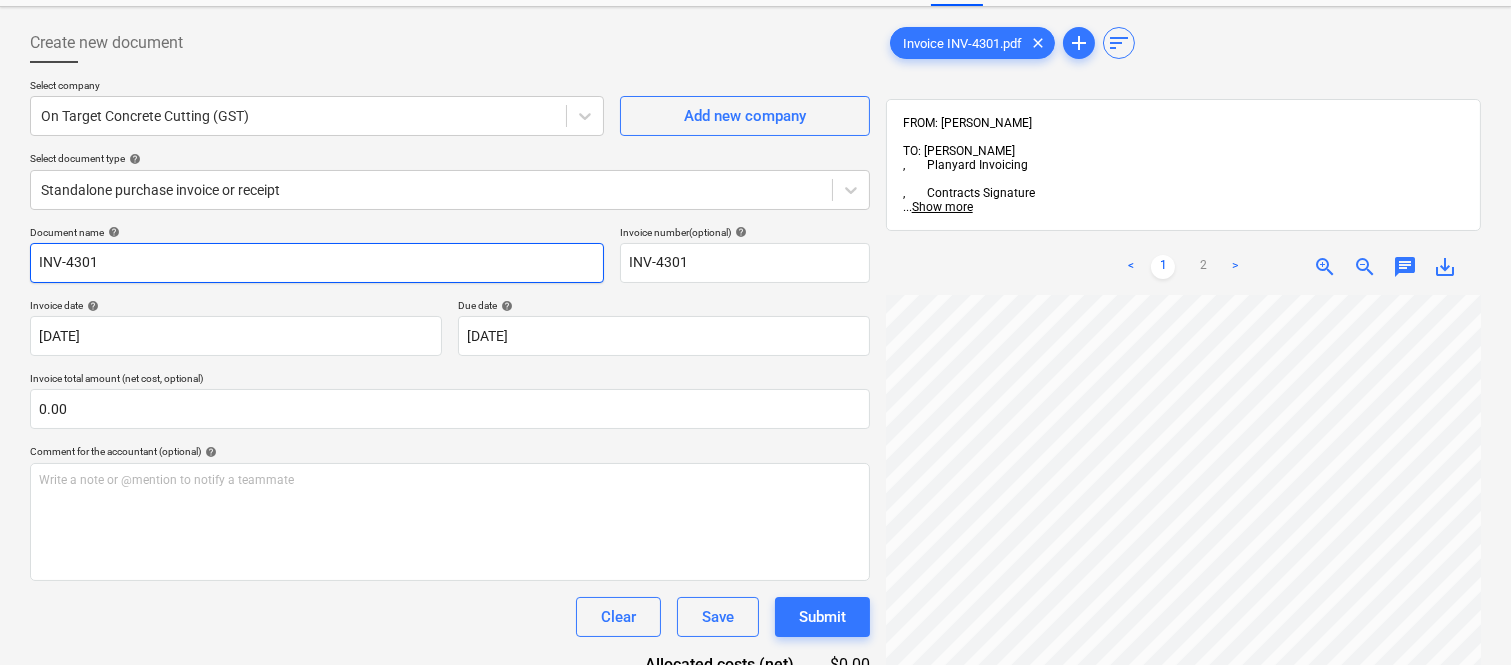 click on "INV-4301" at bounding box center (317, 263) 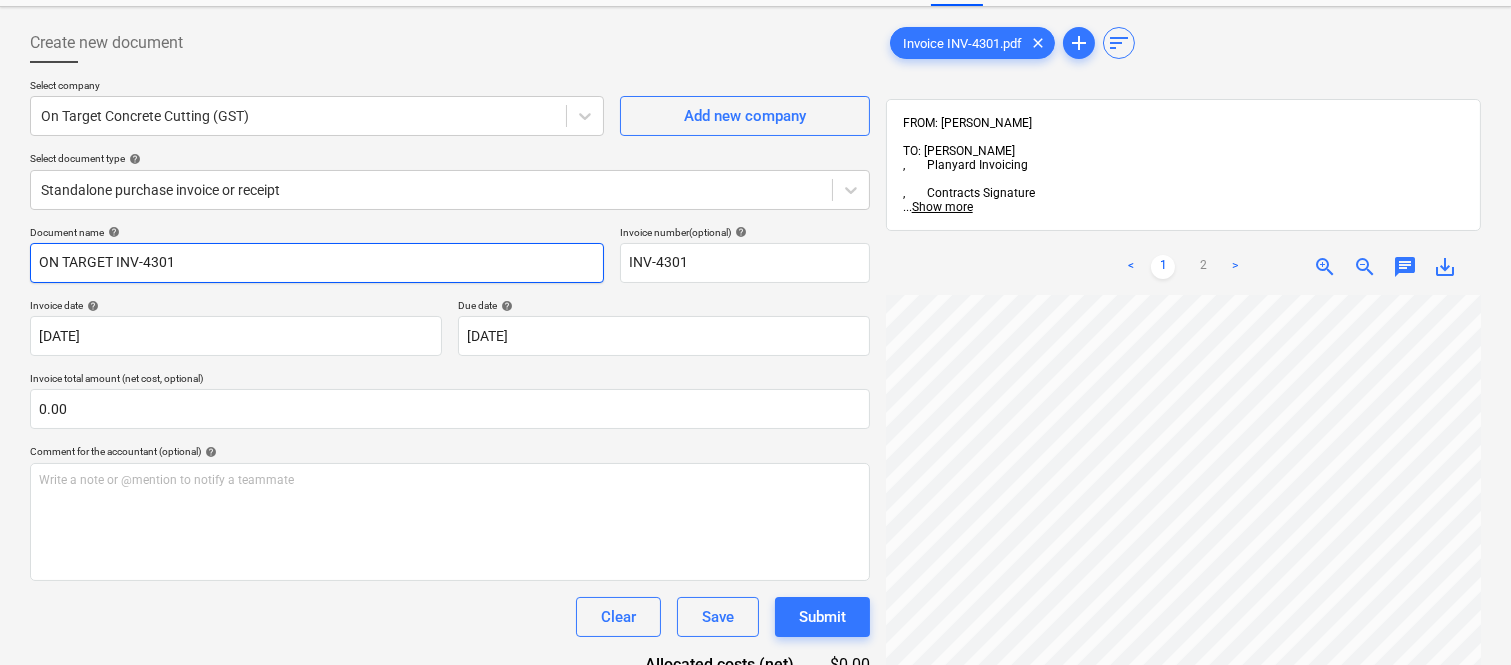 type on "ON TARGET INV-4301" 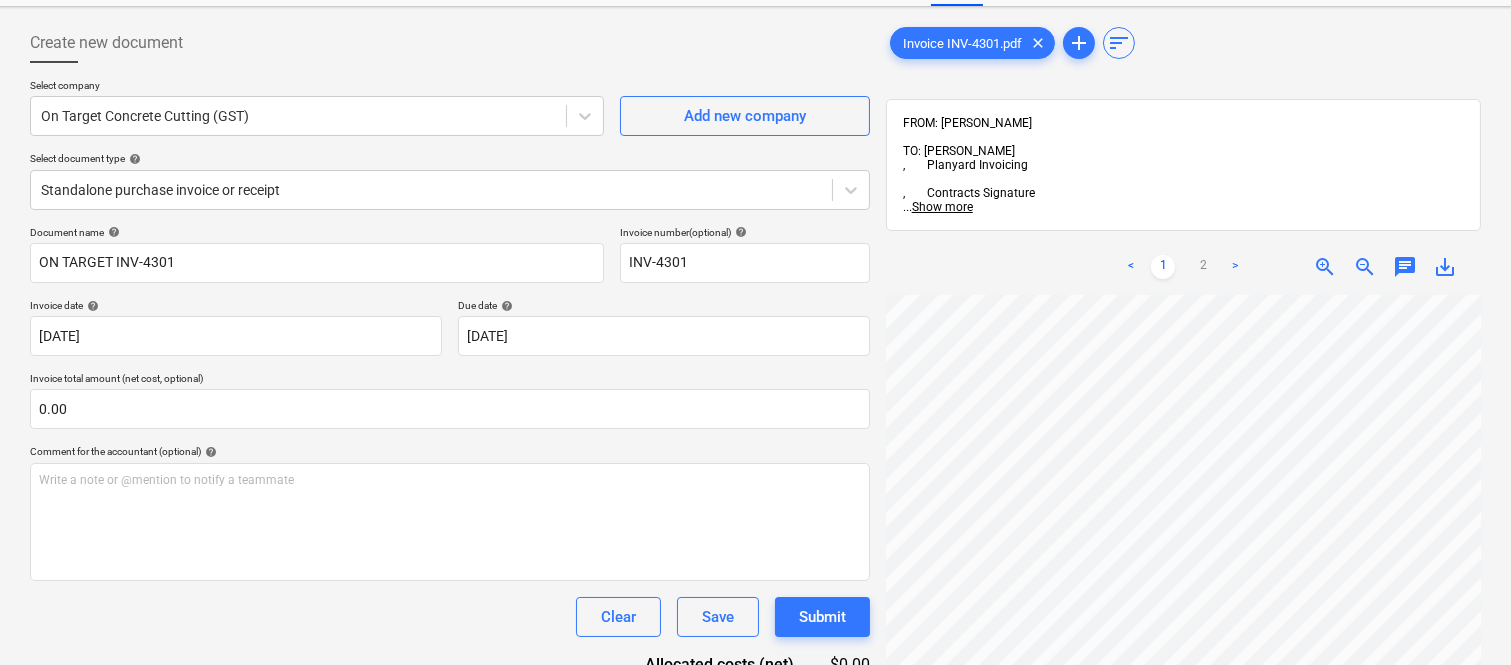 scroll, scrollTop: 0, scrollLeft: 102, axis: horizontal 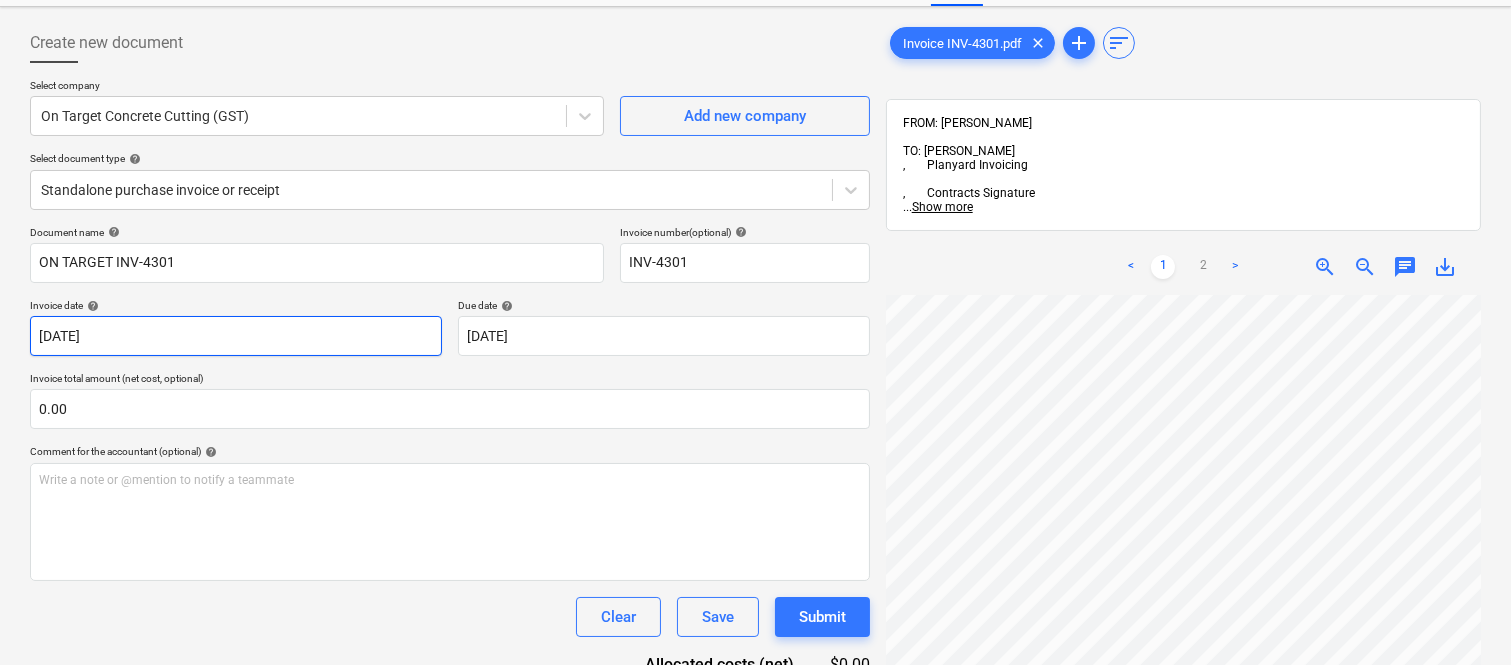 click on "Sales Projects Contacts Company Inbox 1 Approvals format_size keyboard_arrow_down help search Search notifications 99+ keyboard_arrow_down A. Berdera keyboard_arrow_down [PERSON_NAME] Budget 9+ Client contract RFTs Subcontracts Claims Purchase orders Costs 9+ Income Files 6 Analytics Settings Create new document Select company On Target Concrete Cutting (GST)   Add new company Select document type help Standalone purchase invoice or receipt Document name help ON TARGET INV-4301 Invoice number  (optional) help INV-4301 Invoice date help [DATE] [DATE] Press the down arrow key to interact with the calendar and
select a date. Press the question mark key to get the keyboard shortcuts for changing dates. Due date help [DATE] [DATE] Press the down arrow key to interact with the calendar and
select a date. Press the question mark key to get the keyboard shortcuts for changing dates. Invoice total amount (net cost, optional) 0.00 Comment for the accountant (optional) help ﻿ Clear Save Submit" at bounding box center (755, 247) 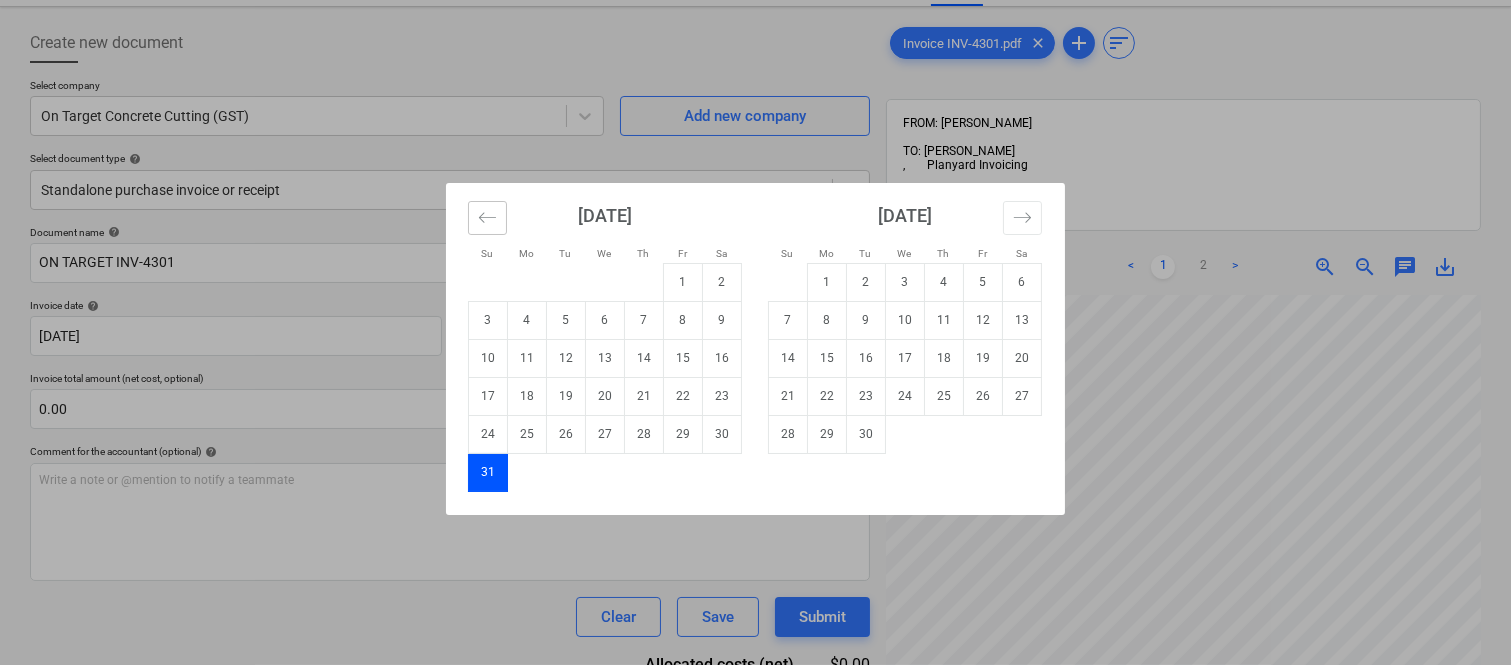 click at bounding box center (487, 218) 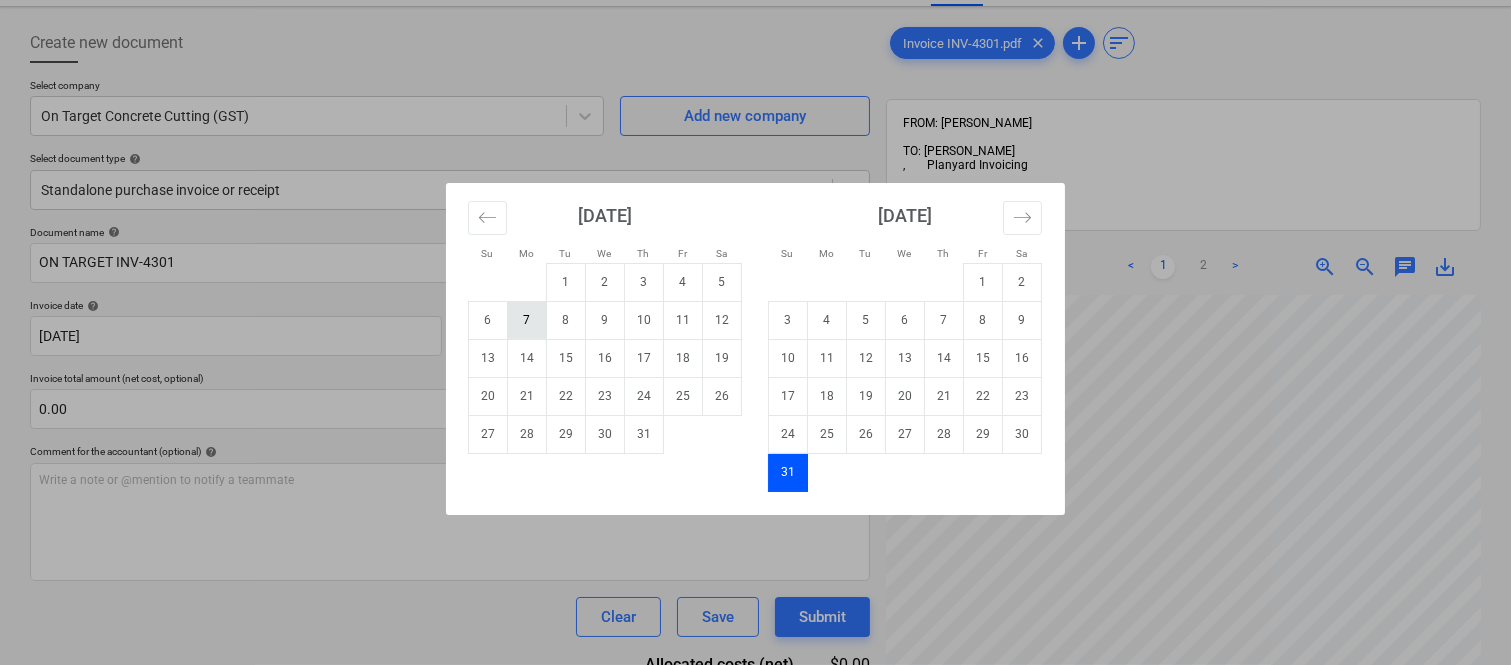 click on "7" at bounding box center [527, 320] 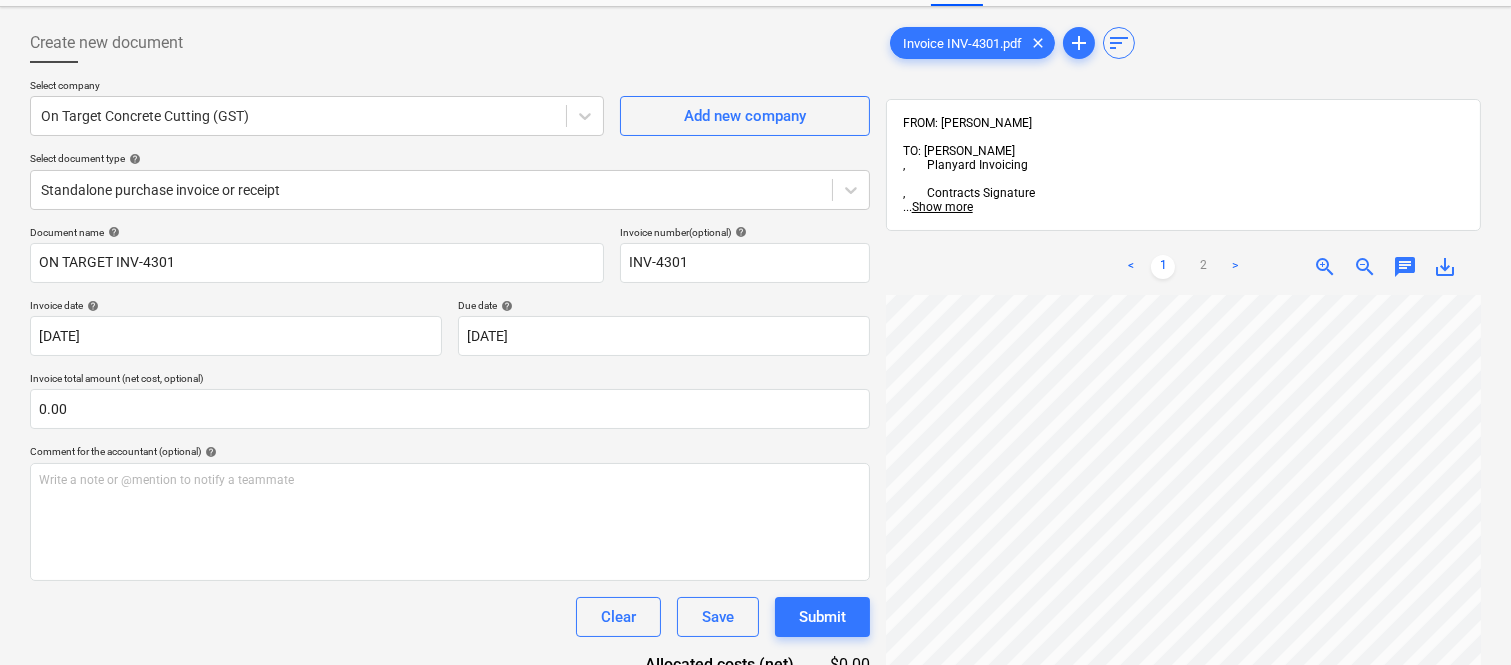 scroll, scrollTop: 387, scrollLeft: 158, axis: both 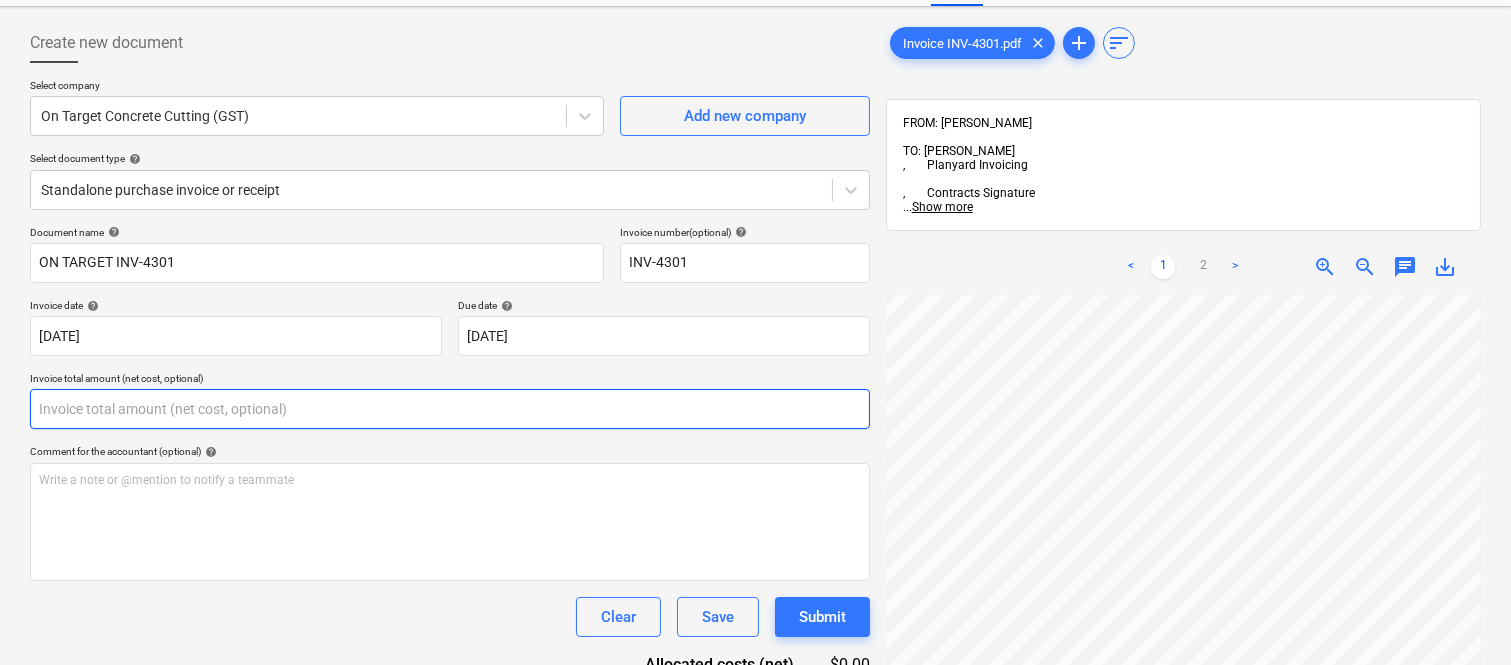click at bounding box center (450, 409) 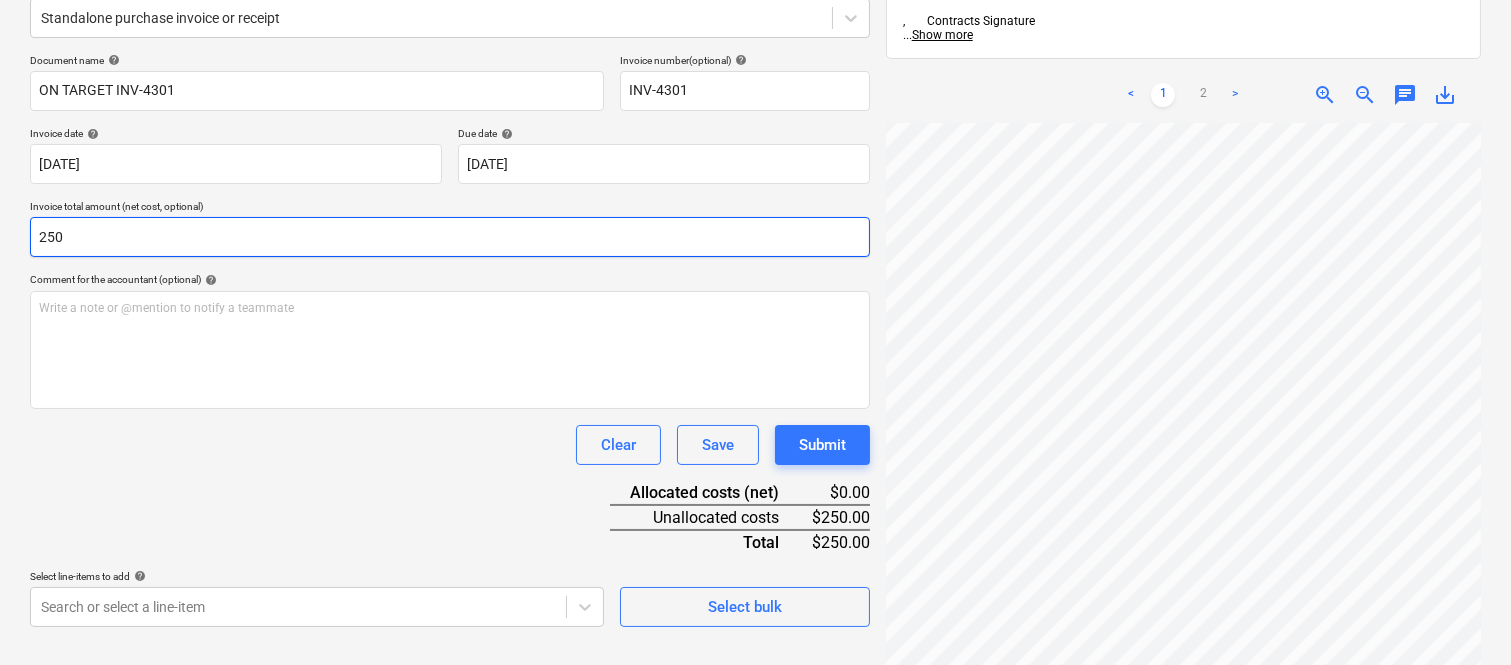 scroll, scrollTop: 285, scrollLeft: 0, axis: vertical 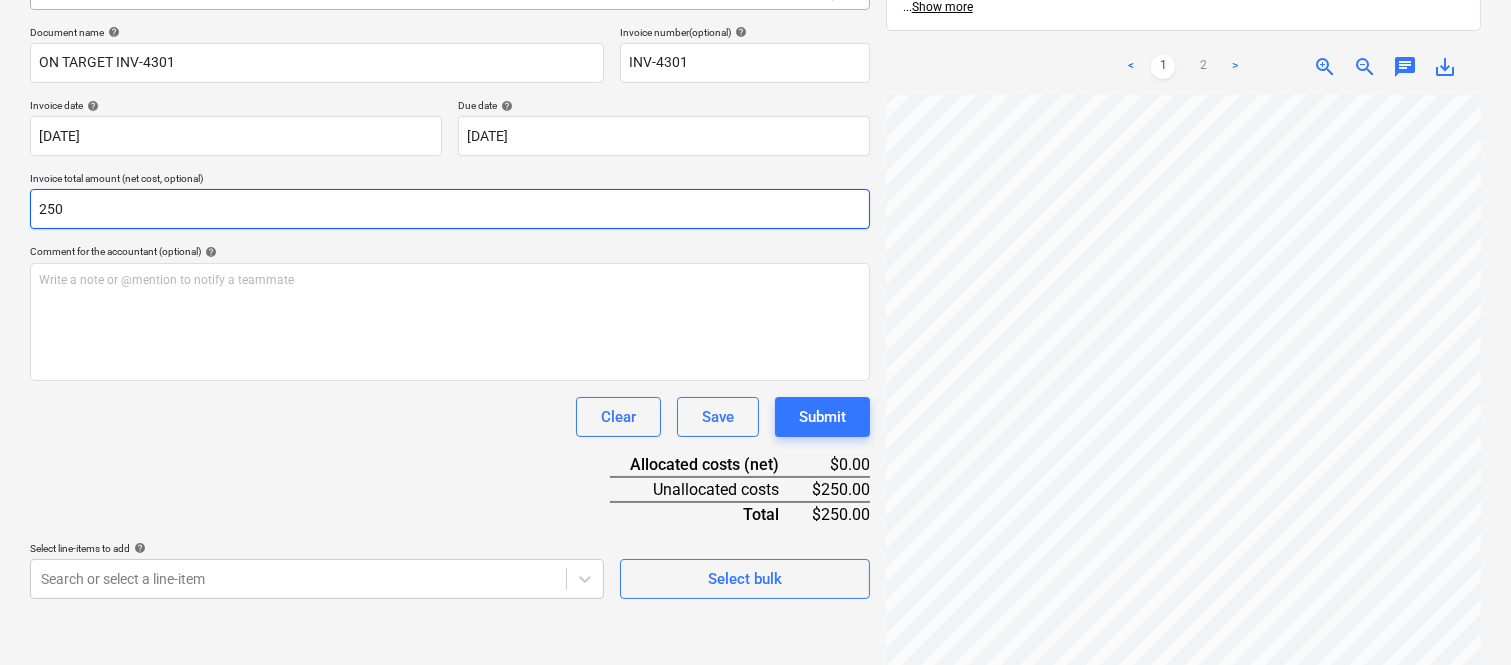 type on "250" 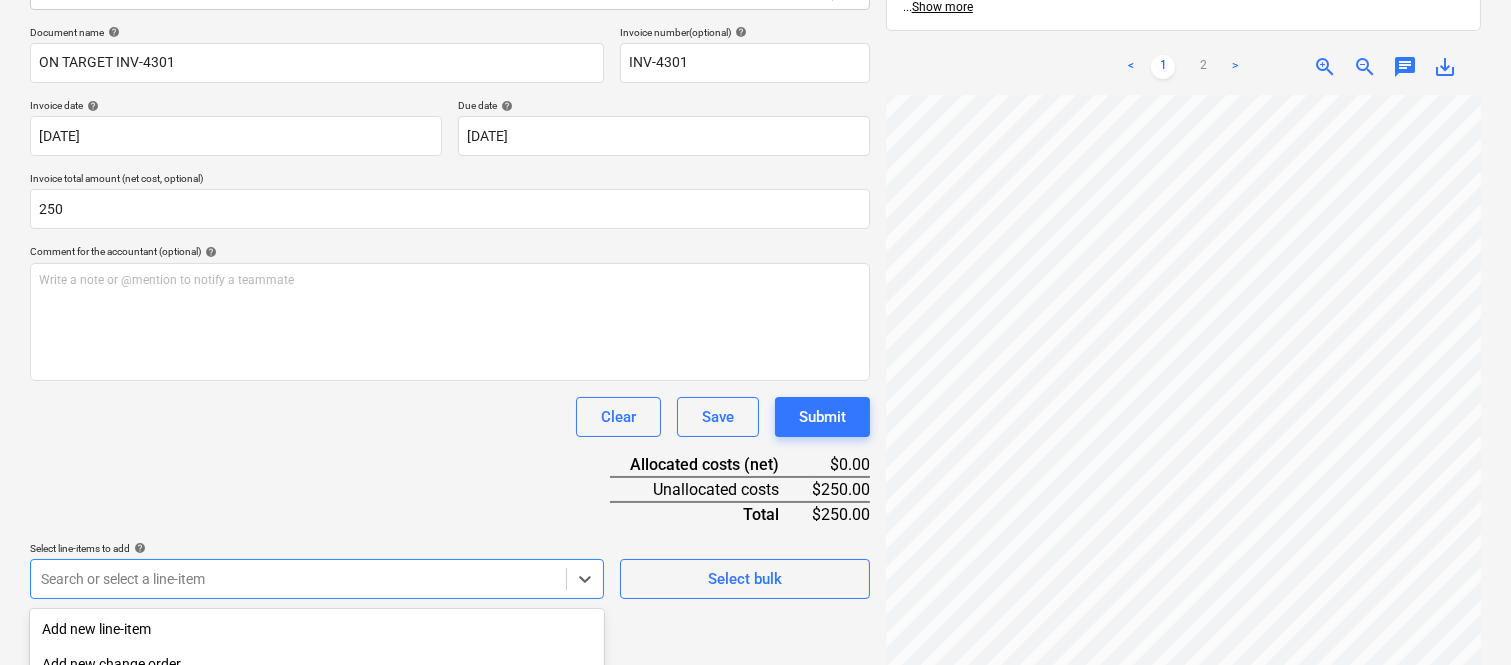 click on "Sales Projects Contacts Company Inbox 1 Approvals format_size keyboard_arrow_down help search Search notifications 99+ keyboard_arrow_down A. Berdera keyboard_arrow_down [PERSON_NAME] Budget 9+ Client contract RFTs Subcontracts Claims Purchase orders Costs 9+ Income Files 6 Analytics Settings Create new document Select company On Target Concrete Cutting (GST)   Add new company Select document type help Standalone purchase invoice or receipt Document name help ON TARGET INV-4301 Invoice number  (optional) help INV-4301 Invoice date help [DATE] 07.07.2025 Press the down arrow key to interact with the calendar and
select a date. Press the question mark key to get the keyboard shortcuts for changing dates. Due date help [DATE] [DATE] Press the down arrow key to interact with the calendar and
select a date. Press the question mark key to get the keyboard shortcuts for changing dates. Invoice total amount (net cost, optional) 250 Comment for the accountant (optional) help ﻿ Clear Save Submit" at bounding box center (755, 47) 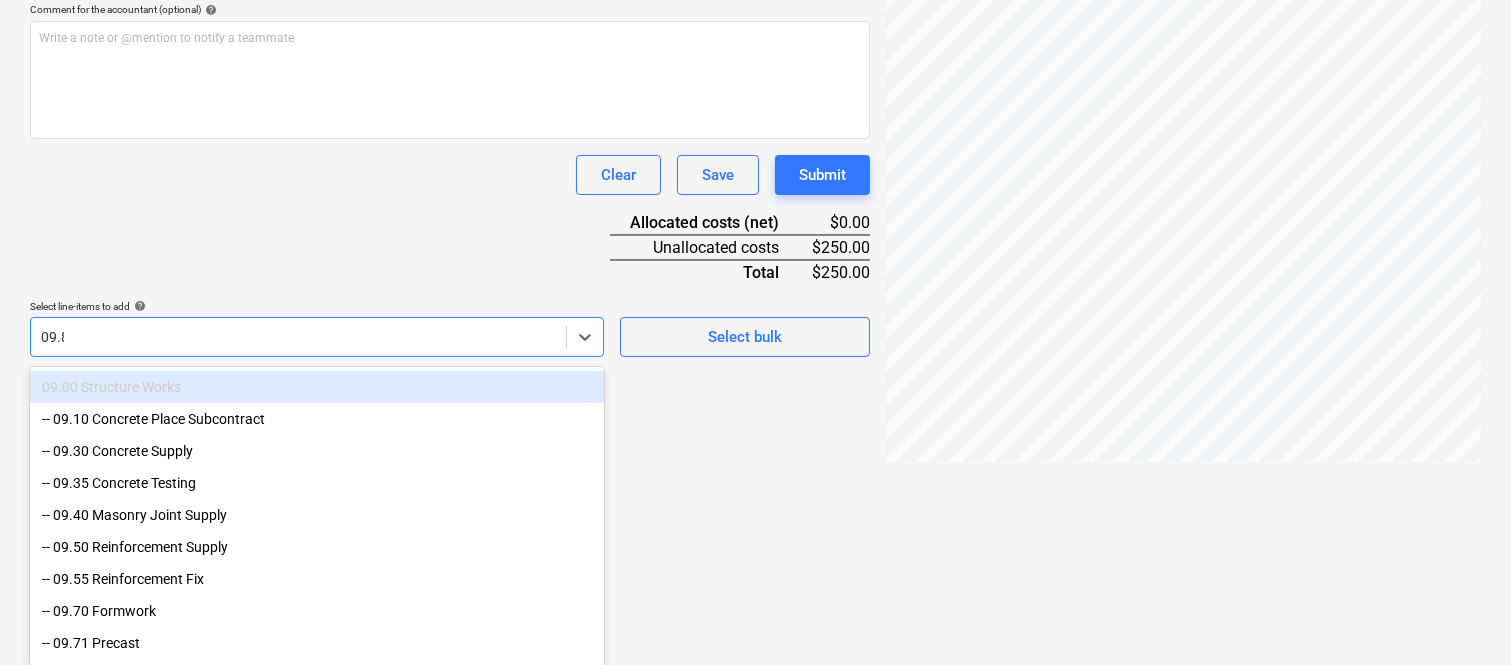 scroll, scrollTop: 285, scrollLeft: 0, axis: vertical 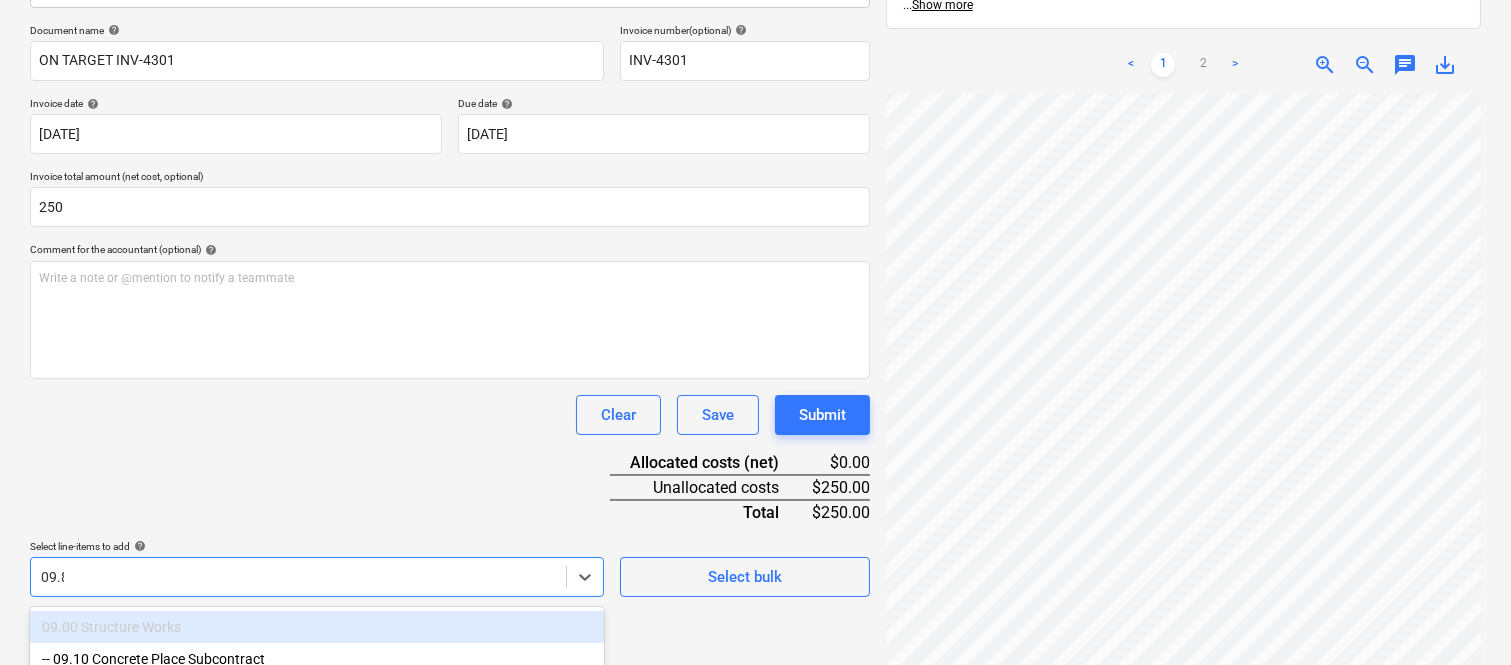 type on "09.85" 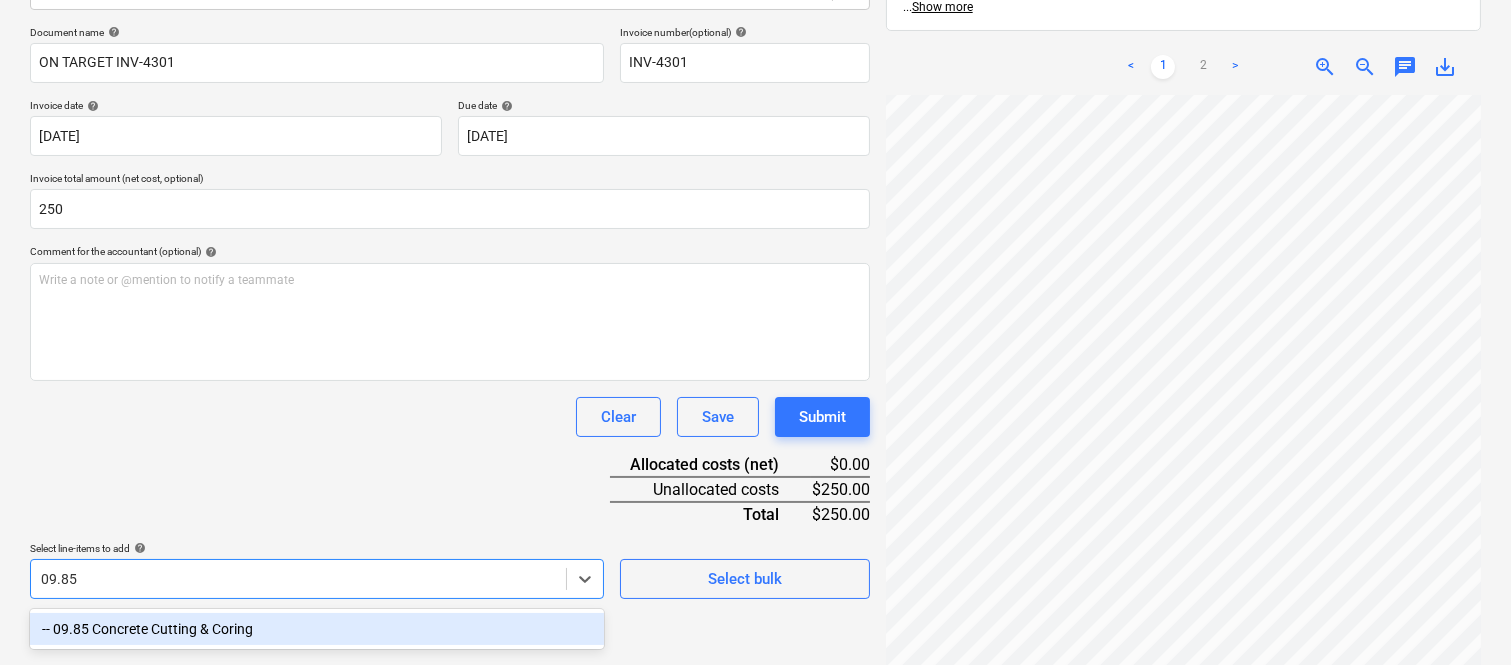 click on "--  09.85 Concrete Cutting & Coring" at bounding box center [317, 629] 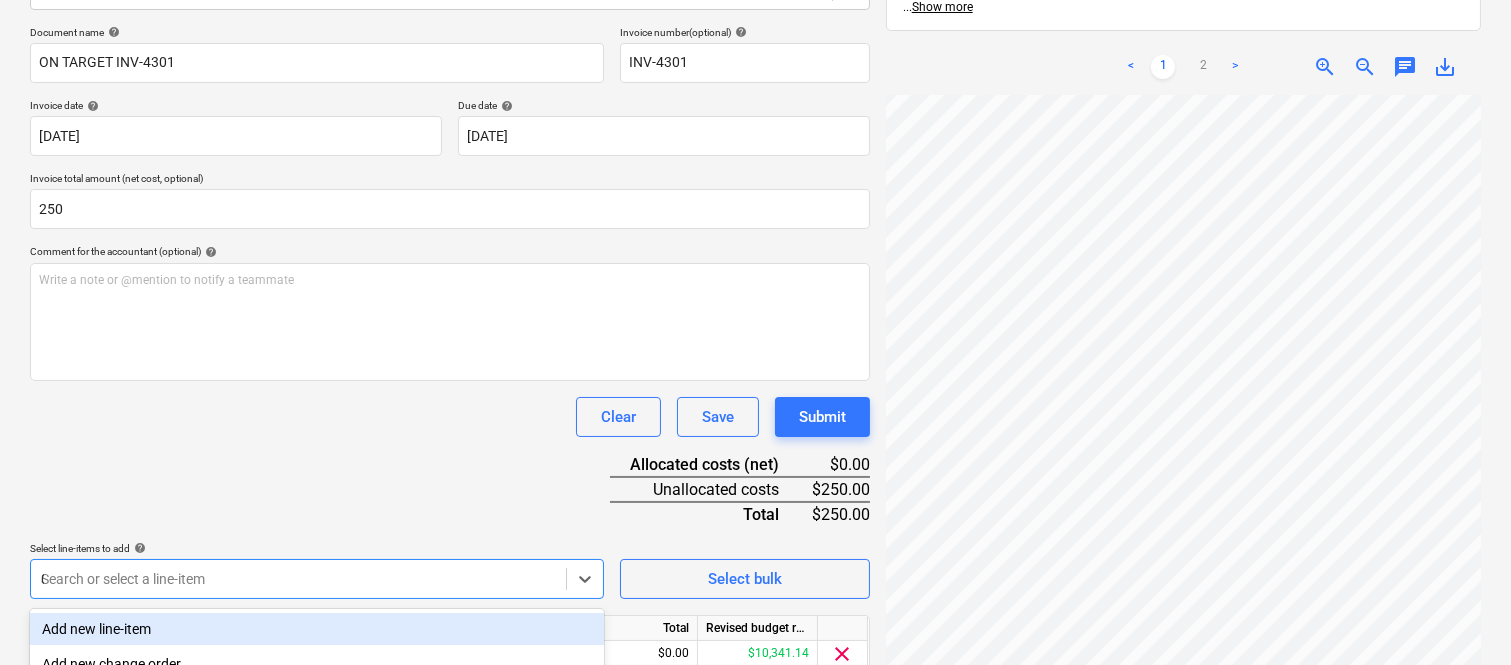 type 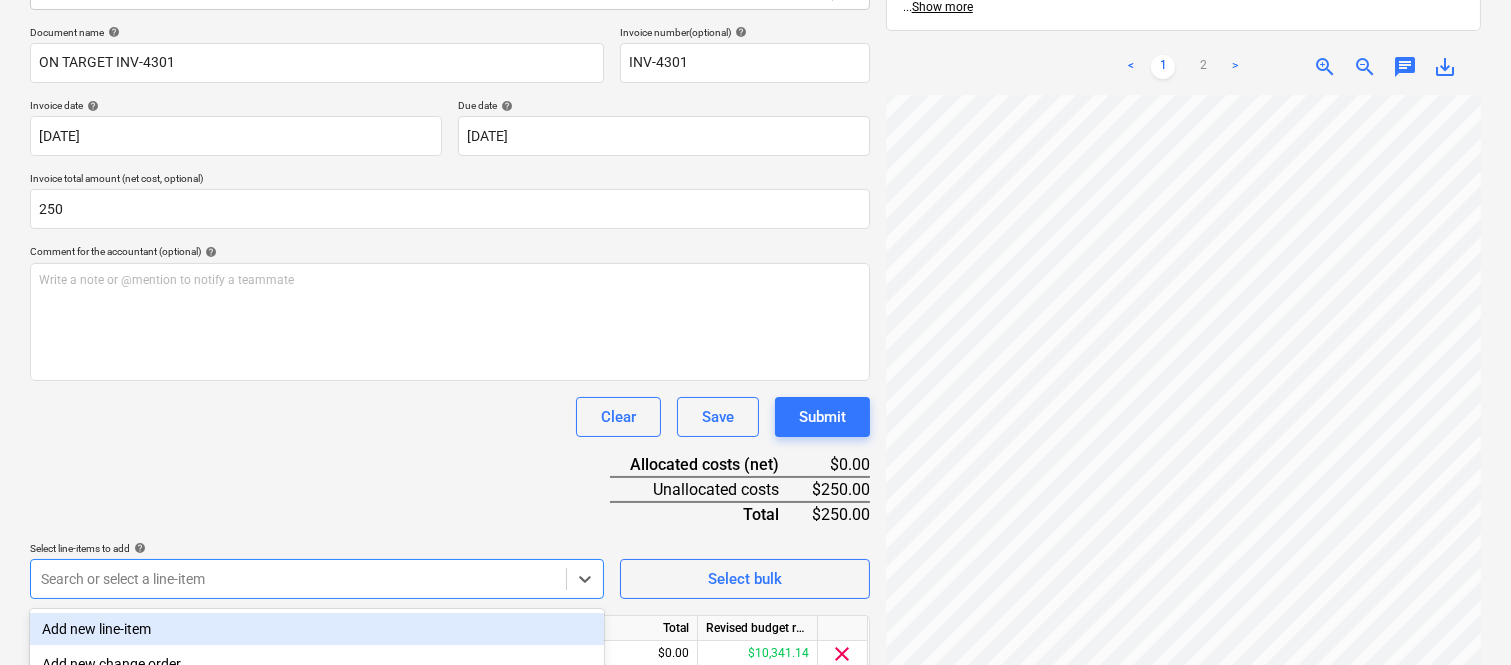 click on "Clear Save Submit" at bounding box center [450, 417] 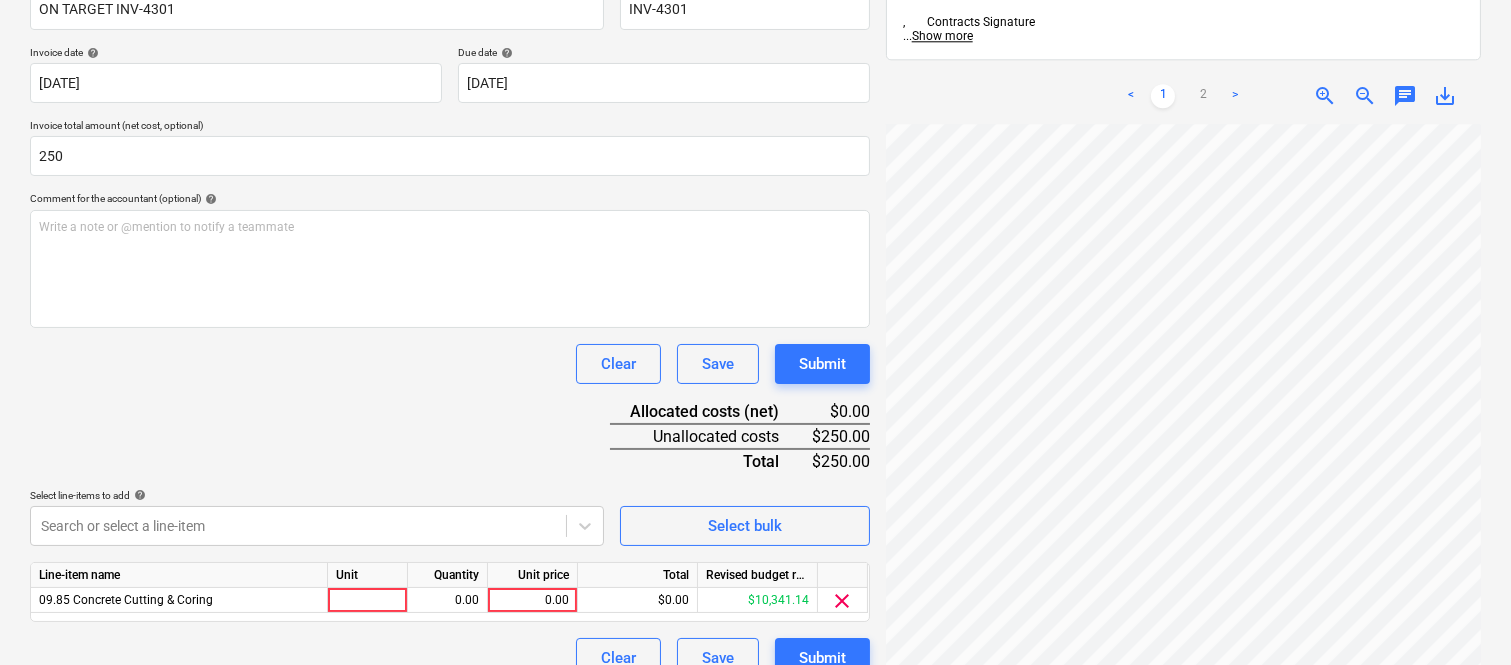 scroll, scrollTop: 367, scrollLeft: 0, axis: vertical 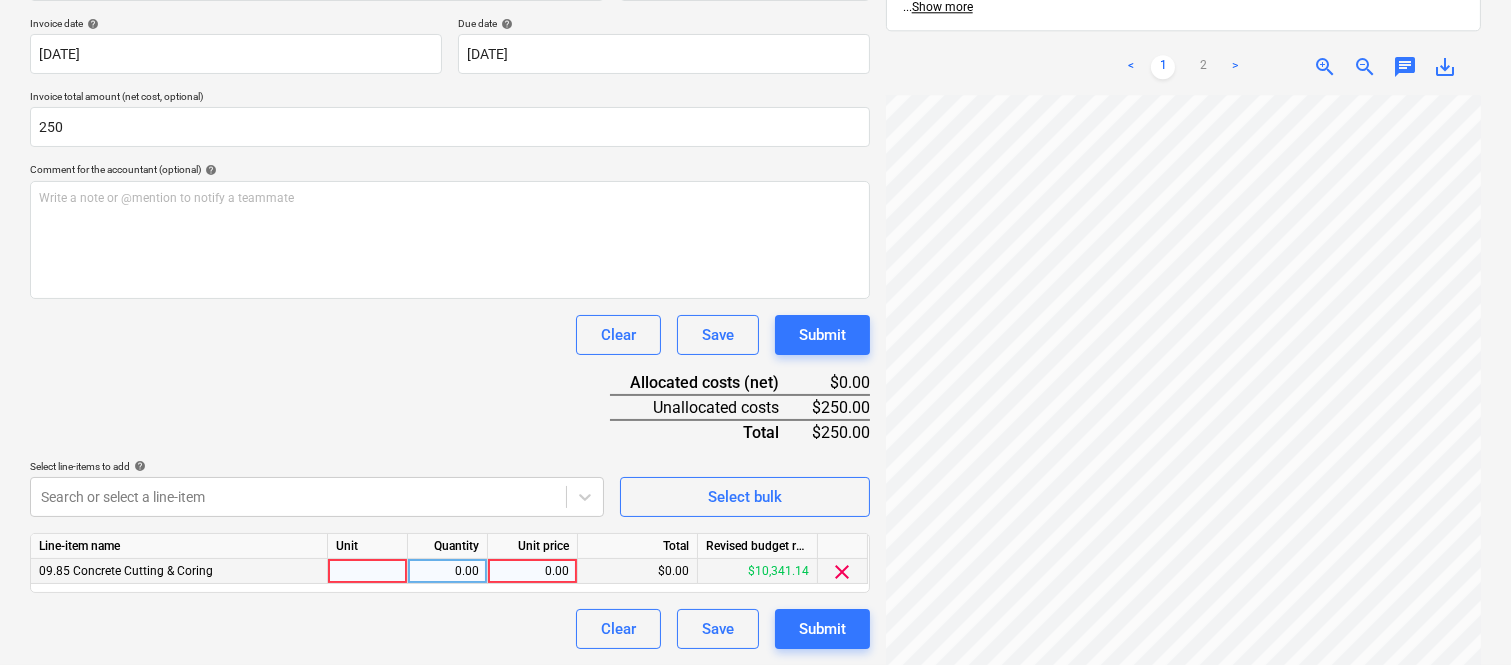 click at bounding box center [368, 571] 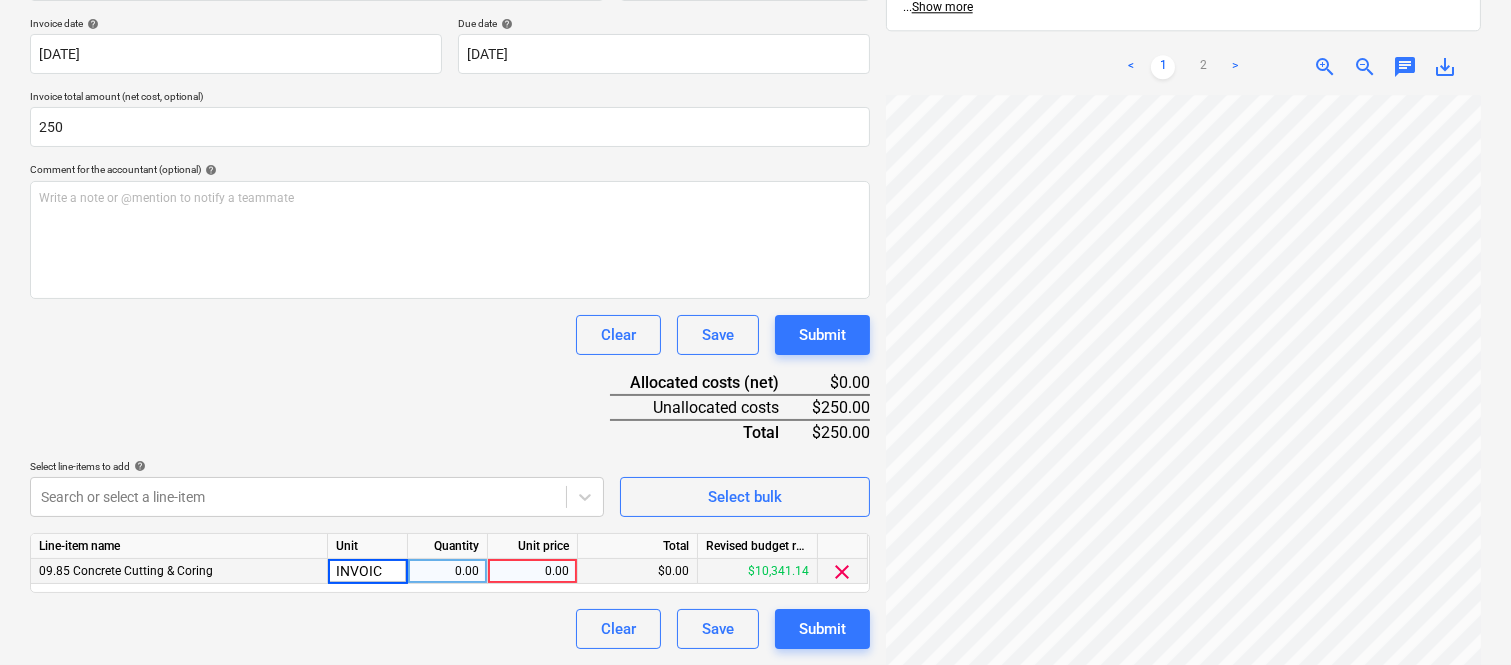 type on "INVOICE" 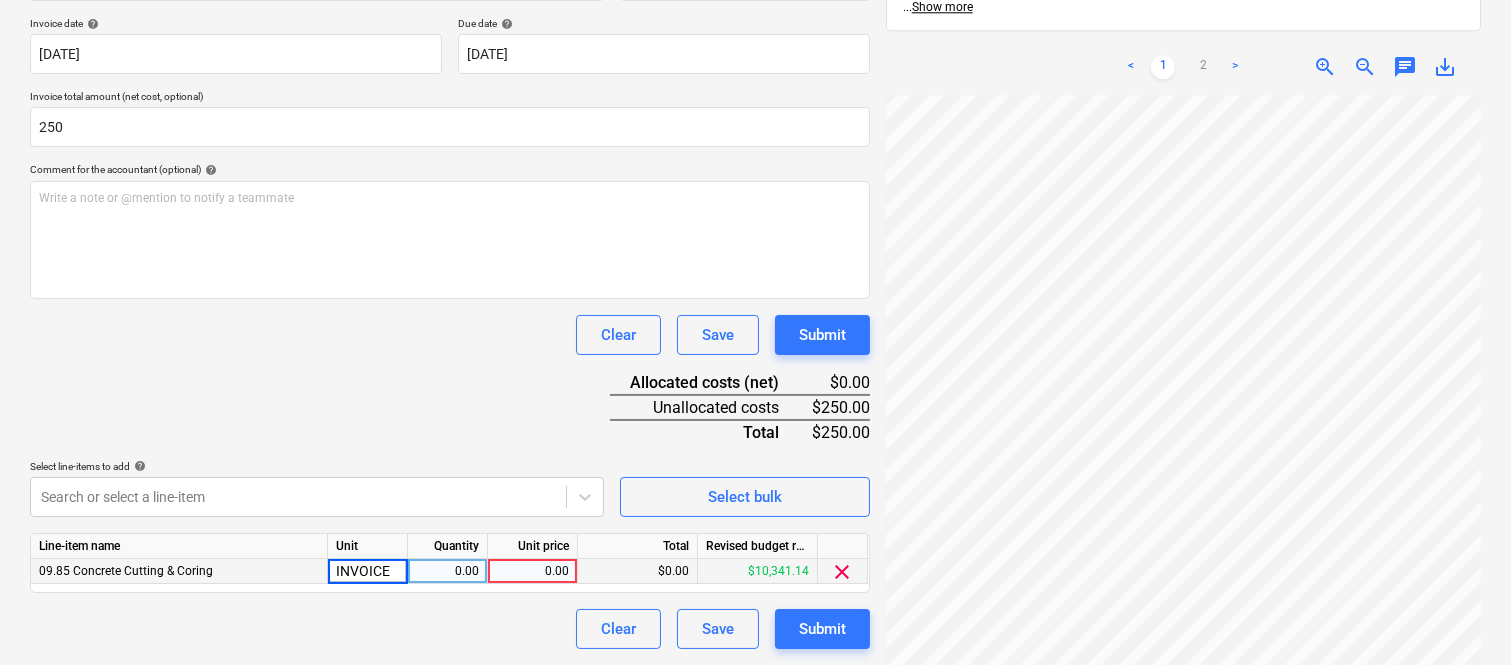 click on "0.00" at bounding box center (447, 571) 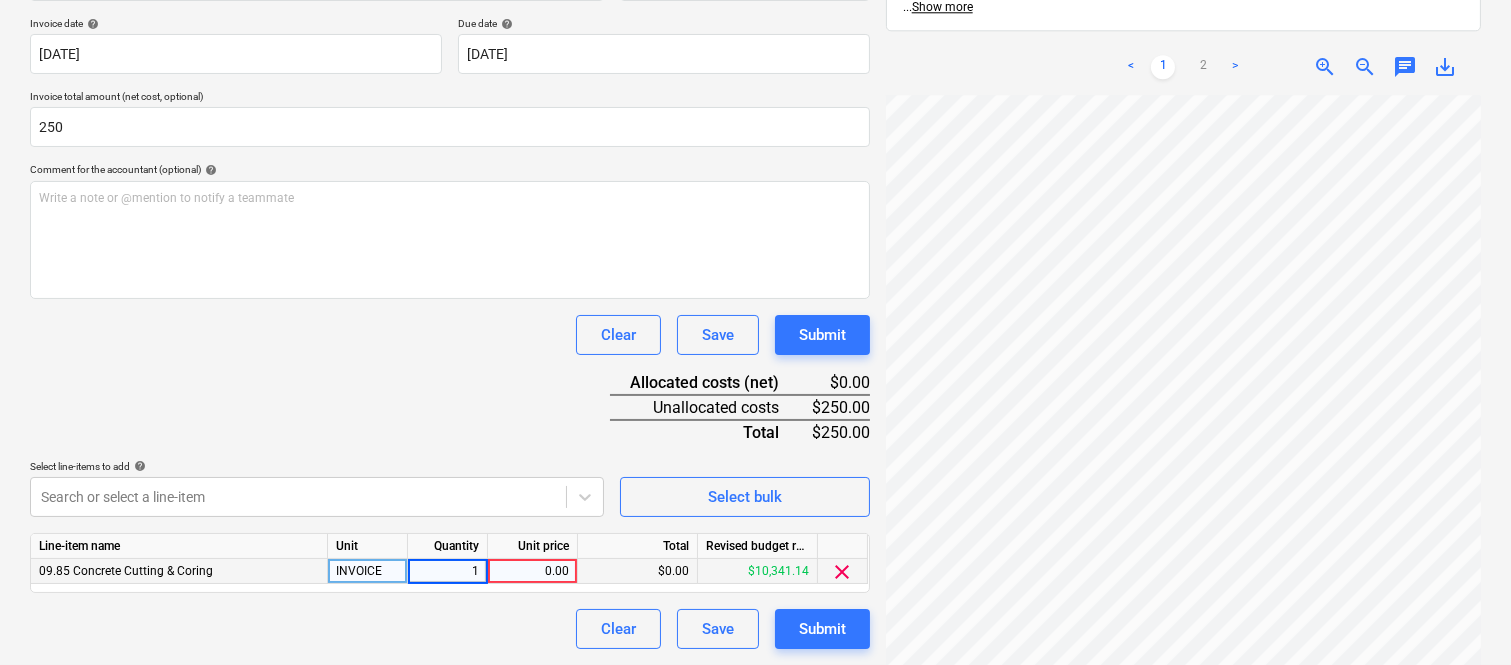 type on "1" 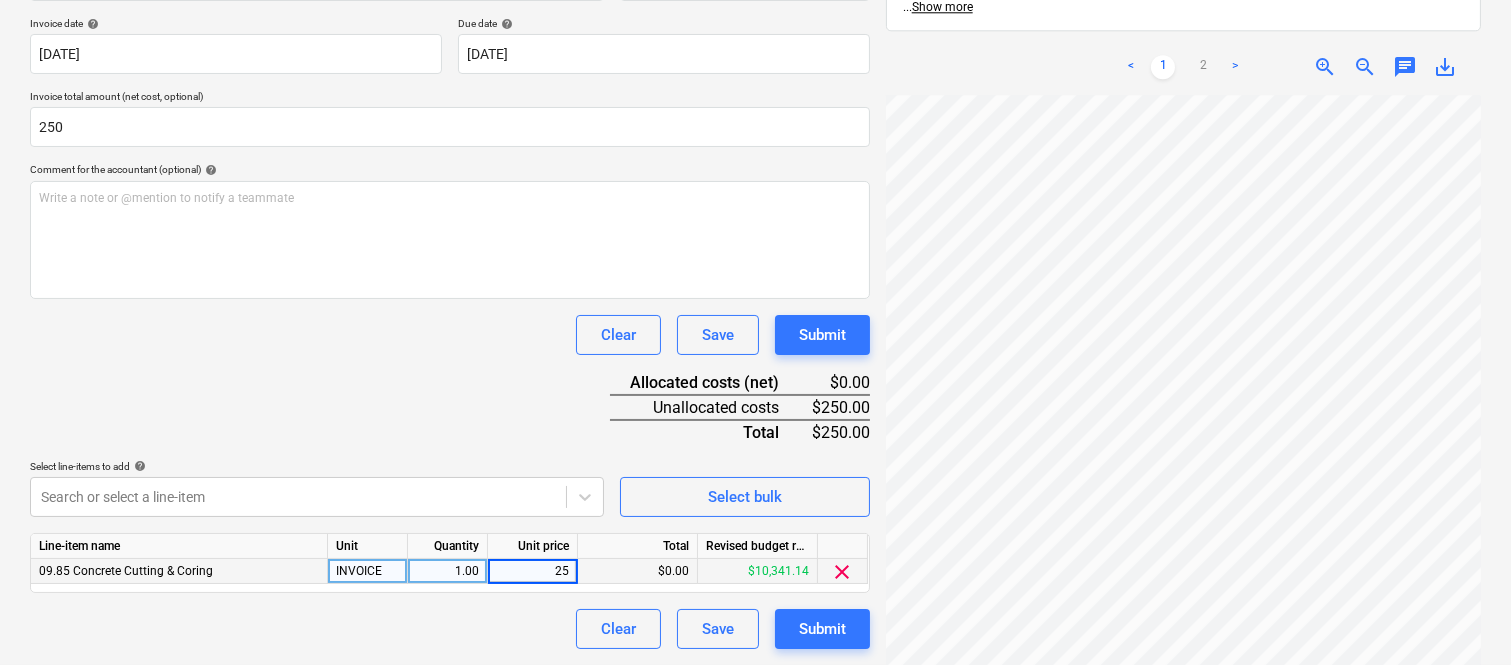 type on "250" 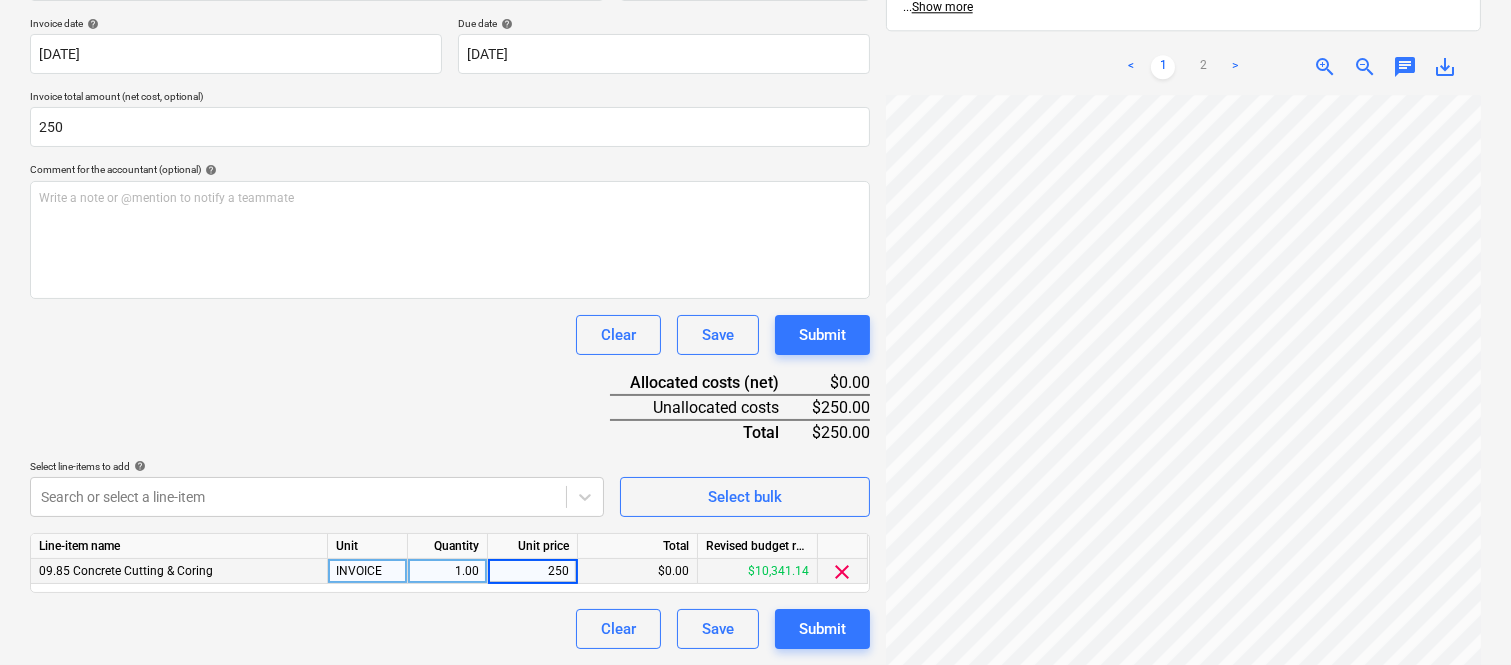 click on "Document name help ON TARGET INV-4301 Invoice number  (optional) help INV-4301 Invoice date help [DATE] 07.07.2025 Press the down arrow key to interact with the calendar and
select a date. Press the question mark key to get the keyboard shortcuts for changing dates. Due date help [DATE] [DATE] Press the down arrow key to interact with the calendar and
select a date. Press the question mark key to get the keyboard shortcuts for changing dates. Invoice total amount (net cost, optional) 250 Comment for the accountant (optional) help Write a note or @mention to notify a teammate ﻿ Clear Save Submit Allocated costs (net) $0.00 Unallocated costs $250.00 Total $250.00 Select line-items to add help Search or select a line-item Select bulk Line-item name Unit Quantity Unit price Total Revised budget remaining 09.85 Concrete Cutting & Coring INVOICE 1.00 250 $0.00 $10,341.14 clear Clear Save Submit" at bounding box center (450, 296) 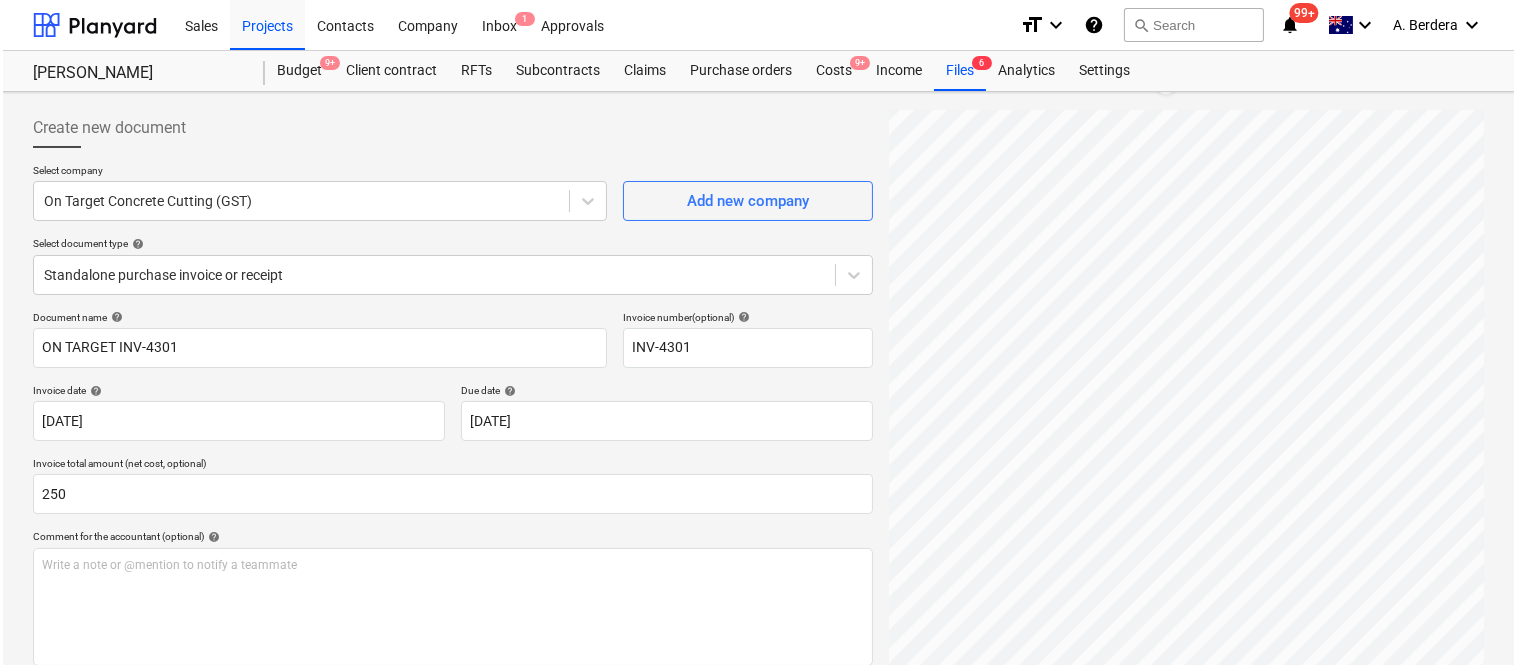 scroll, scrollTop: 367, scrollLeft: 0, axis: vertical 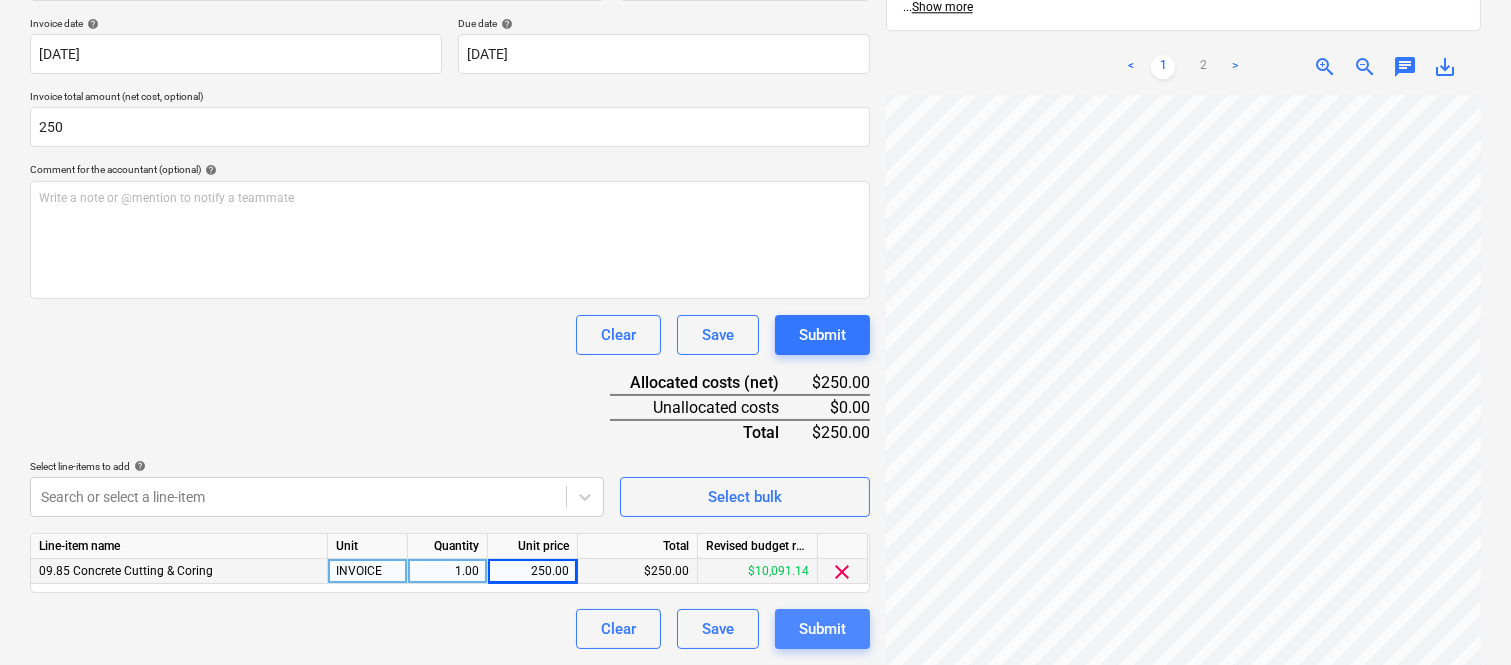 click on "Submit" at bounding box center (822, 629) 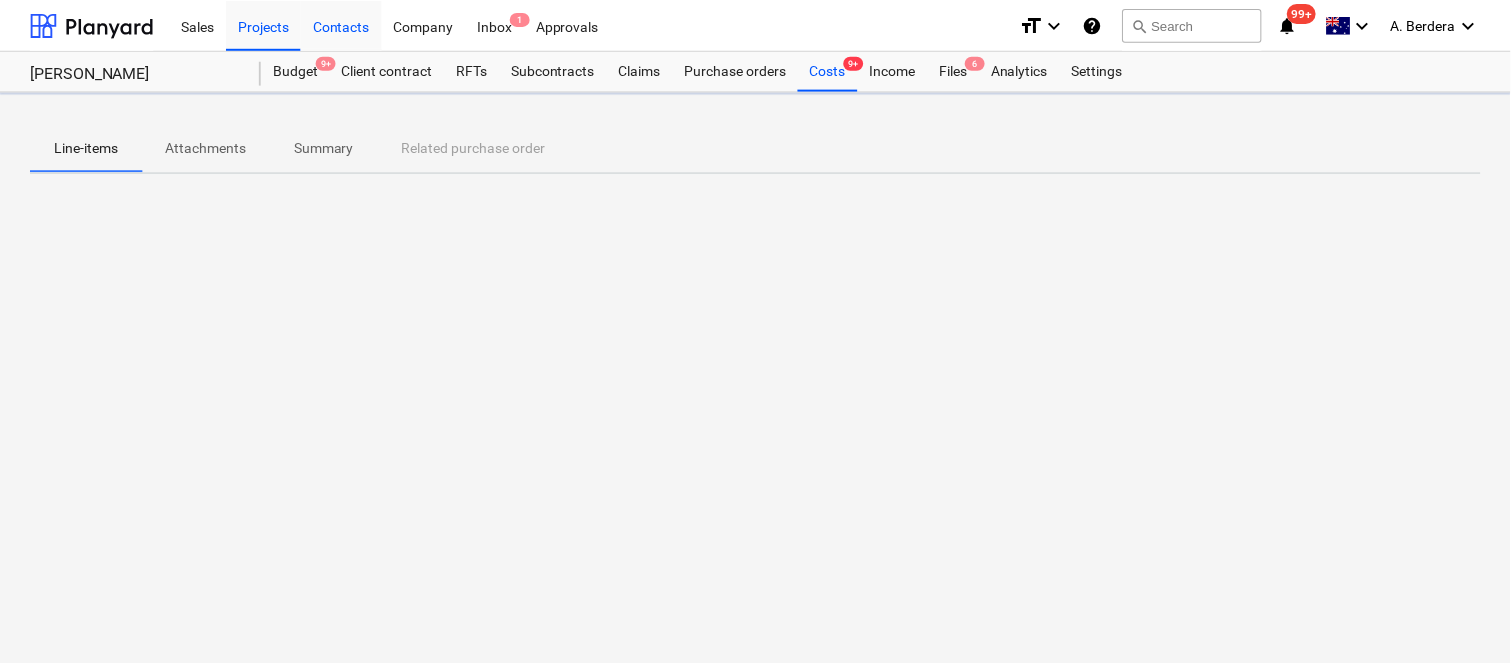 scroll, scrollTop: 0, scrollLeft: 0, axis: both 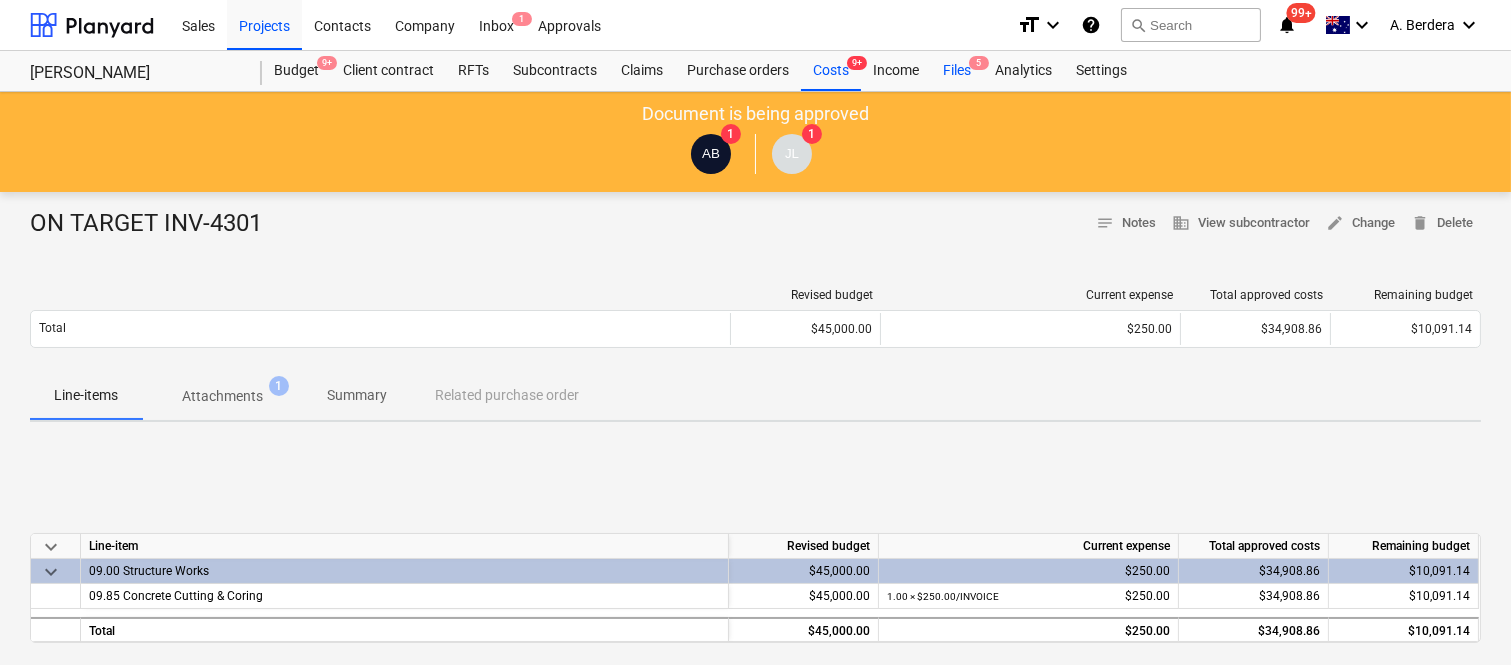click on "Files 5" at bounding box center [957, 71] 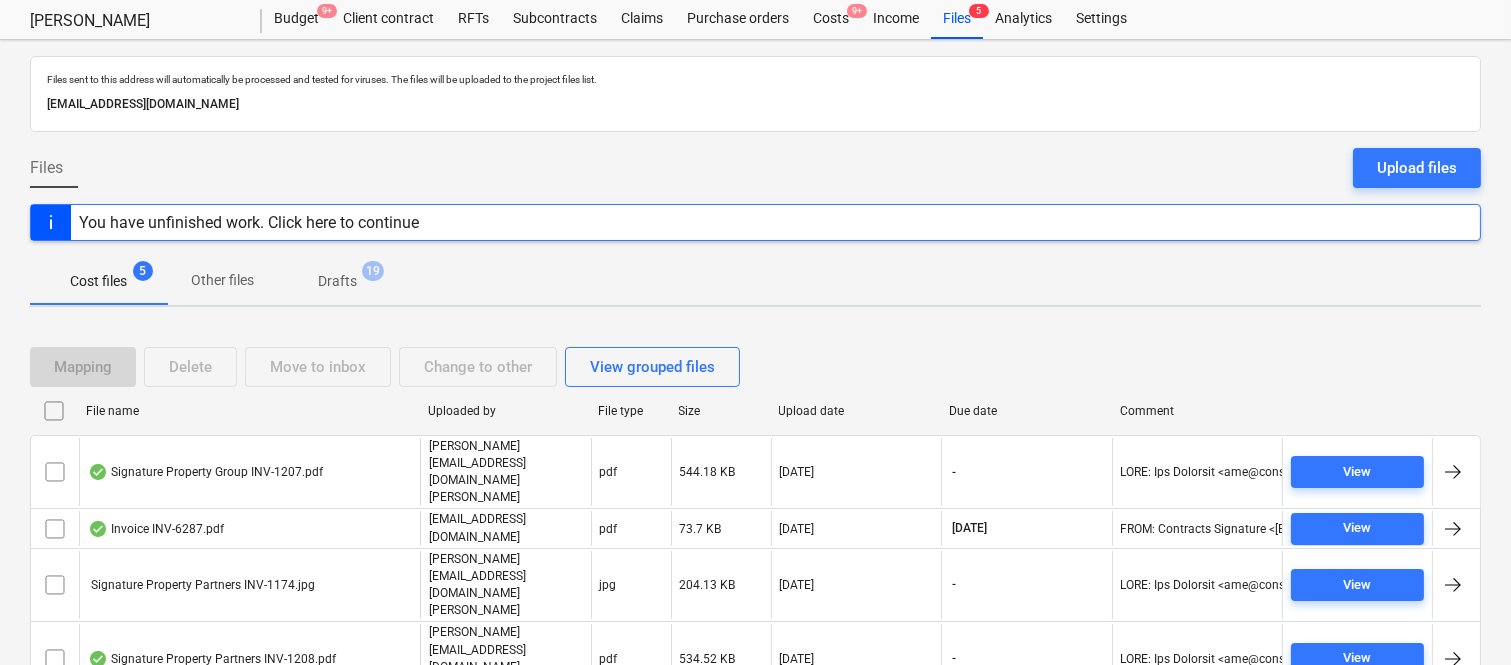 scroll, scrollTop: 80, scrollLeft: 0, axis: vertical 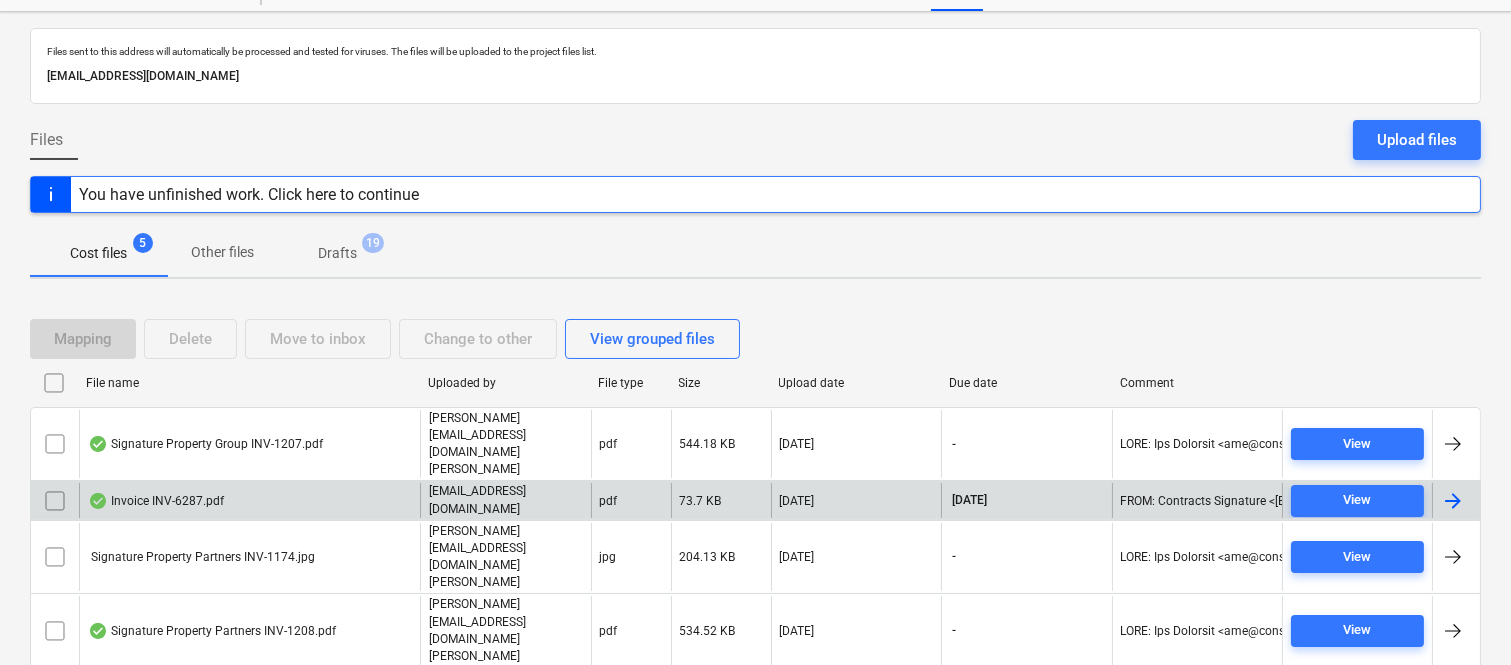 click on "Invoice INV-6287.pdf" at bounding box center (249, 500) 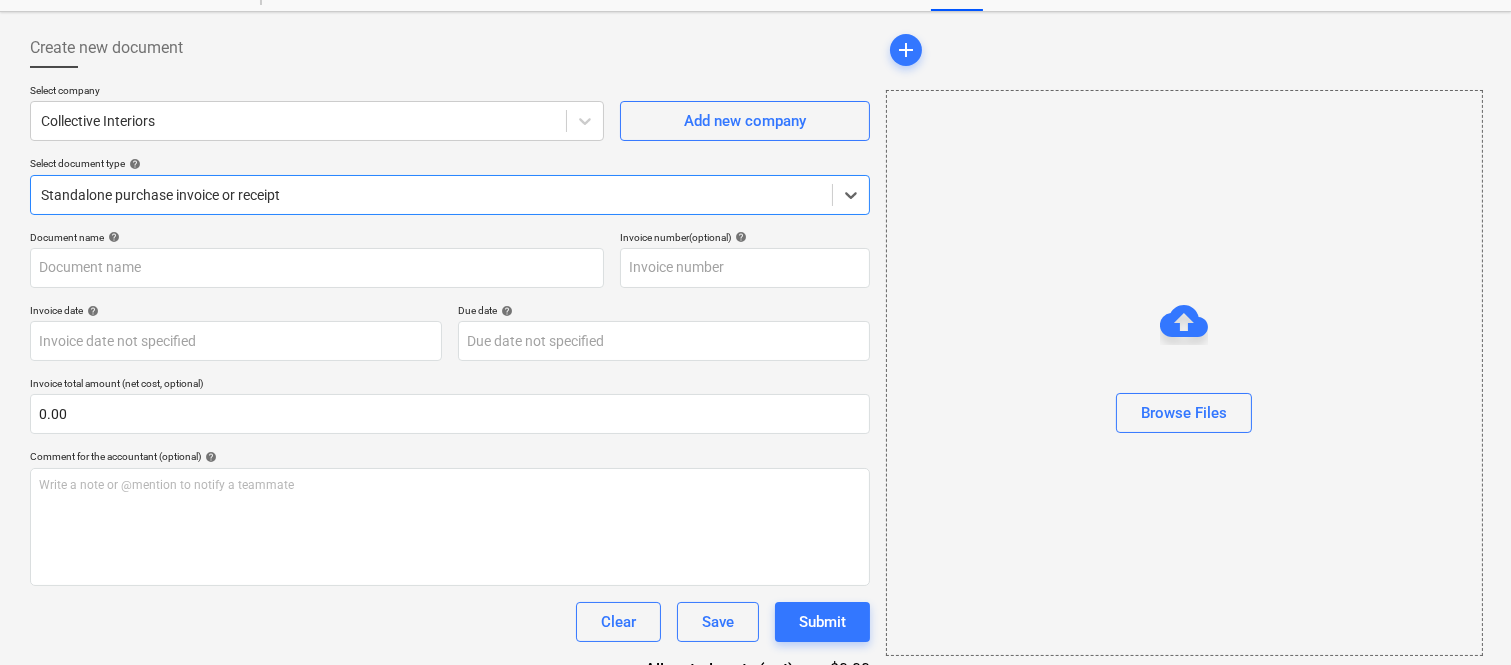 type on "INV-6287" 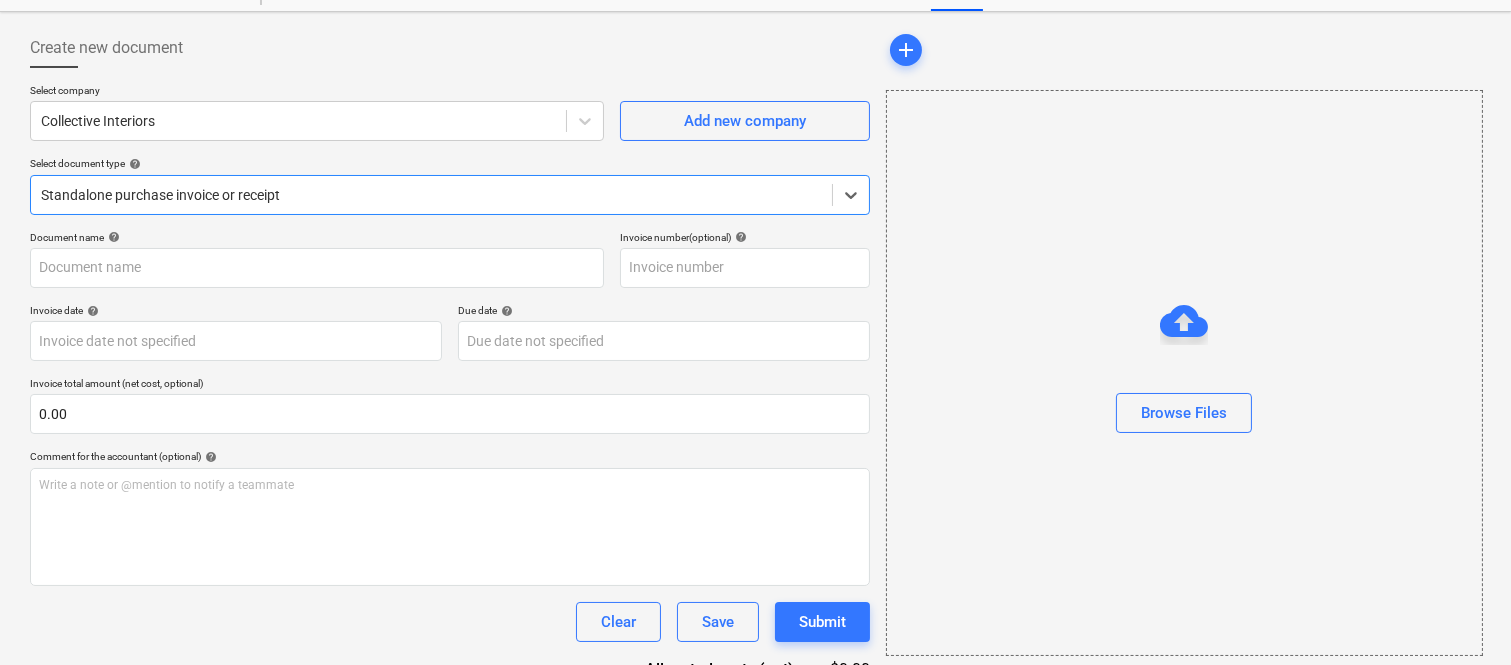 type on "INV-6287" 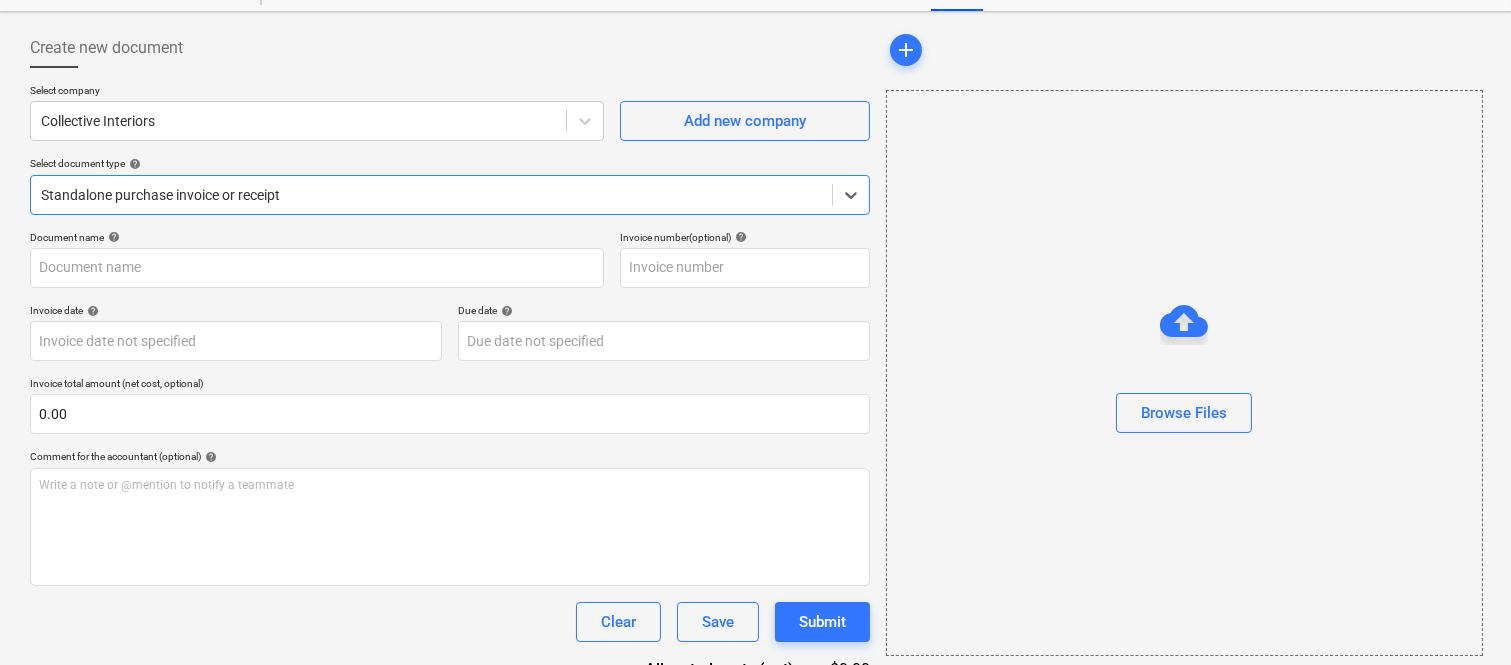 type on "[DATE]" 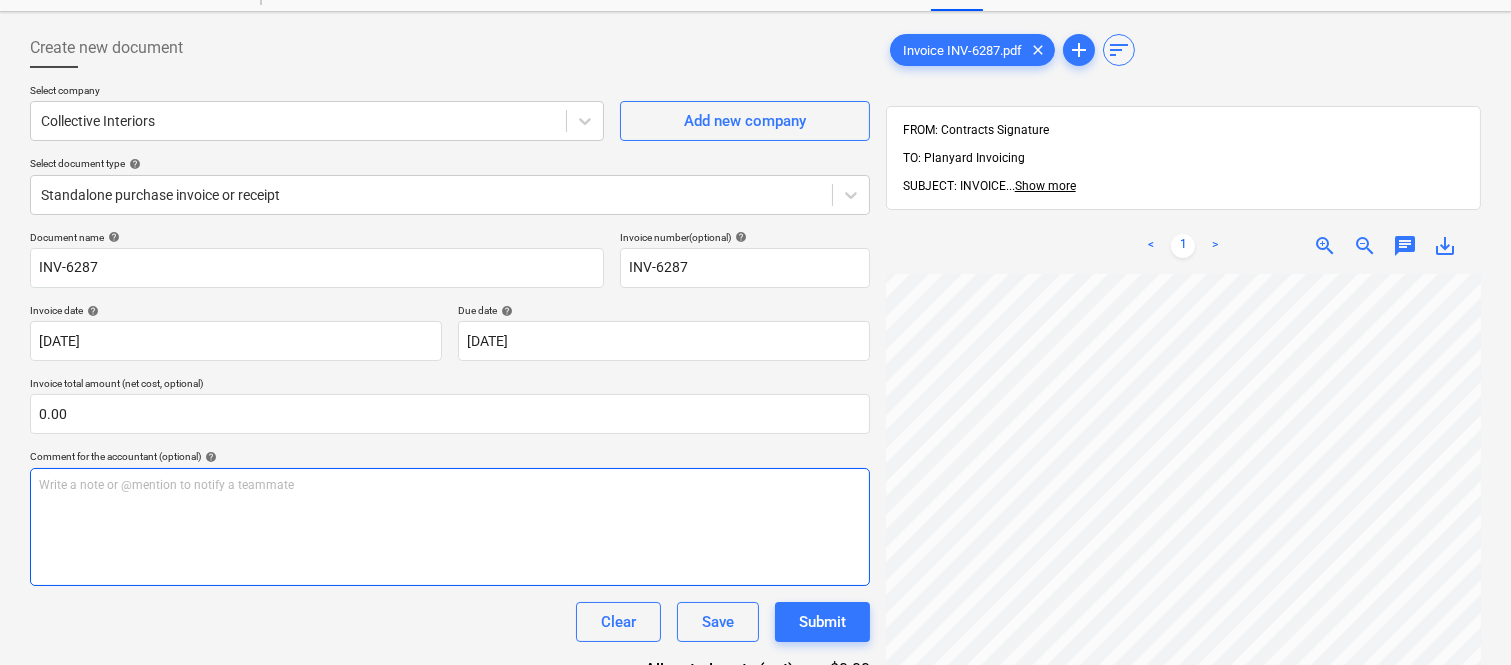 scroll, scrollTop: 121, scrollLeft: 158, axis: both 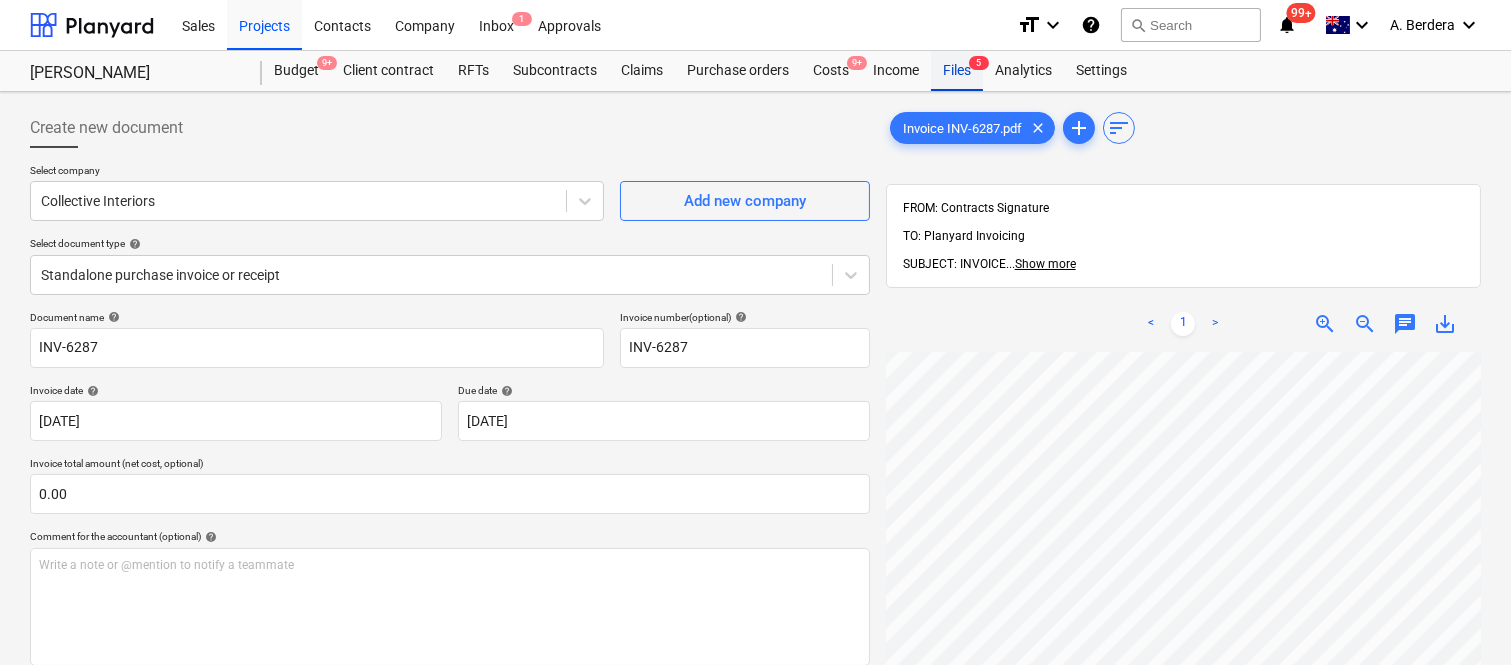 click on "Files 5" at bounding box center (957, 71) 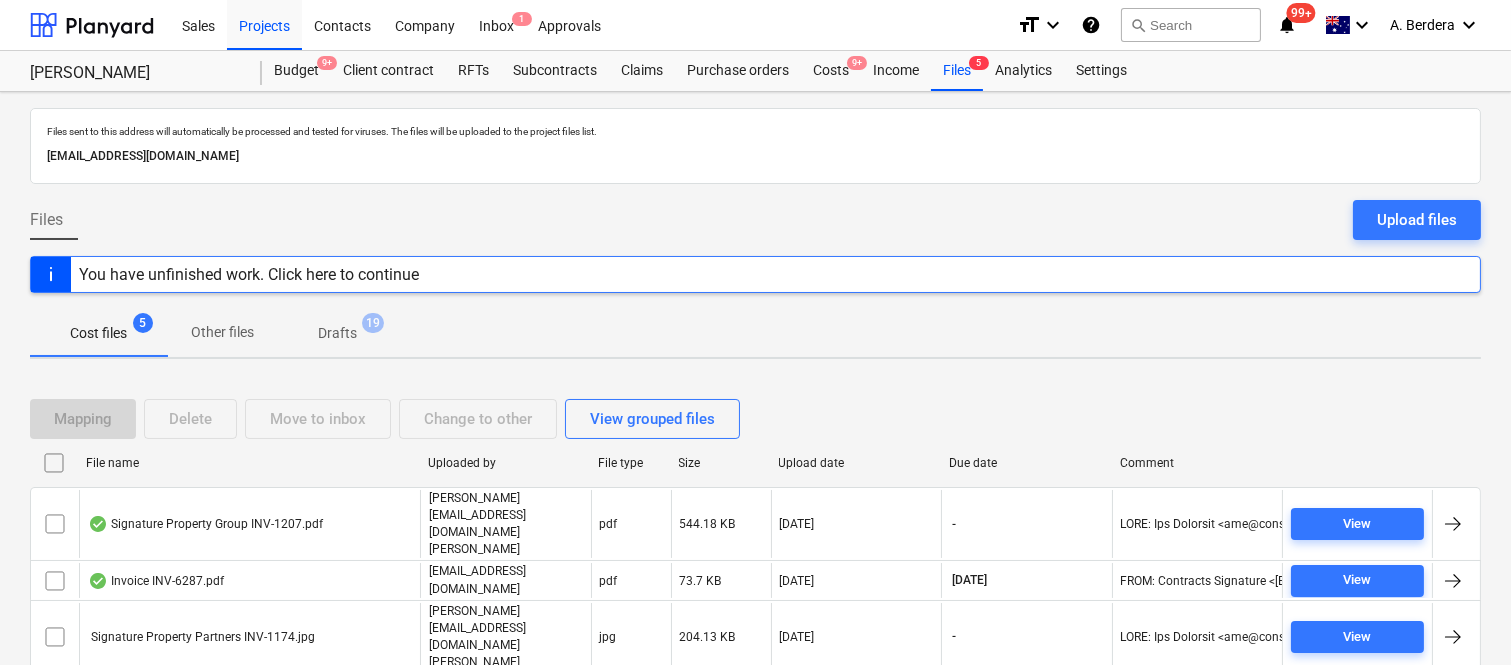 scroll, scrollTop: 80, scrollLeft: 0, axis: vertical 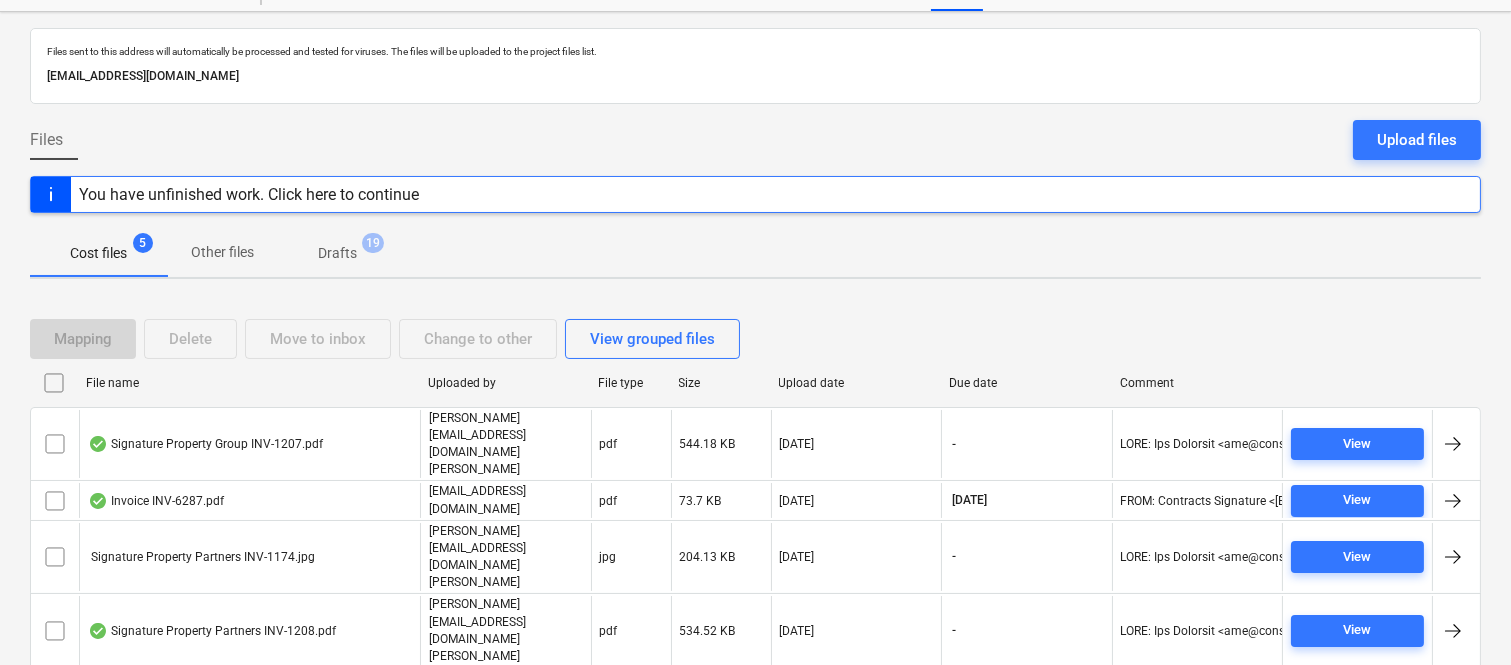 click on "Tax-Invoice-12031.pdf" at bounding box center (249, 704) 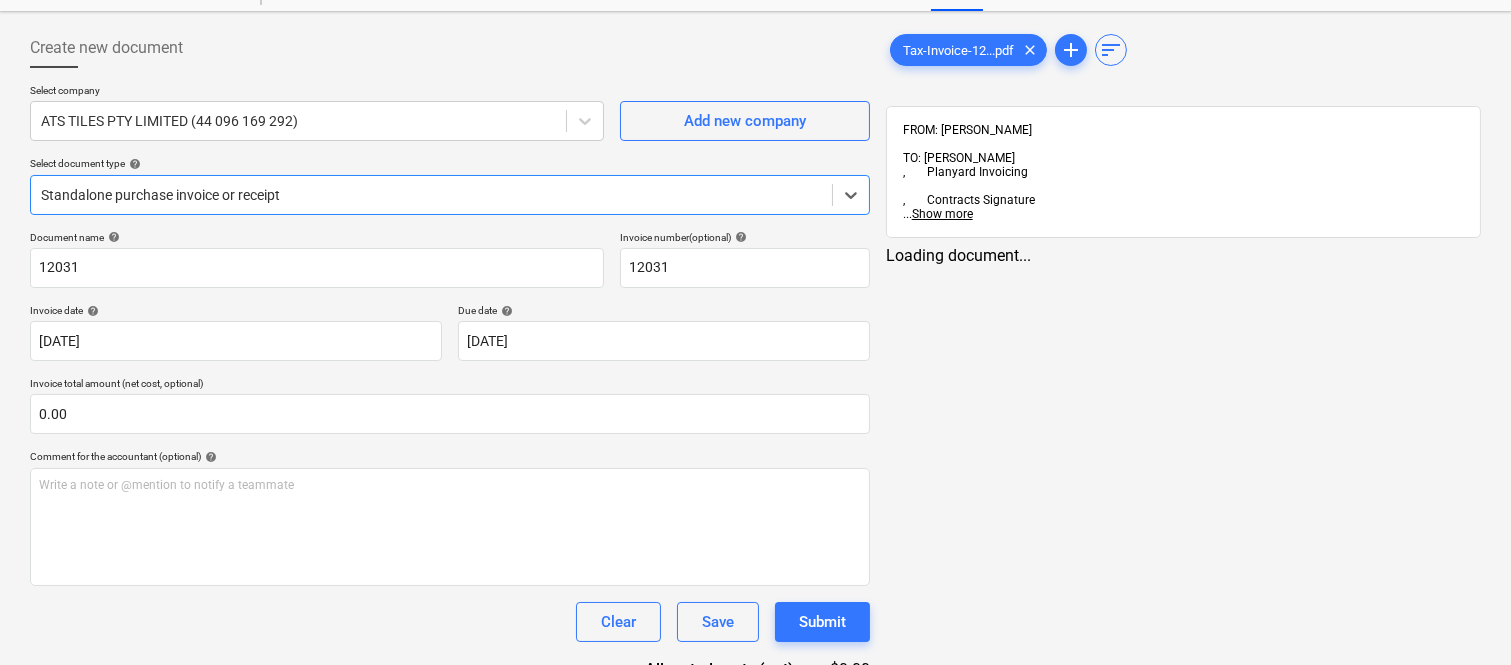 type on "12031" 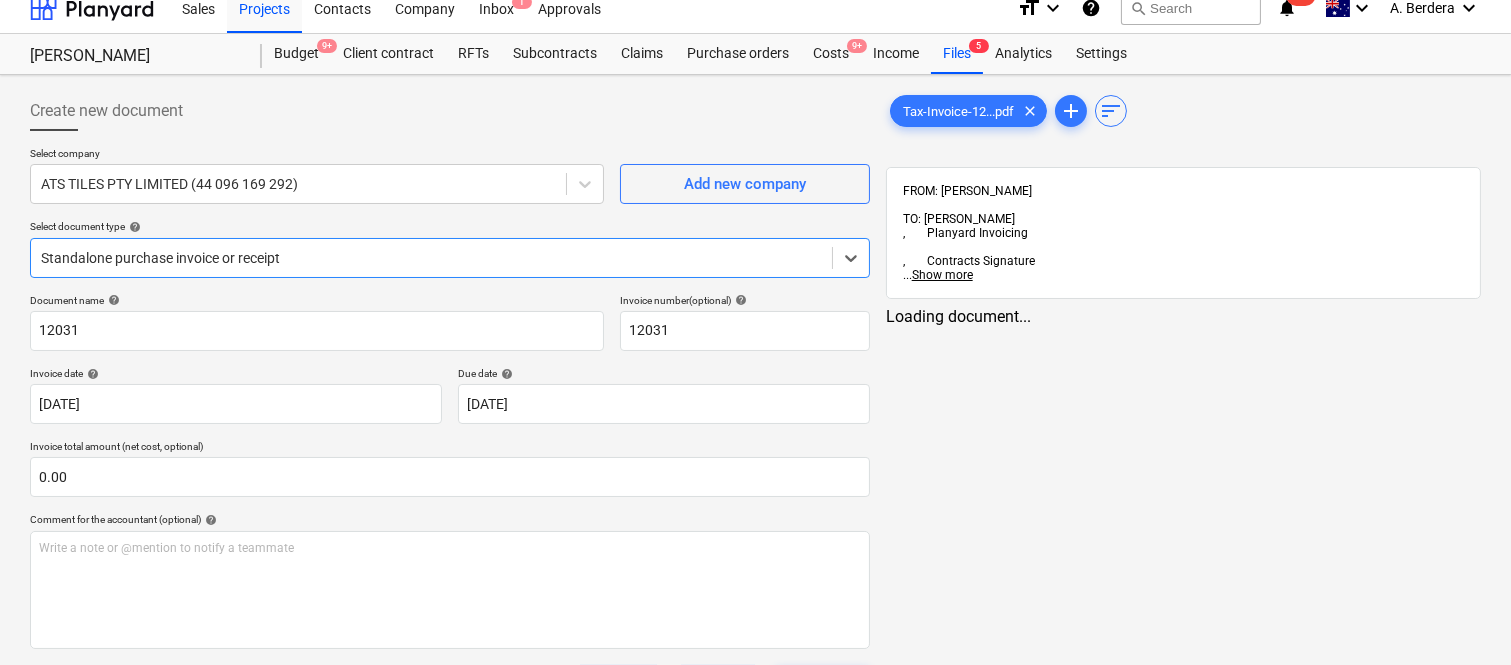 scroll, scrollTop: 0, scrollLeft: 0, axis: both 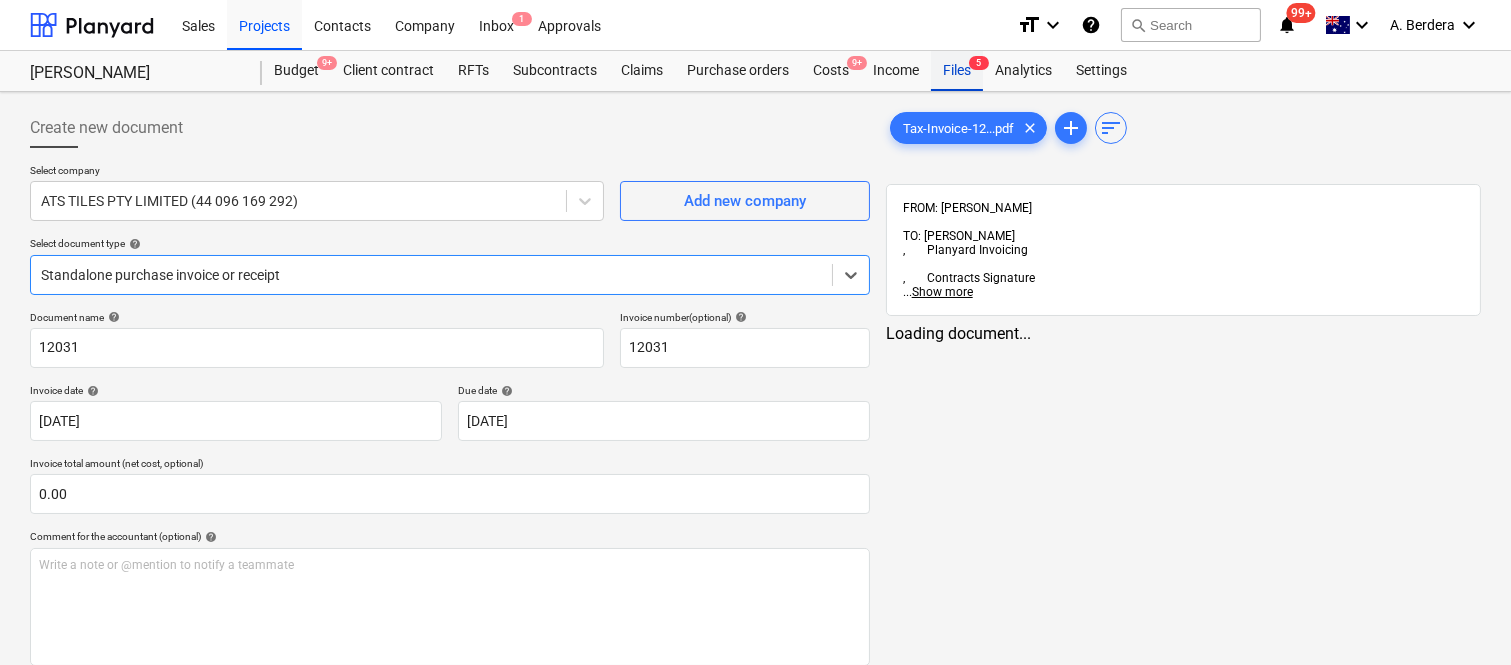 click on "Files 5" at bounding box center (957, 71) 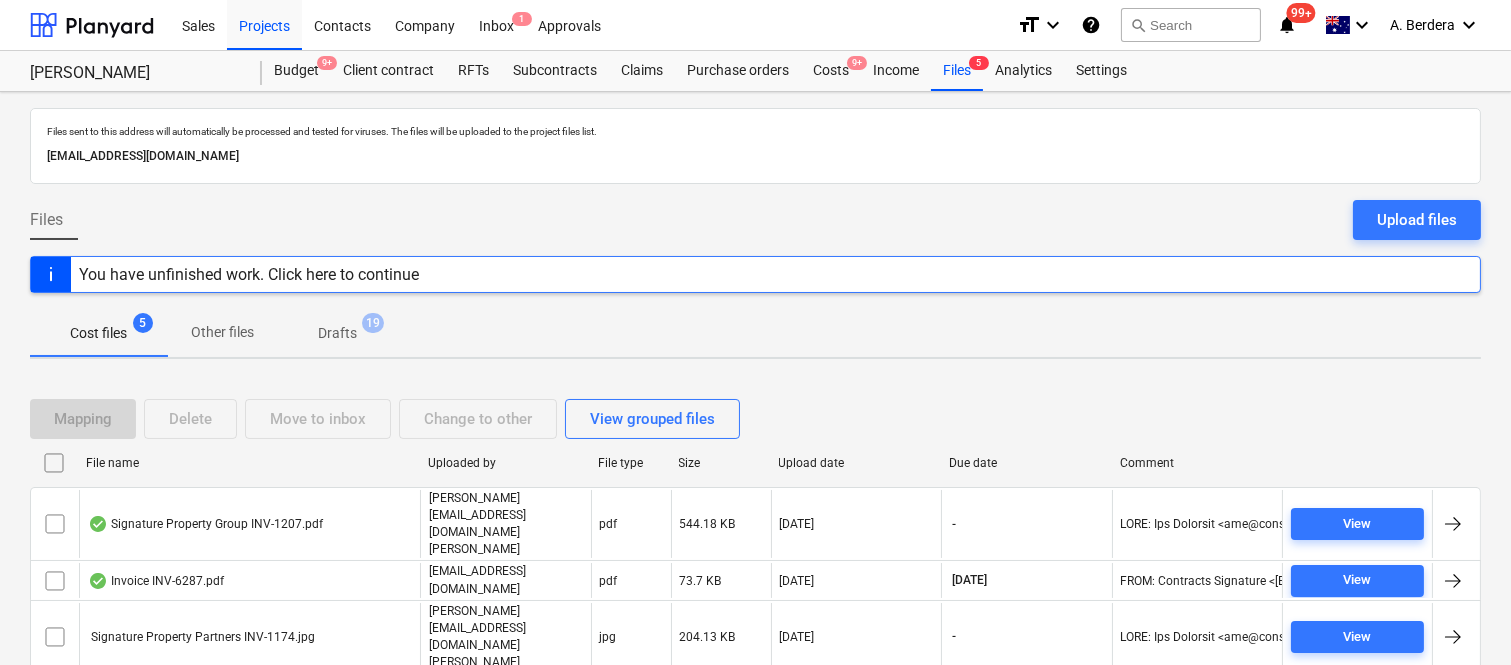 scroll, scrollTop: 80, scrollLeft: 0, axis: vertical 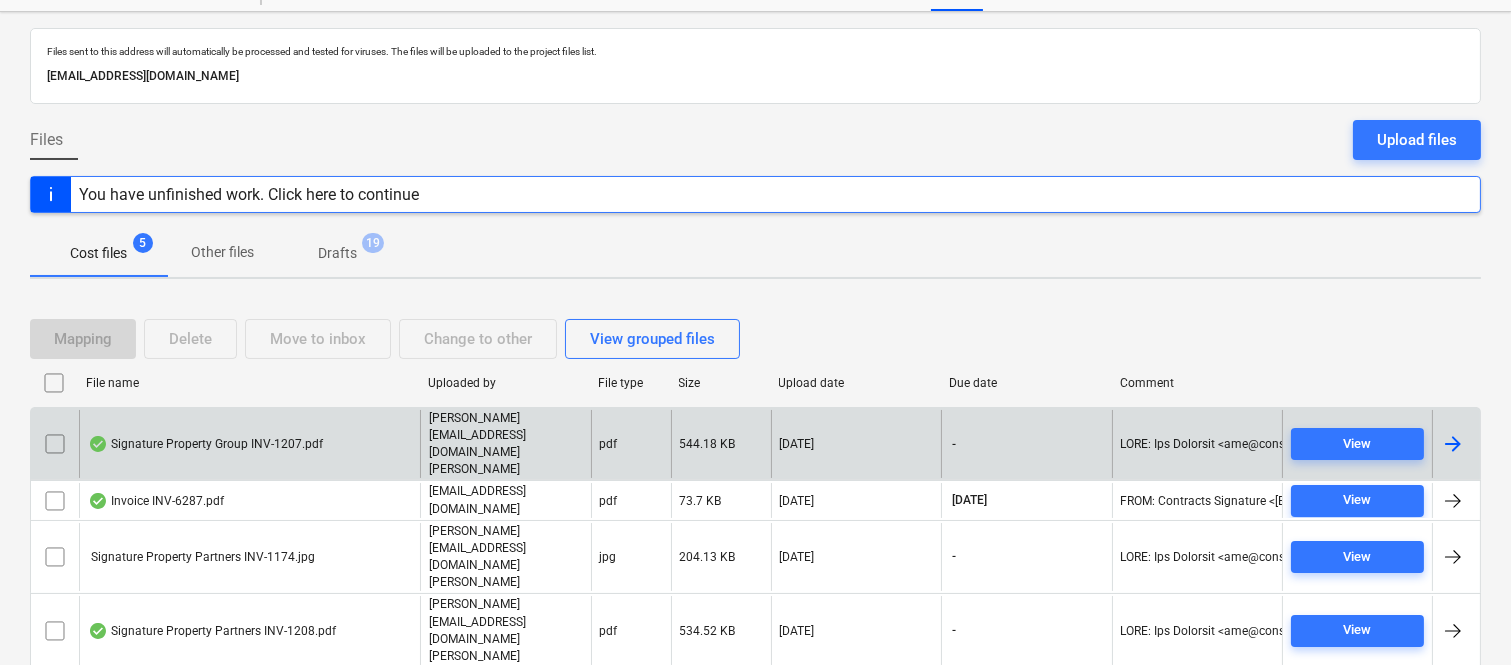 click on "Signature Property Group INV-1207.pdf" at bounding box center (249, 444) 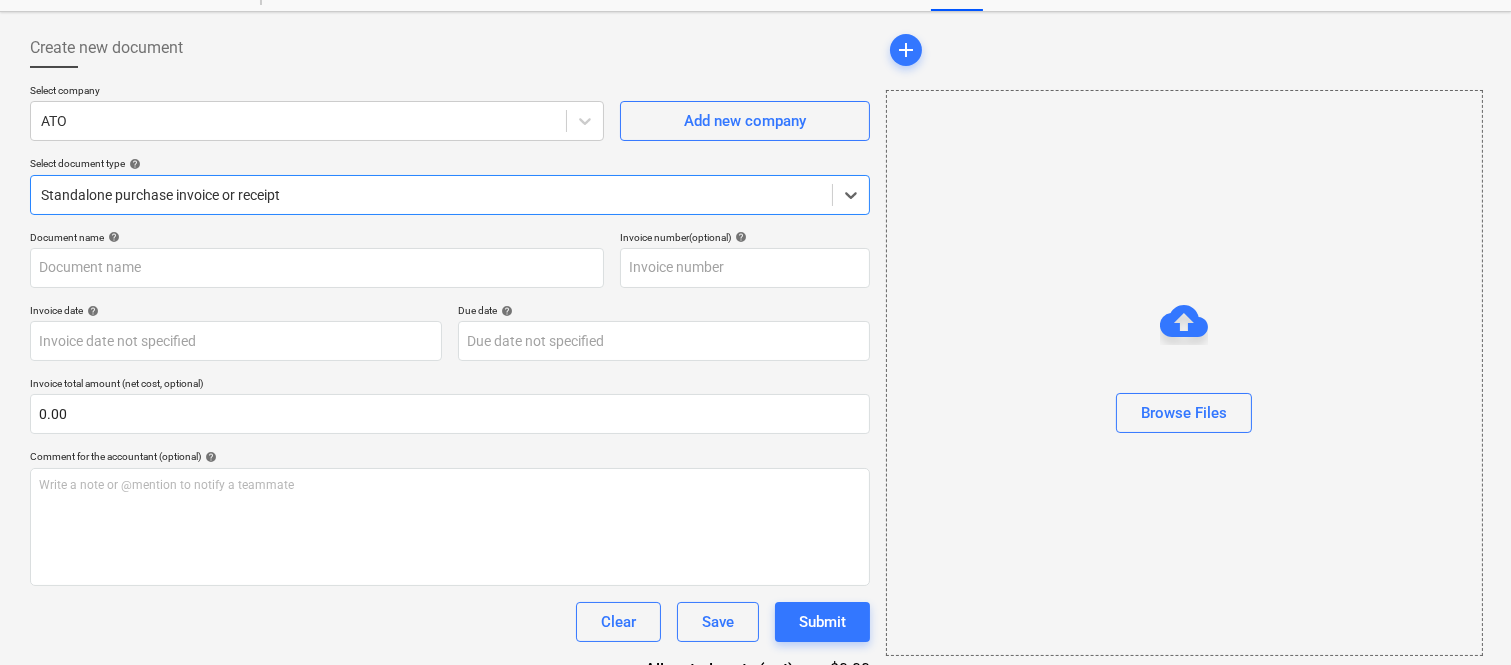 type on "0437042440" 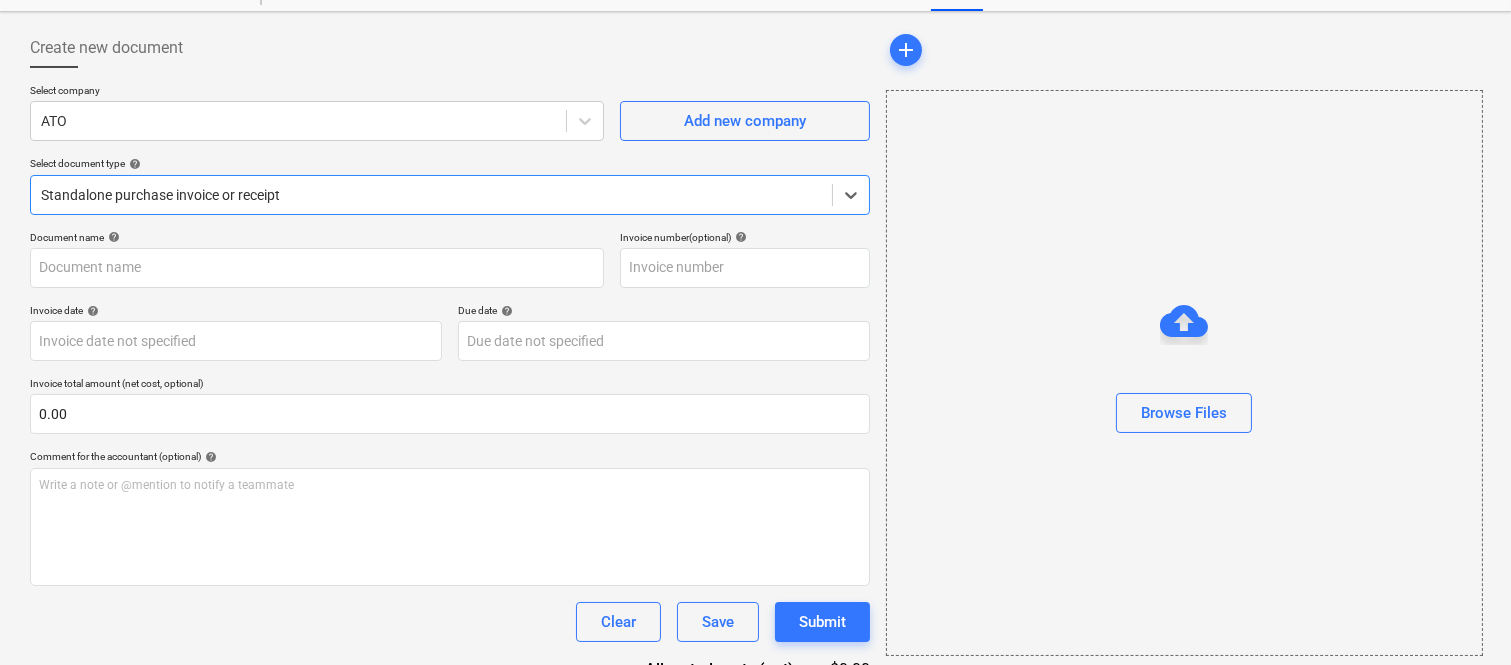 type on "0437042440" 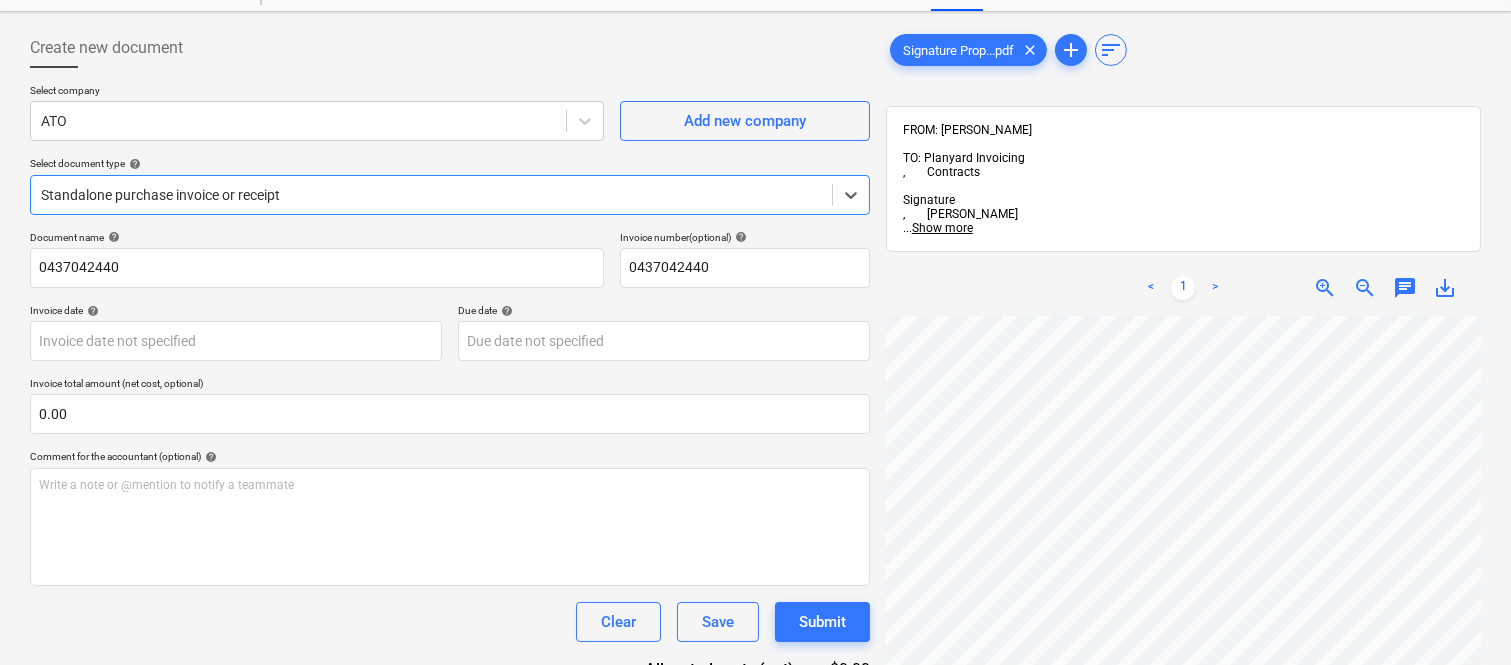 scroll, scrollTop: 434, scrollLeft: 0, axis: vertical 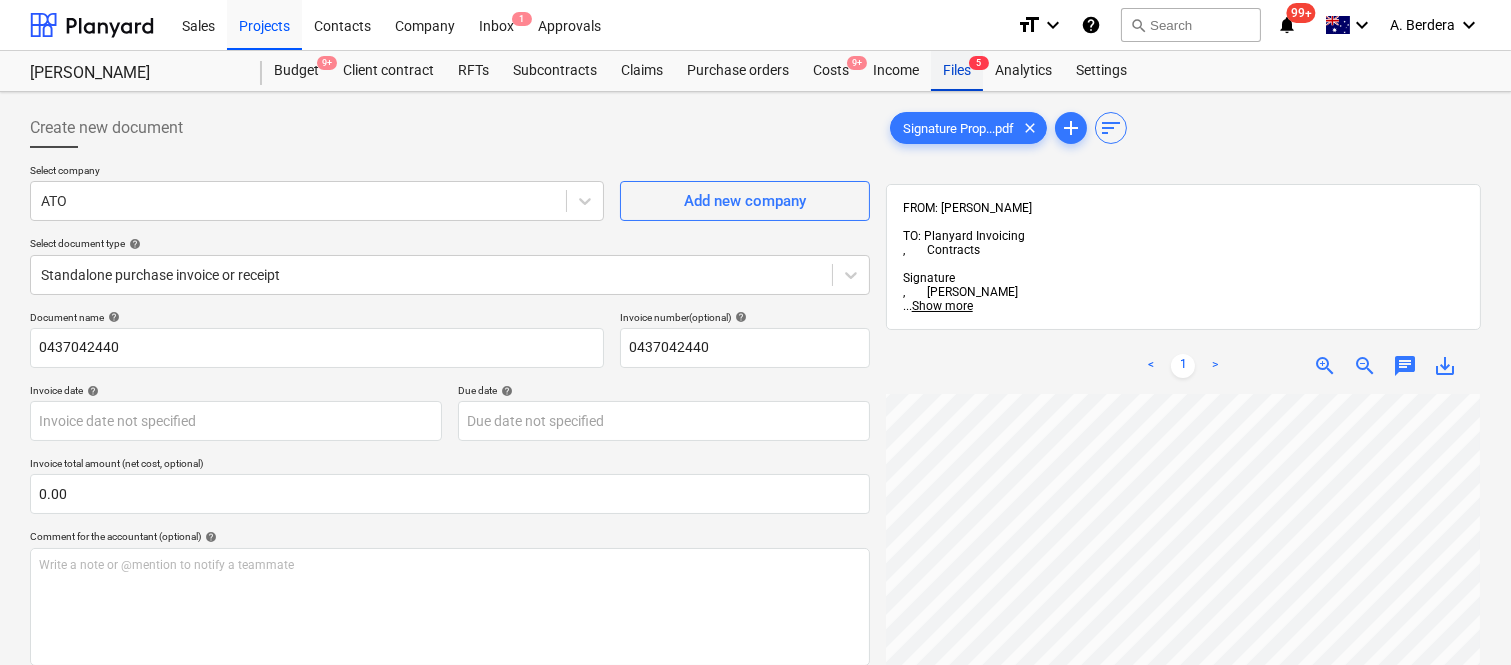 click on "Files 5" at bounding box center (957, 71) 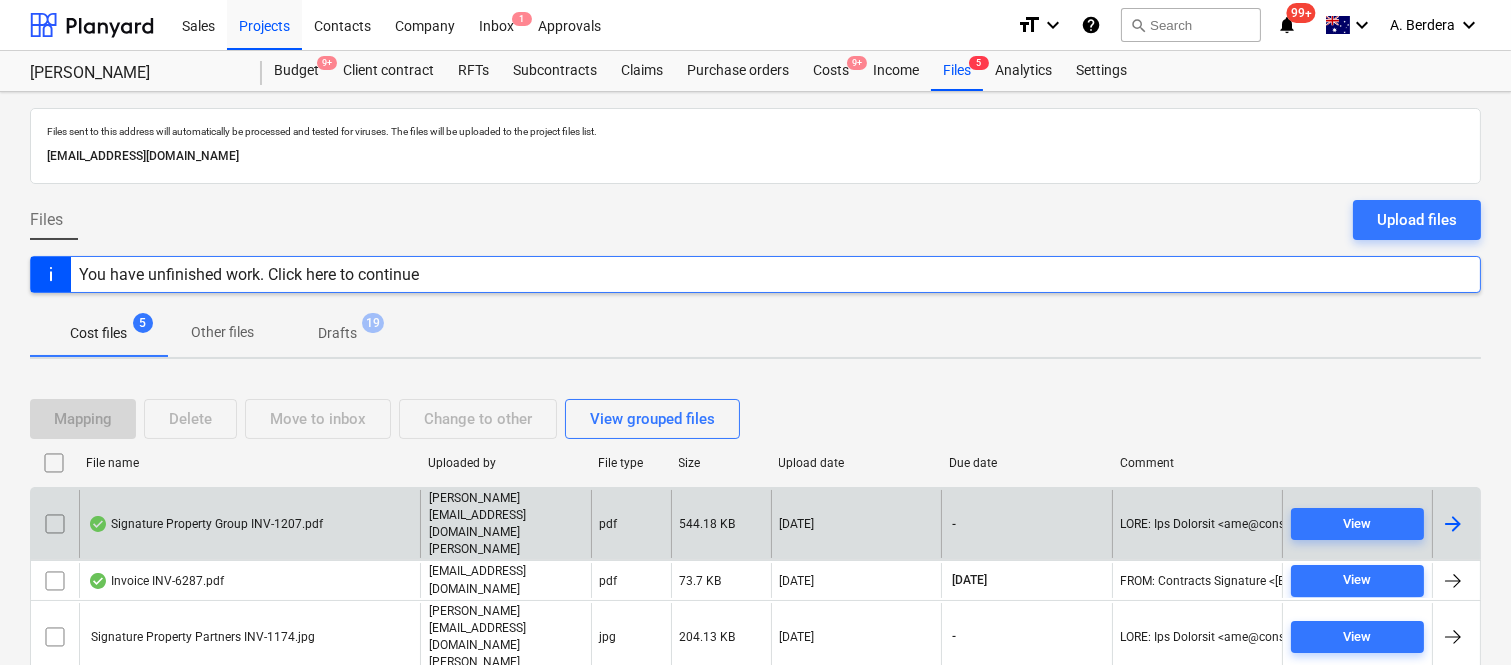 click at bounding box center [55, 524] 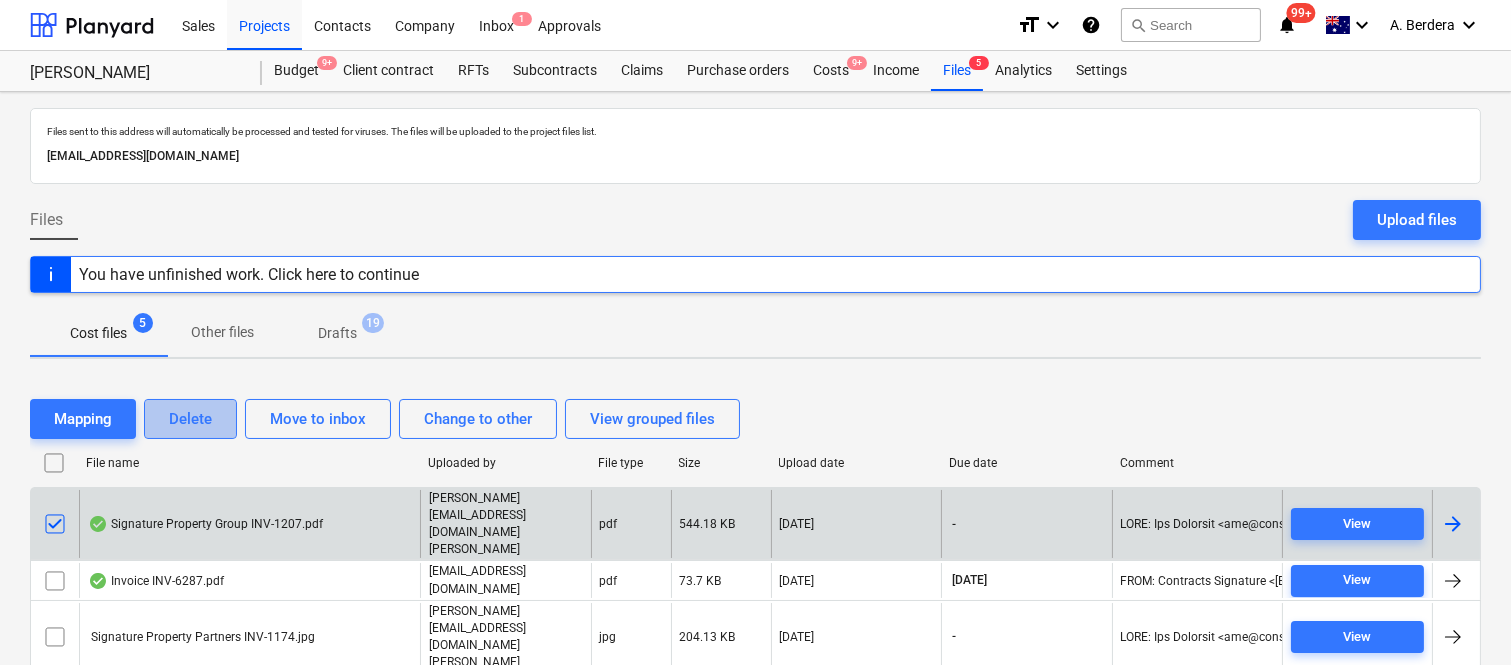 click on "Delete" at bounding box center (190, 419) 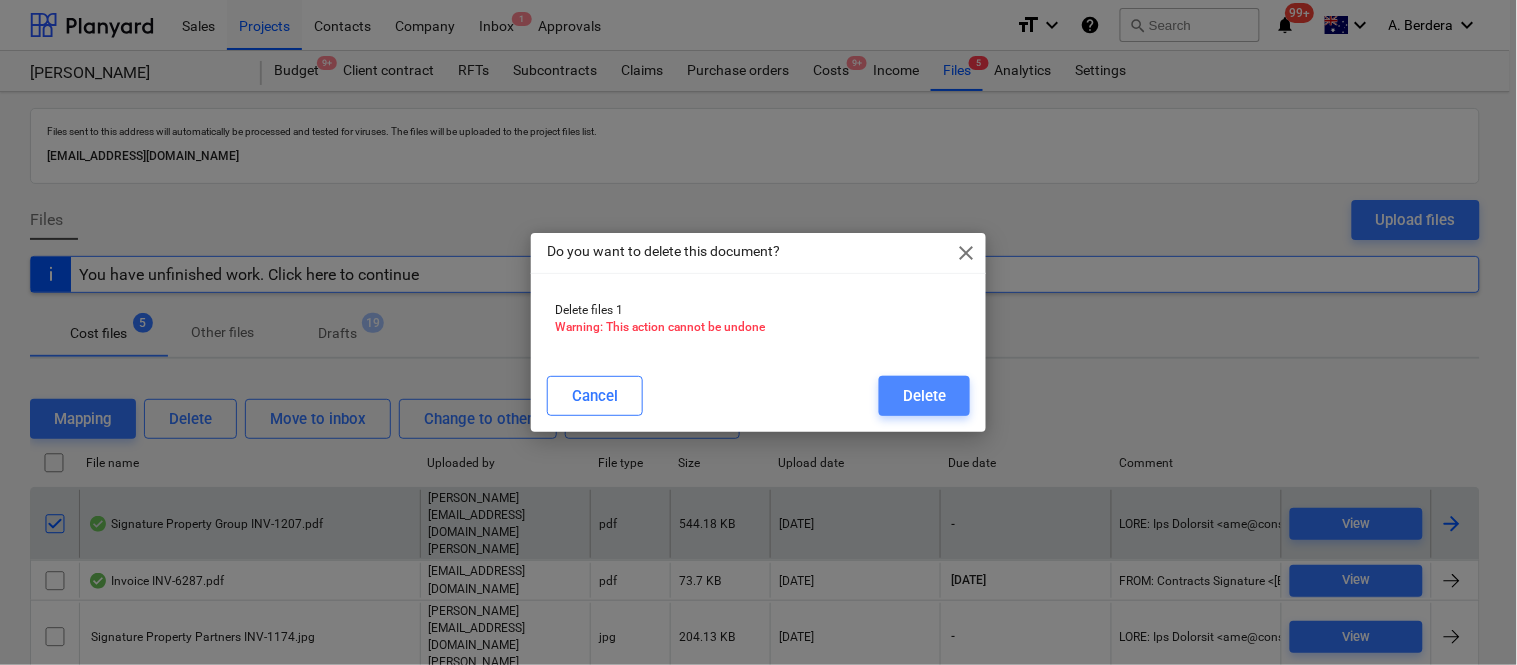click on "Delete" at bounding box center (924, 396) 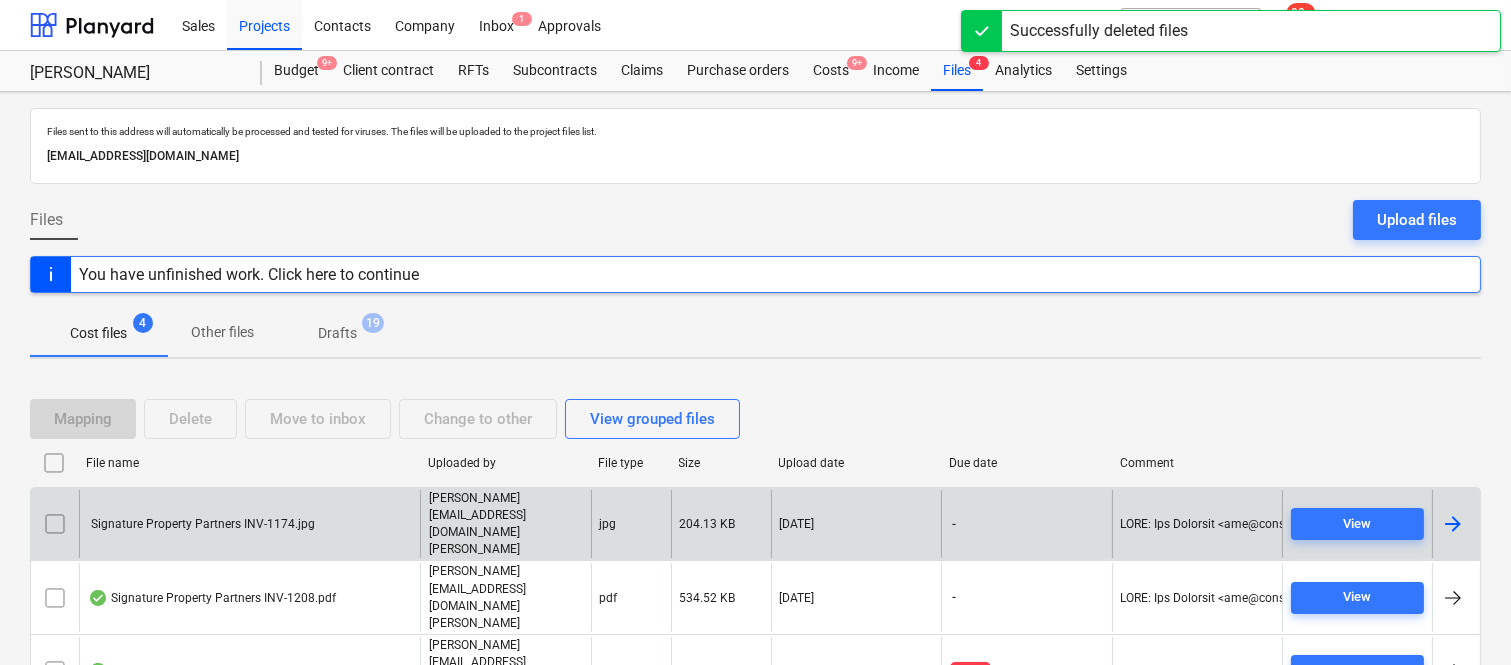 click on "Signature Property Partners INV-1174.jpg" at bounding box center (249, 524) 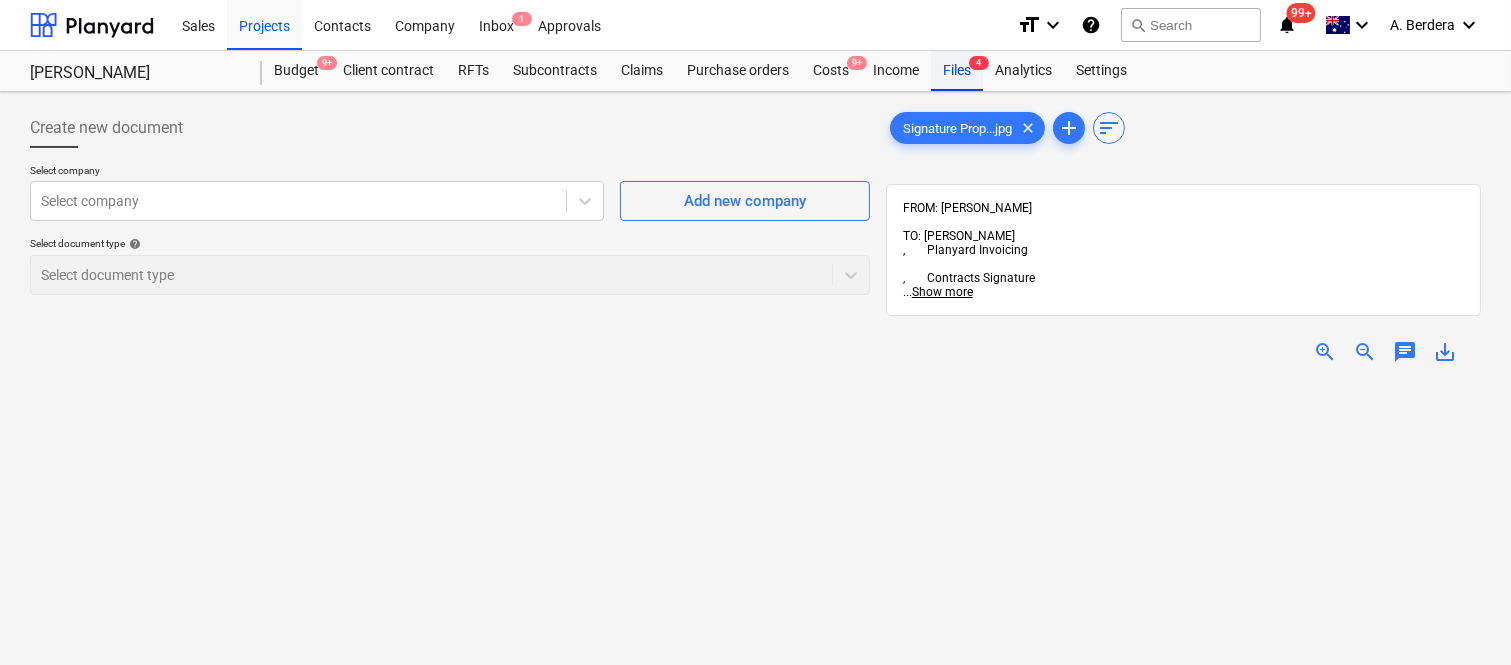 click on "Files 4" at bounding box center (957, 71) 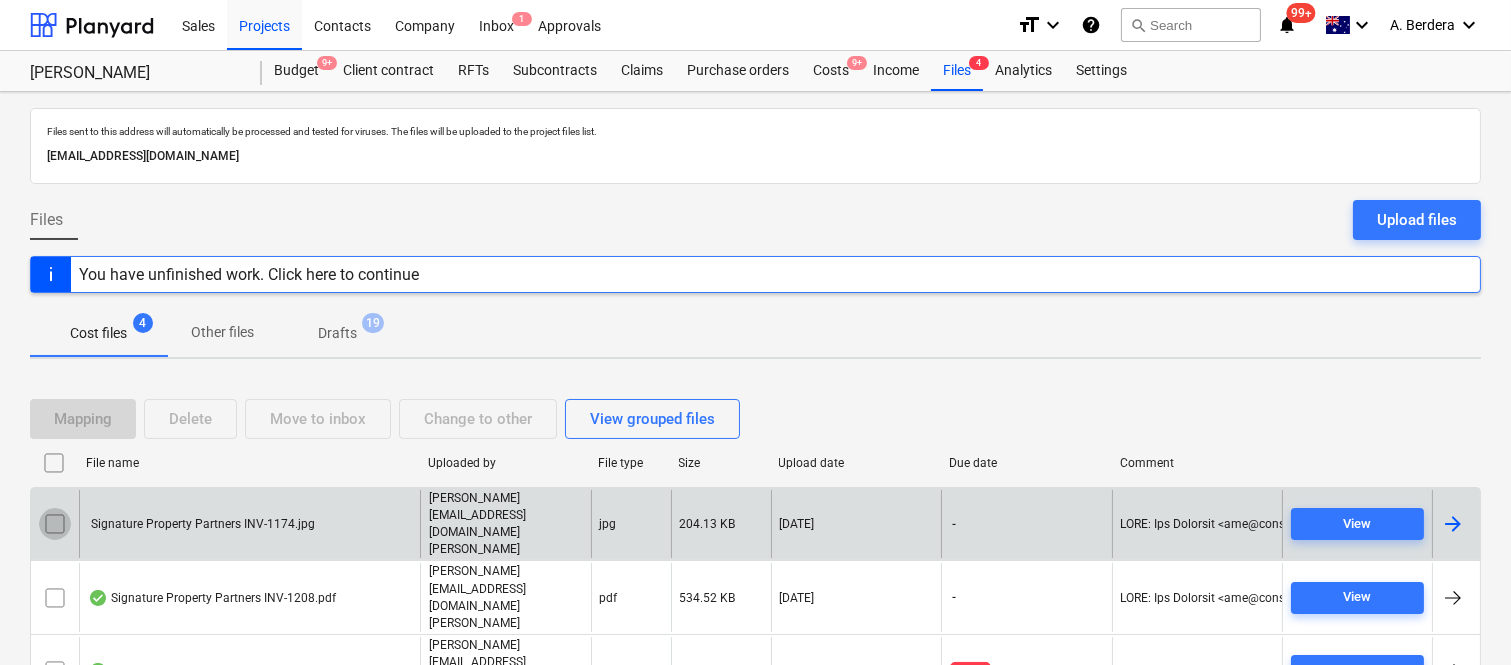 click at bounding box center [55, 524] 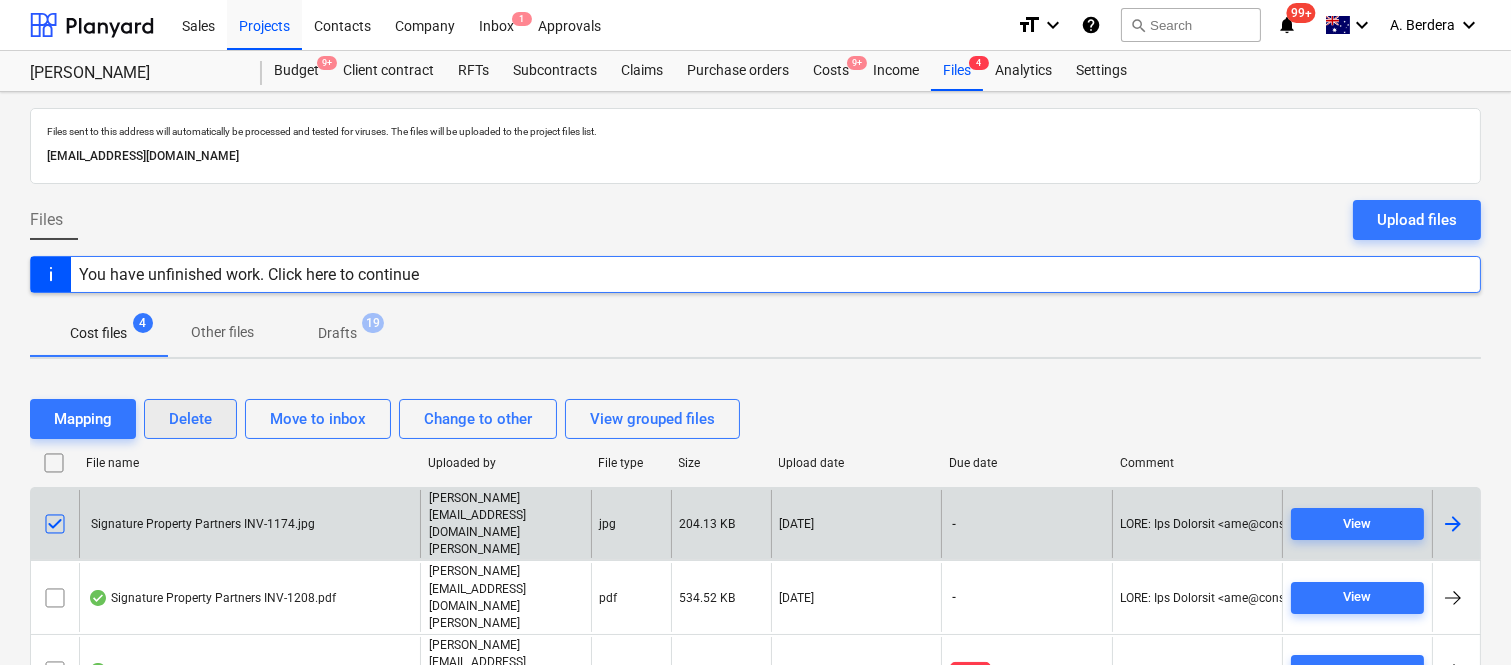 click on "Delete" at bounding box center (190, 419) 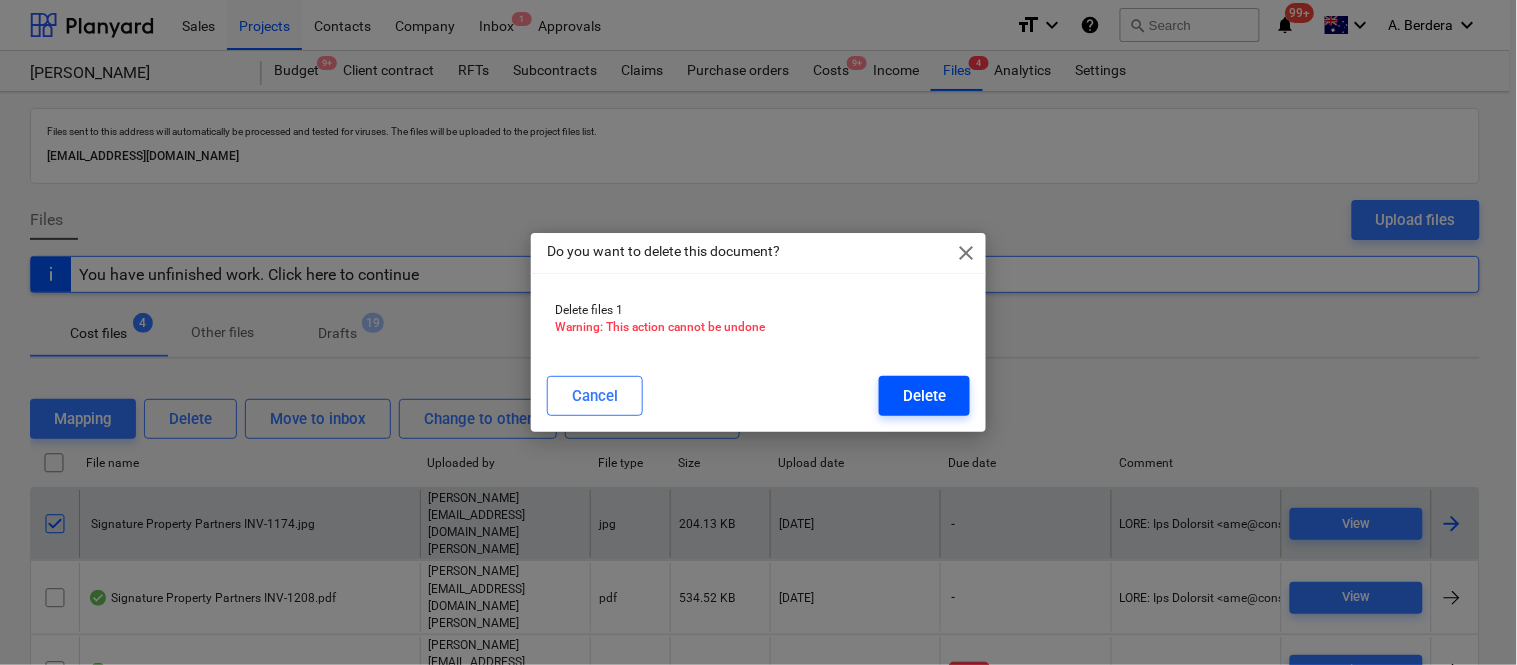click on "Delete" at bounding box center [924, 396] 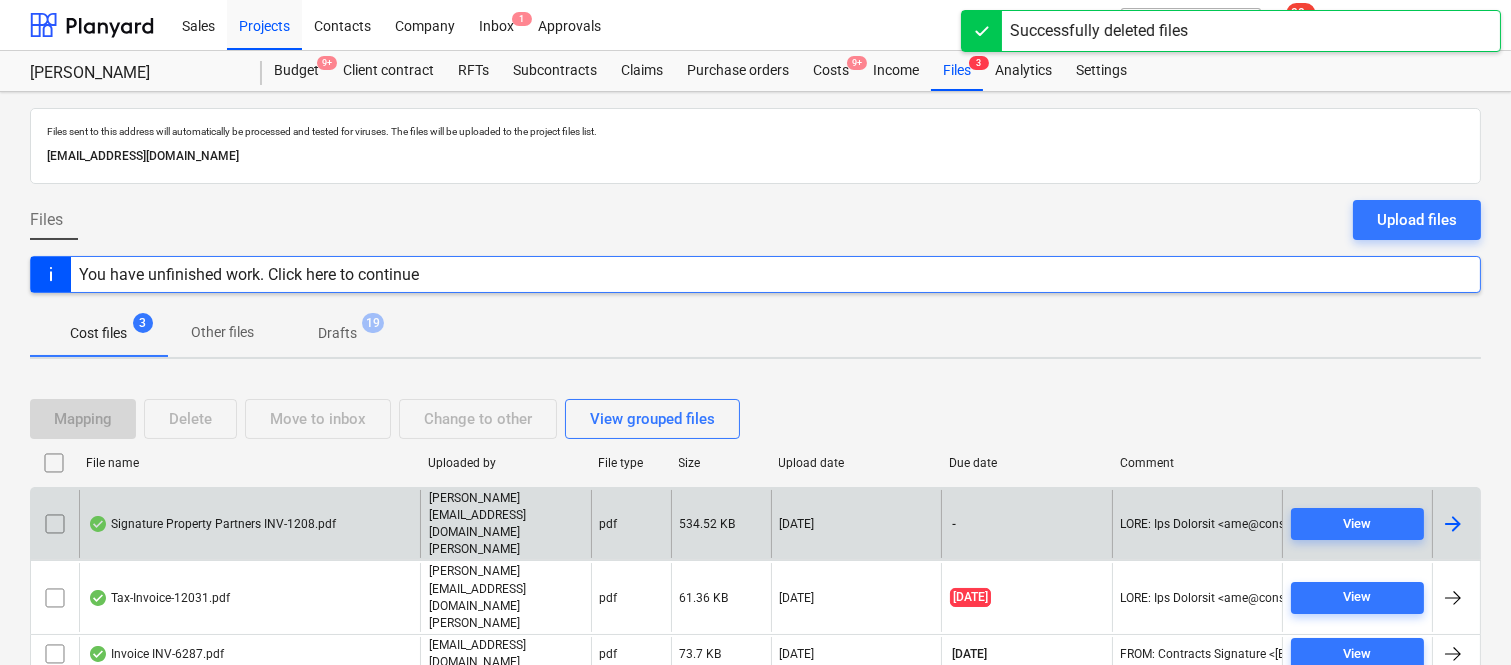 click on "Signature Property Partners INV-1208.pdf" at bounding box center [249, 524] 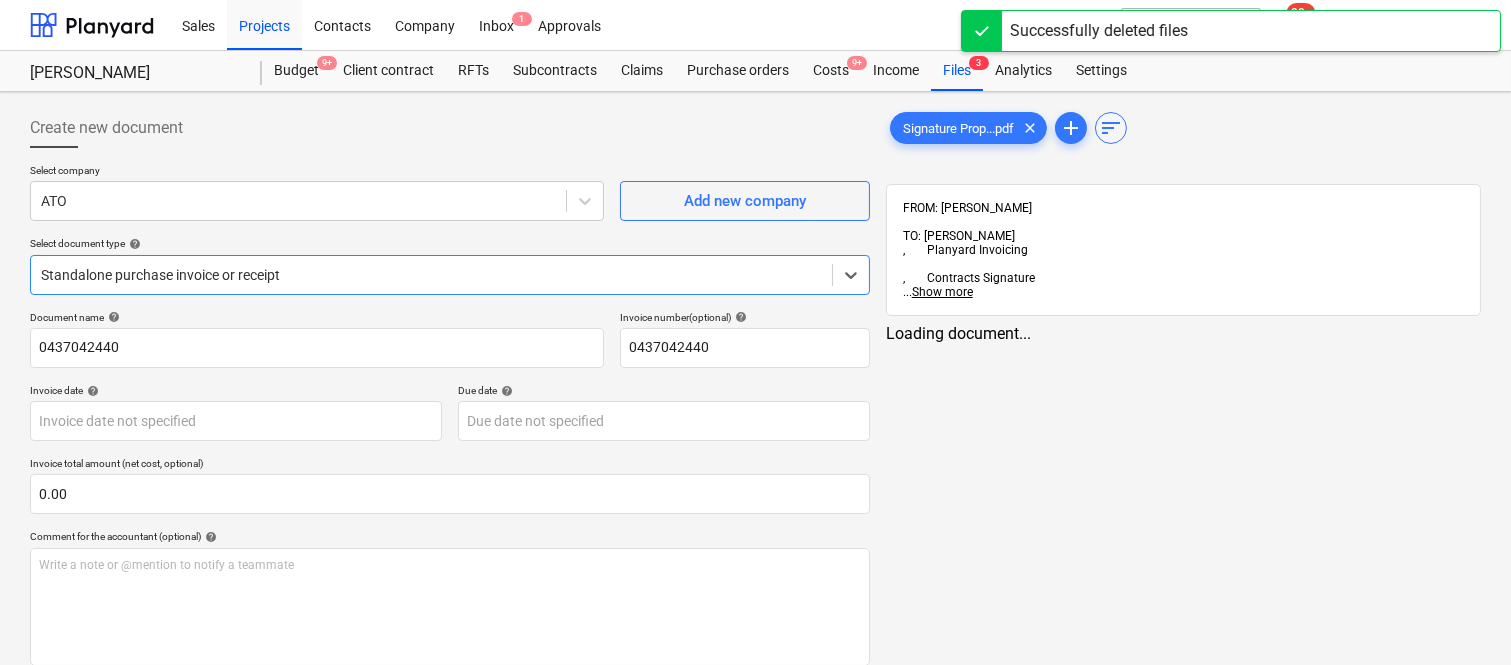 type on "0437042440" 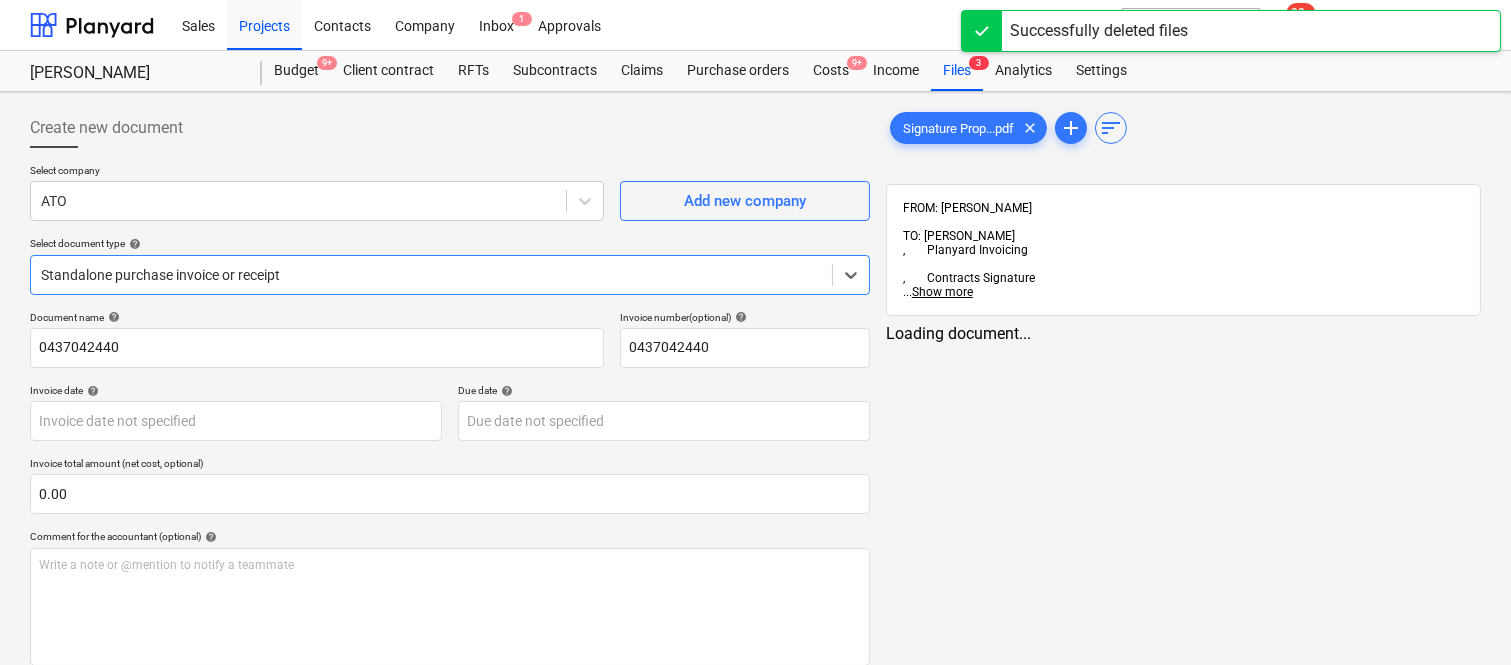 type on "0437042440" 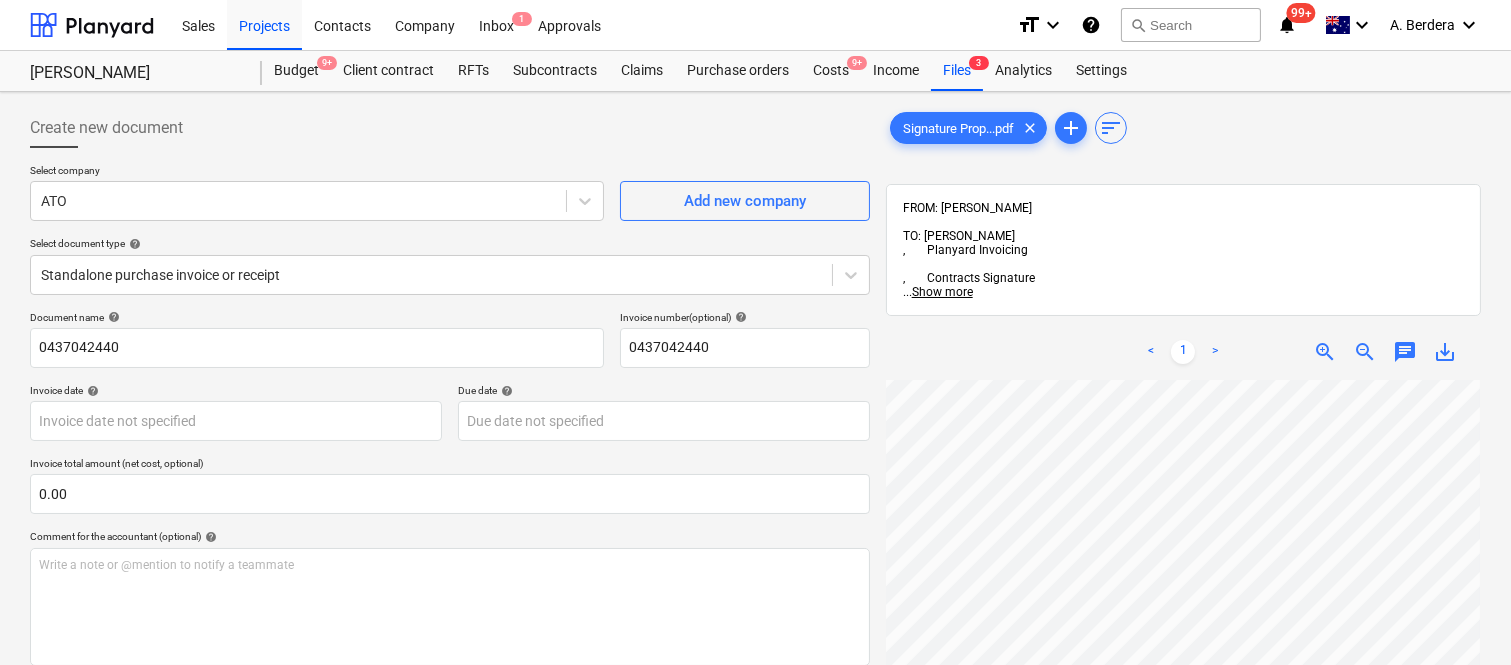 scroll, scrollTop: 0, scrollLeft: 136, axis: horizontal 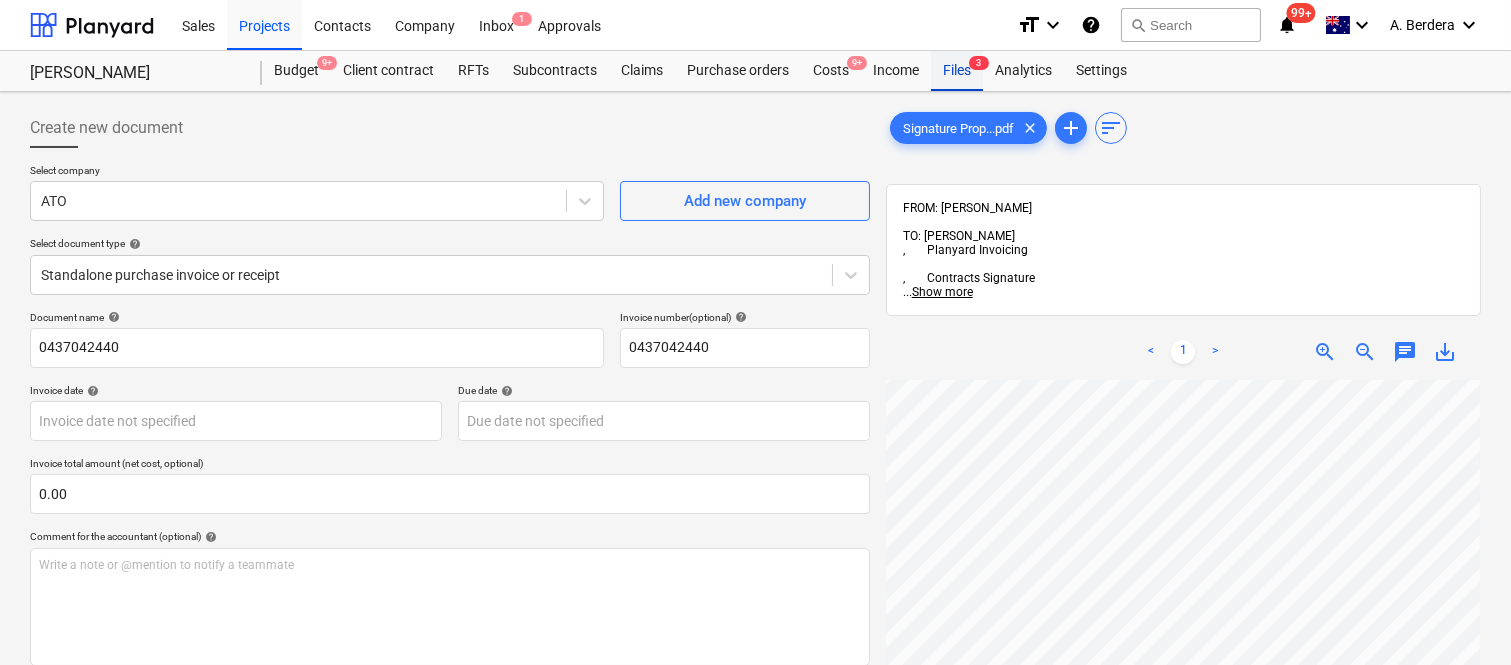 click on "Files 3" at bounding box center [957, 71] 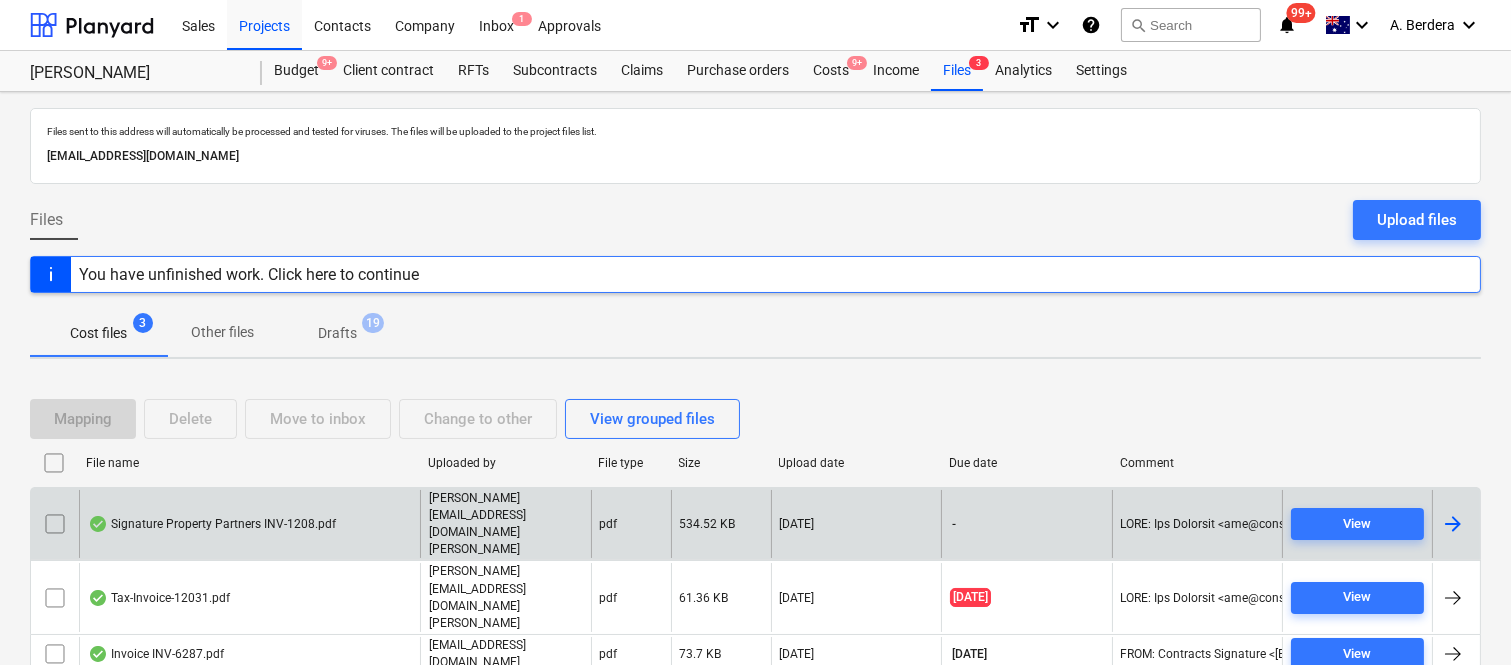 click at bounding box center [55, 524] 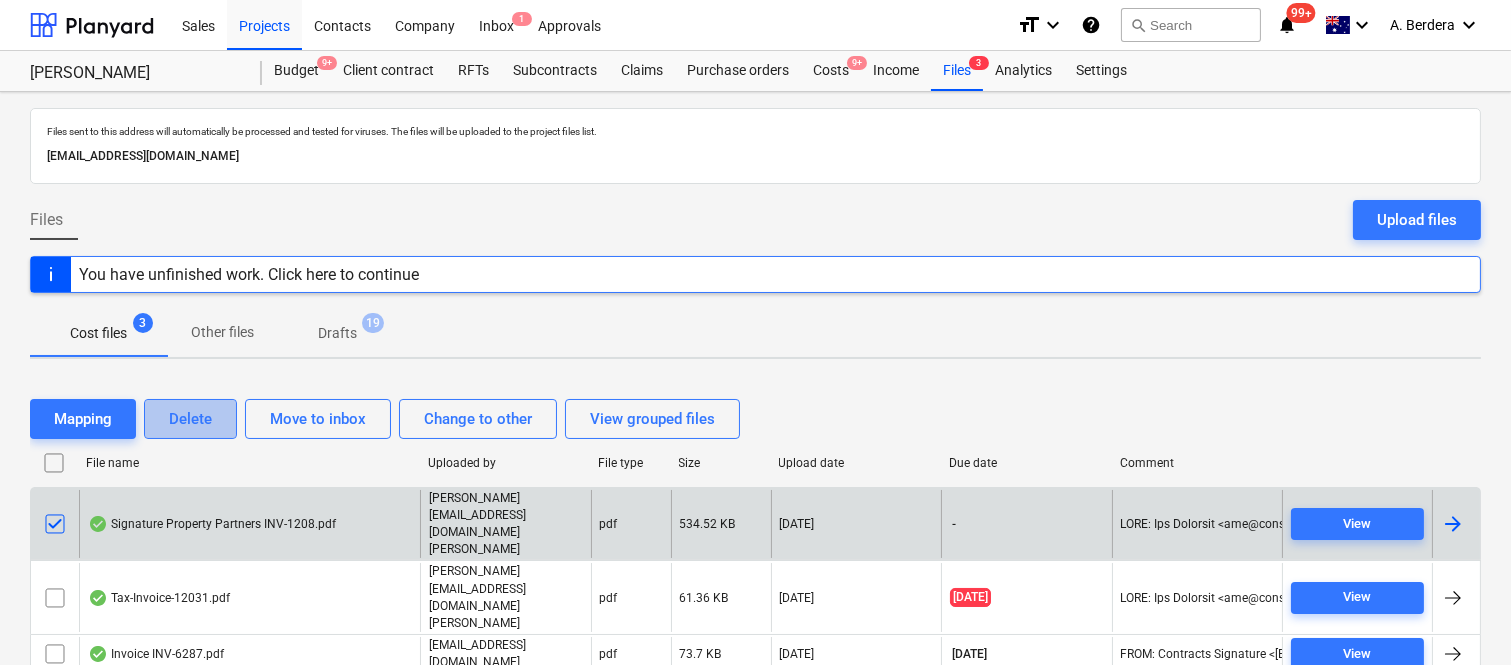 click on "Delete" at bounding box center (190, 419) 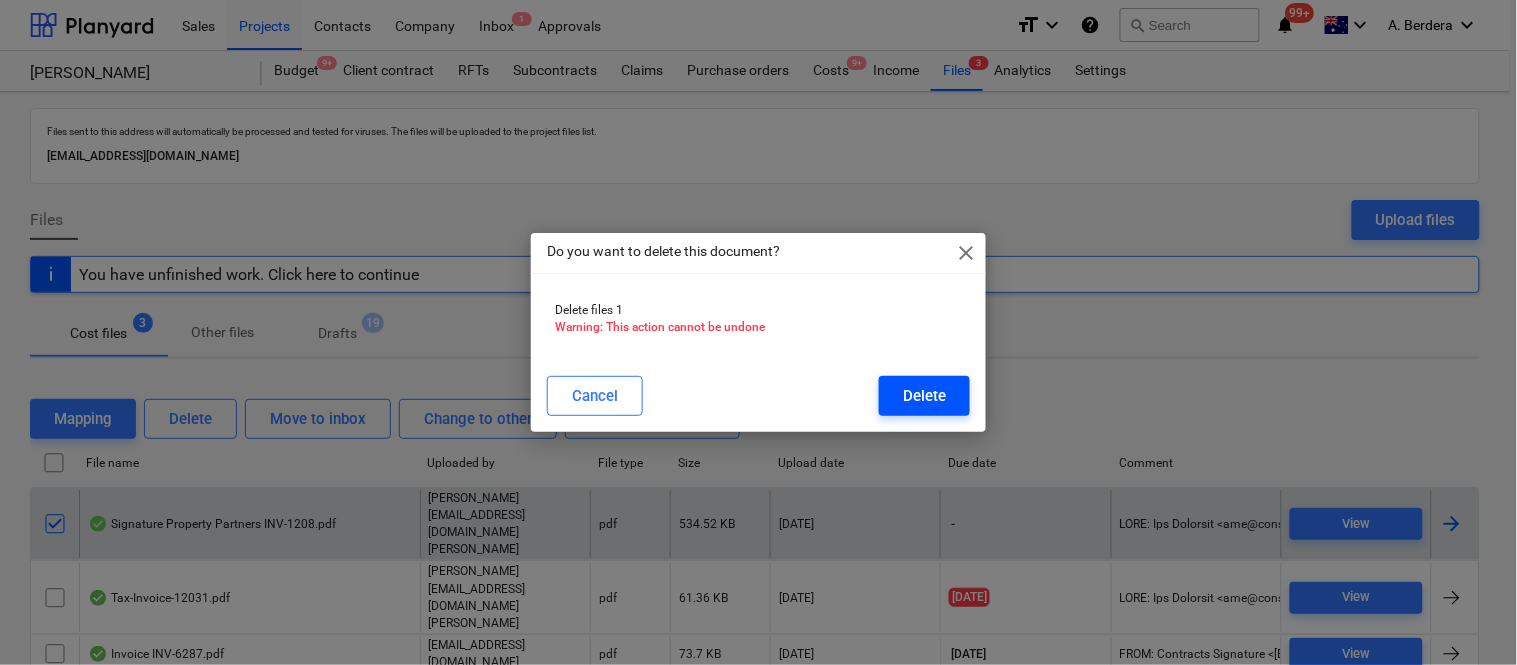 click on "Delete" at bounding box center [924, 396] 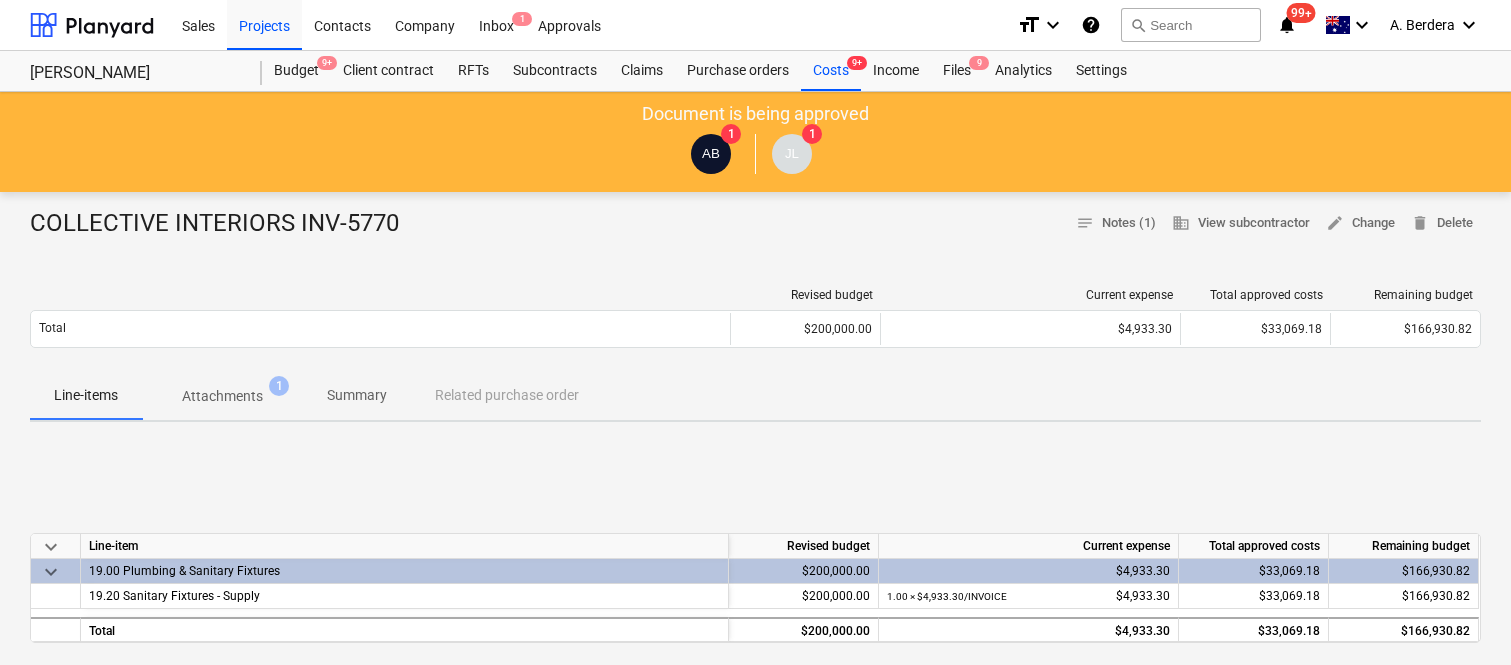 scroll, scrollTop: 0, scrollLeft: 0, axis: both 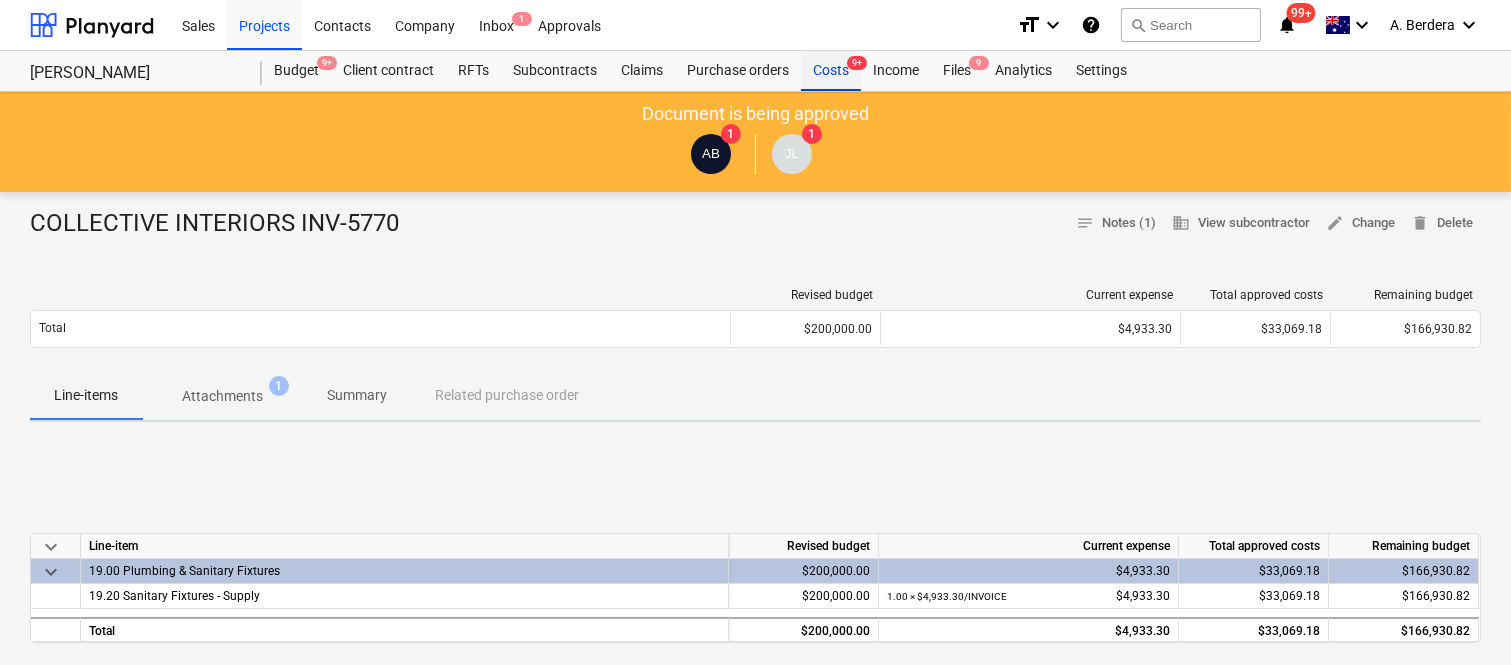 click on "Costs 9+" at bounding box center (831, 71) 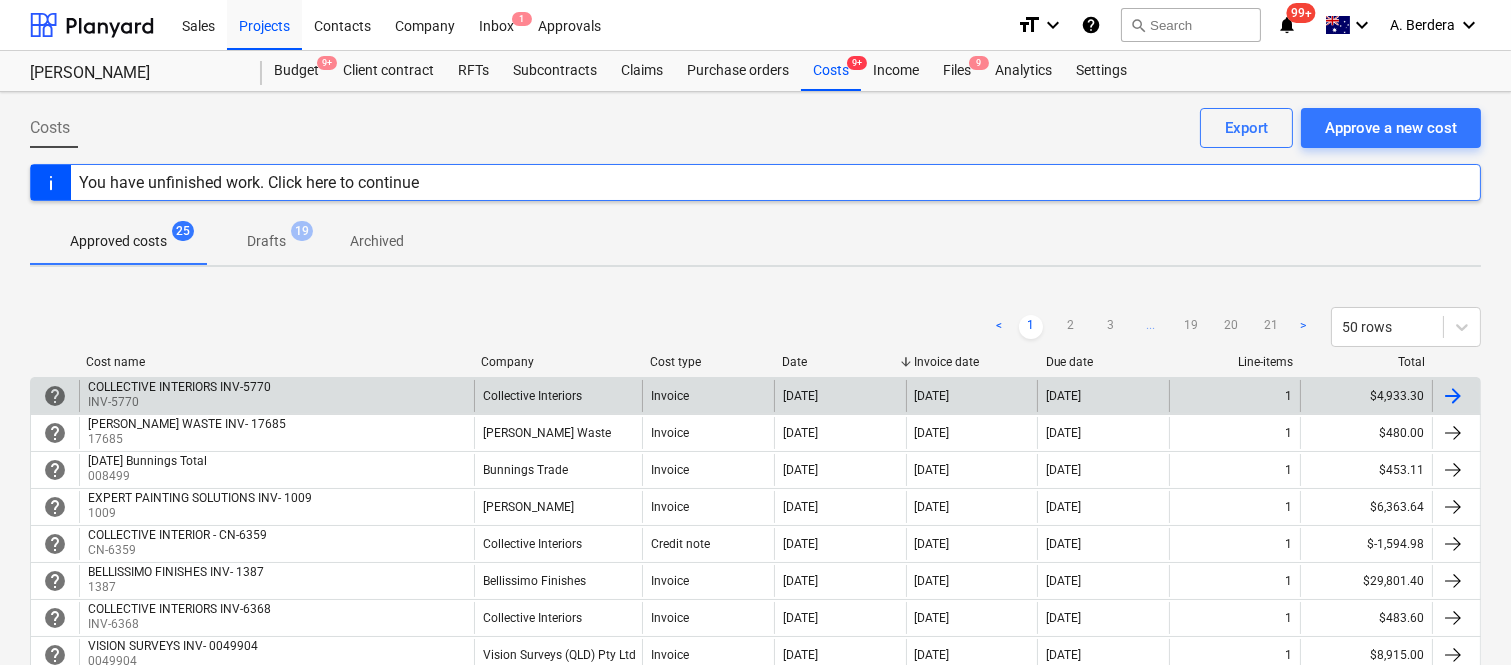 scroll, scrollTop: 582, scrollLeft: 0, axis: vertical 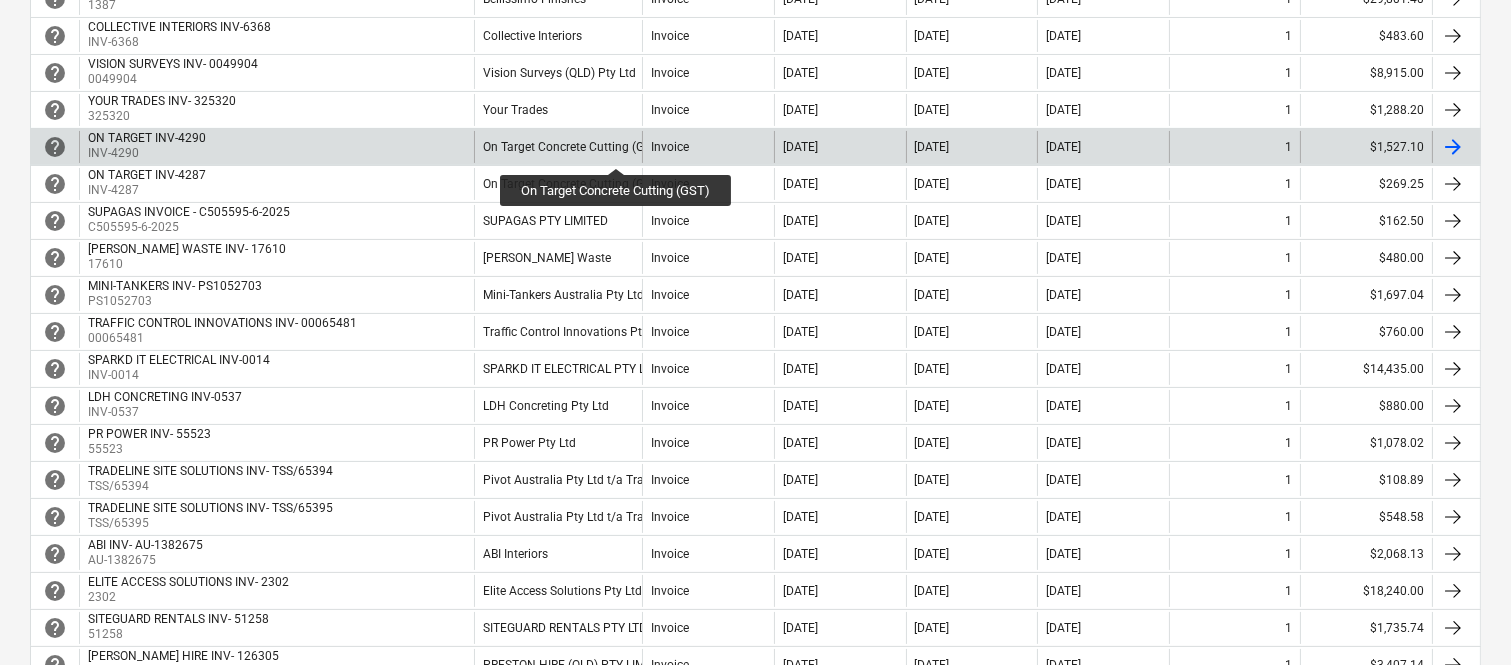 click on "On Target Concrete Cutting (GST)" at bounding box center [572, 147] 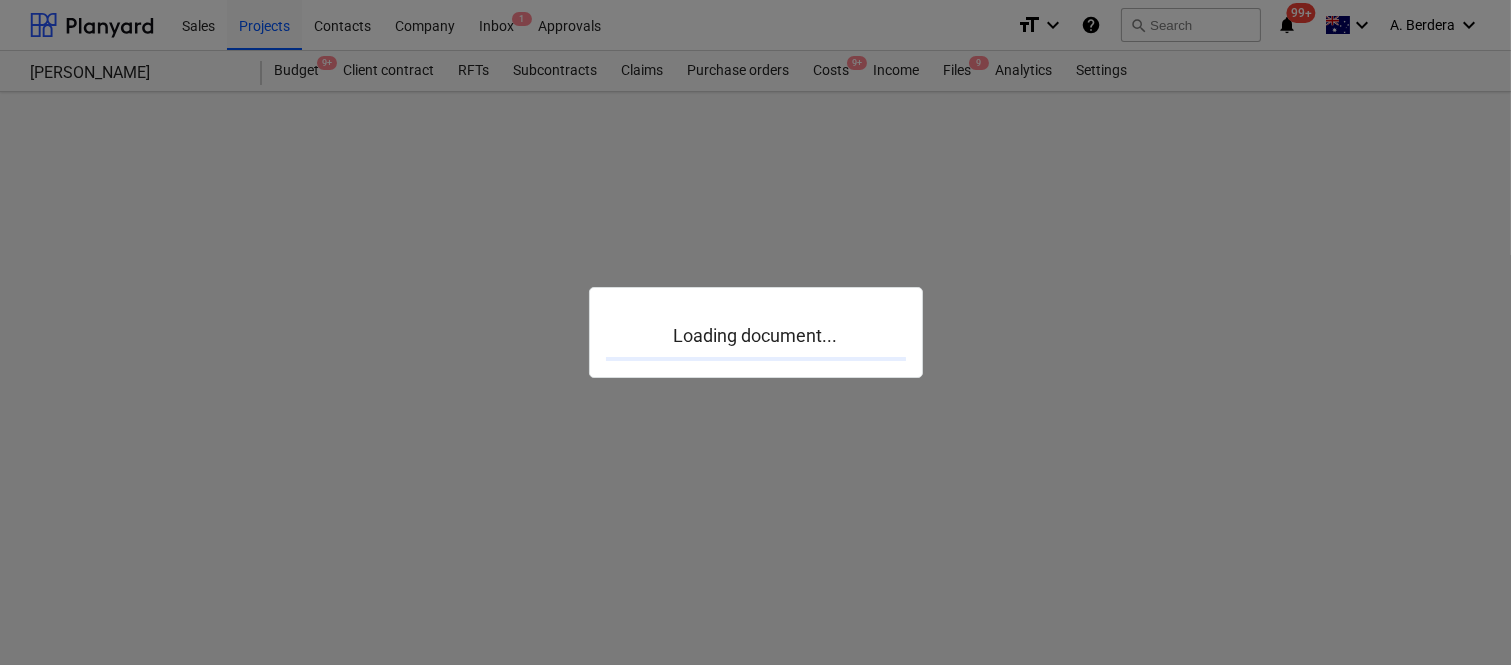 scroll, scrollTop: 0, scrollLeft: 0, axis: both 